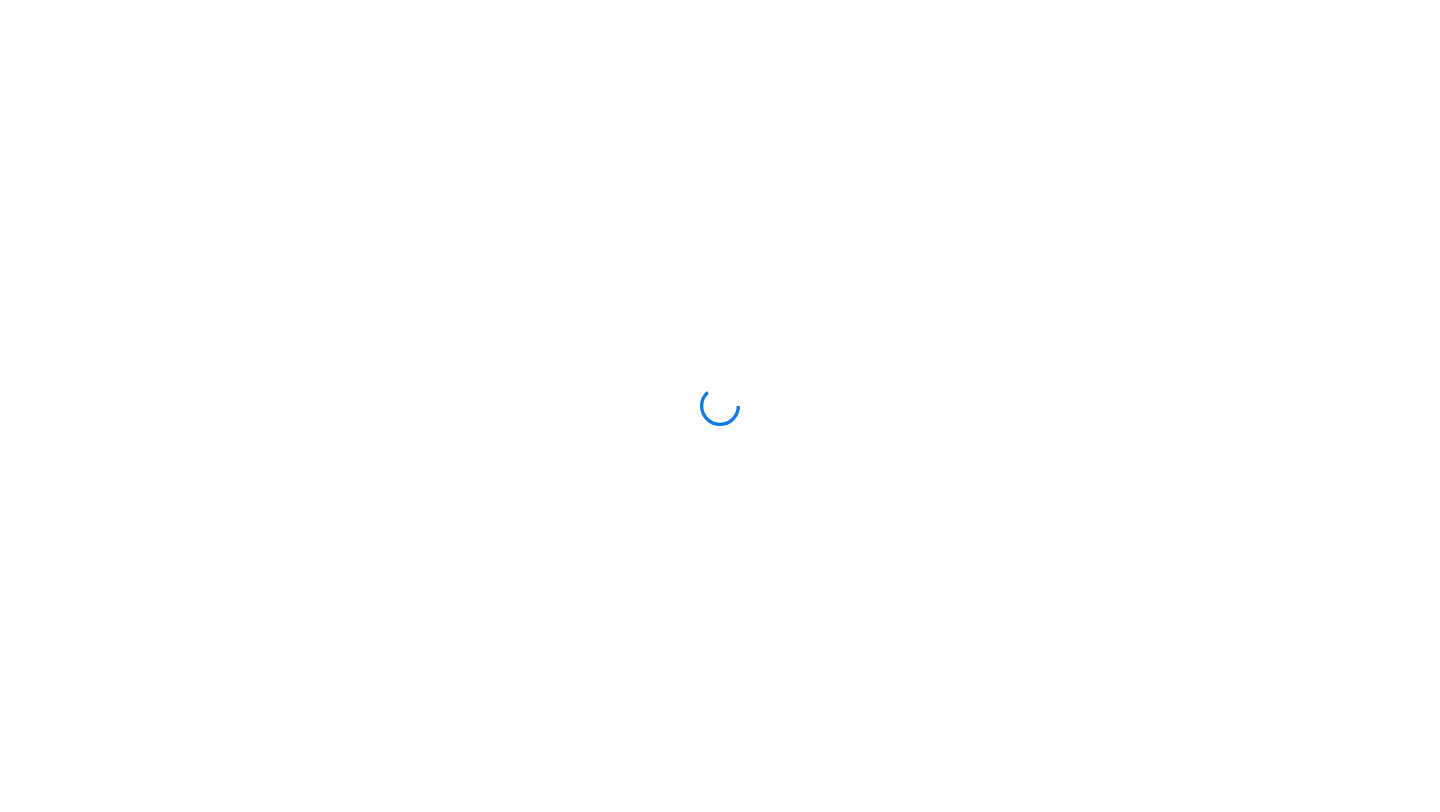 scroll, scrollTop: 0, scrollLeft: 0, axis: both 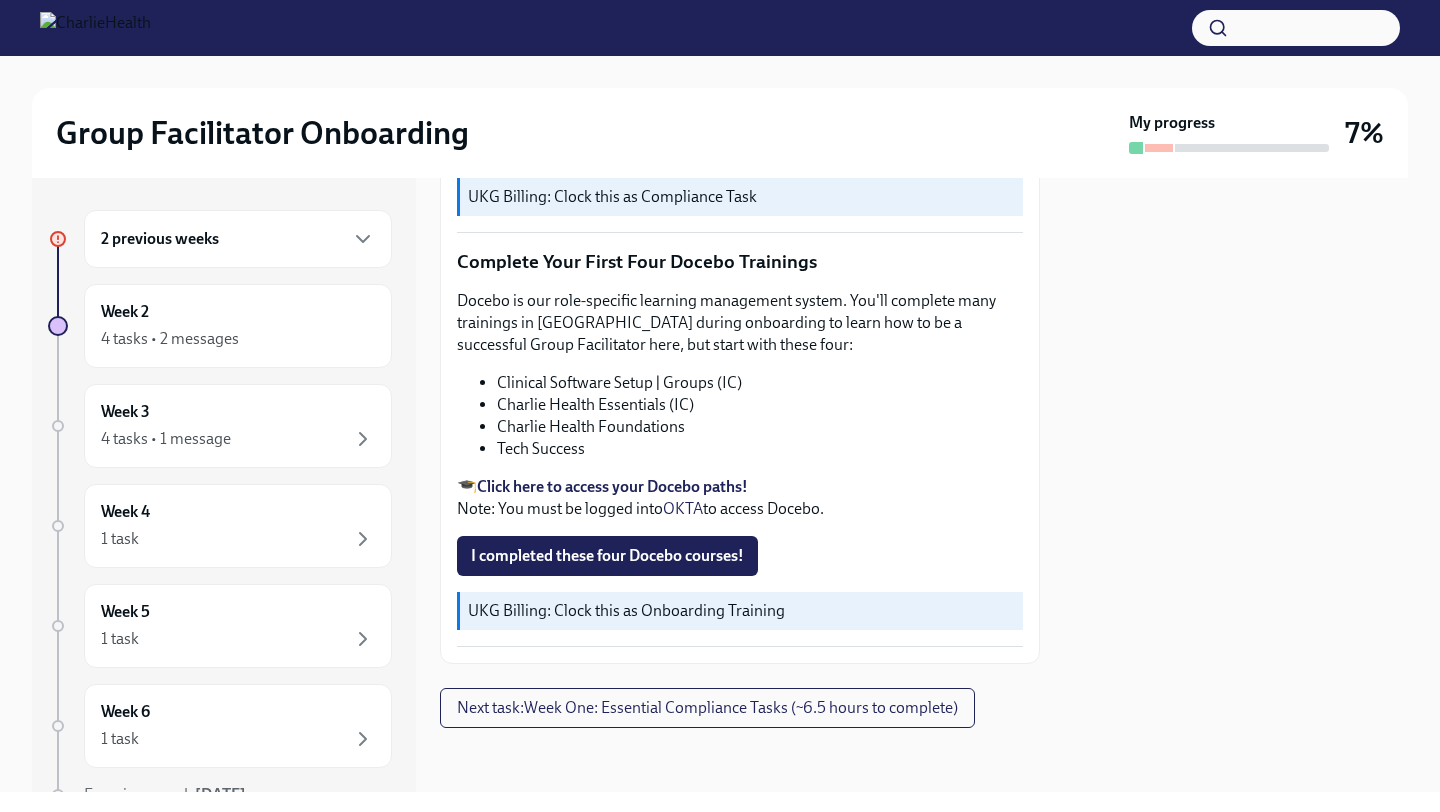 click on "Click here to access your Docebo paths!" at bounding box center [612, 486] 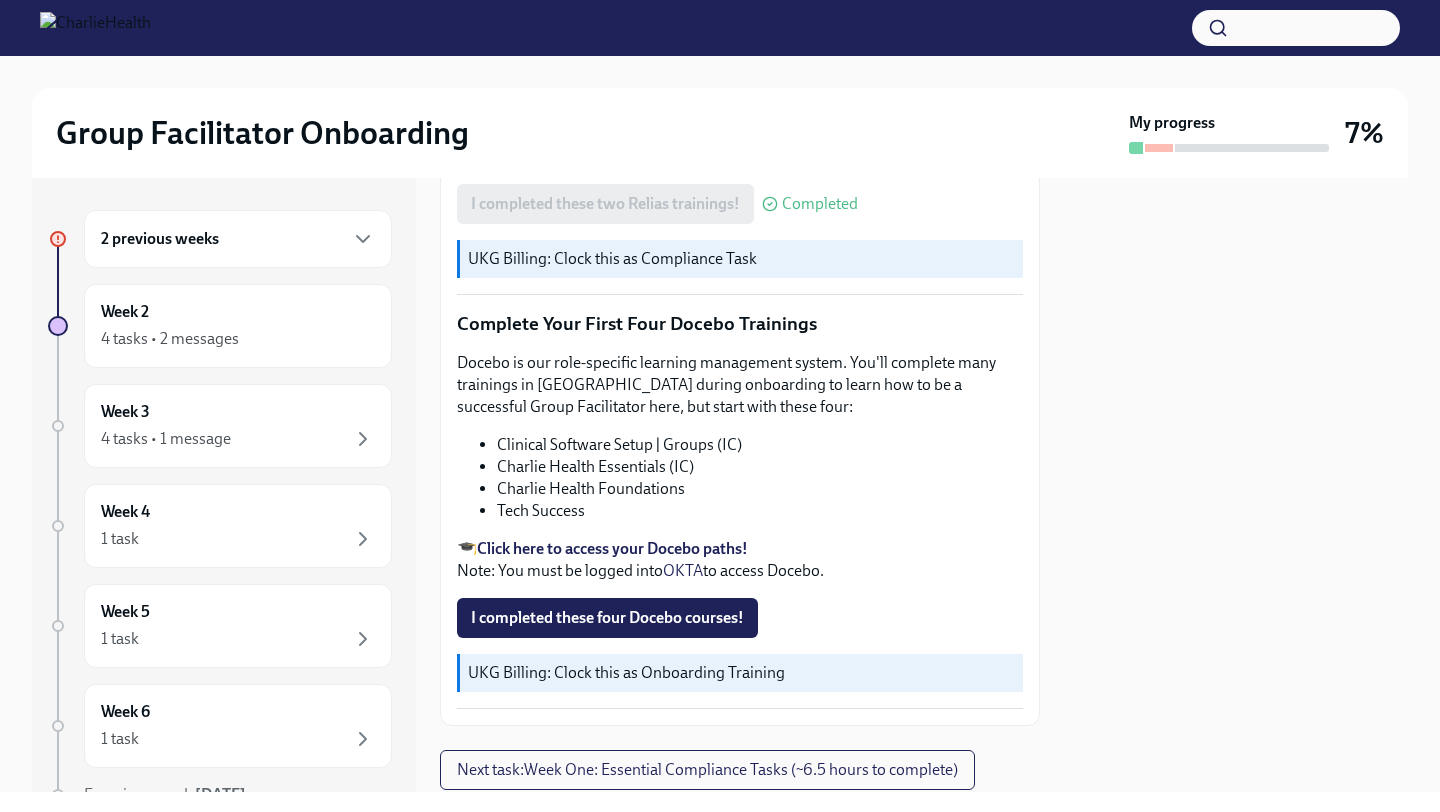 scroll, scrollTop: 2518, scrollLeft: 0, axis: vertical 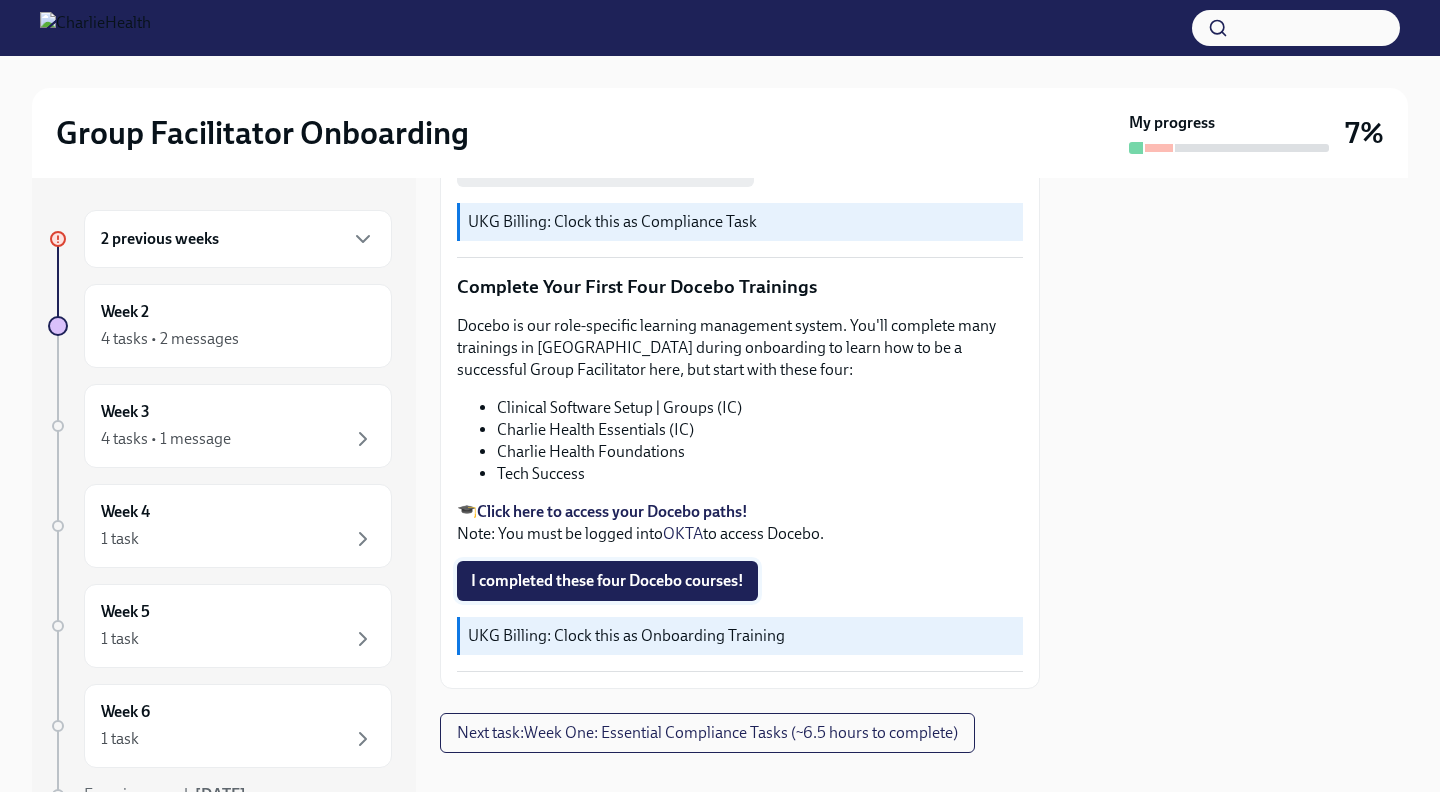 click on "I completed these four Docebo courses!" at bounding box center [607, 581] 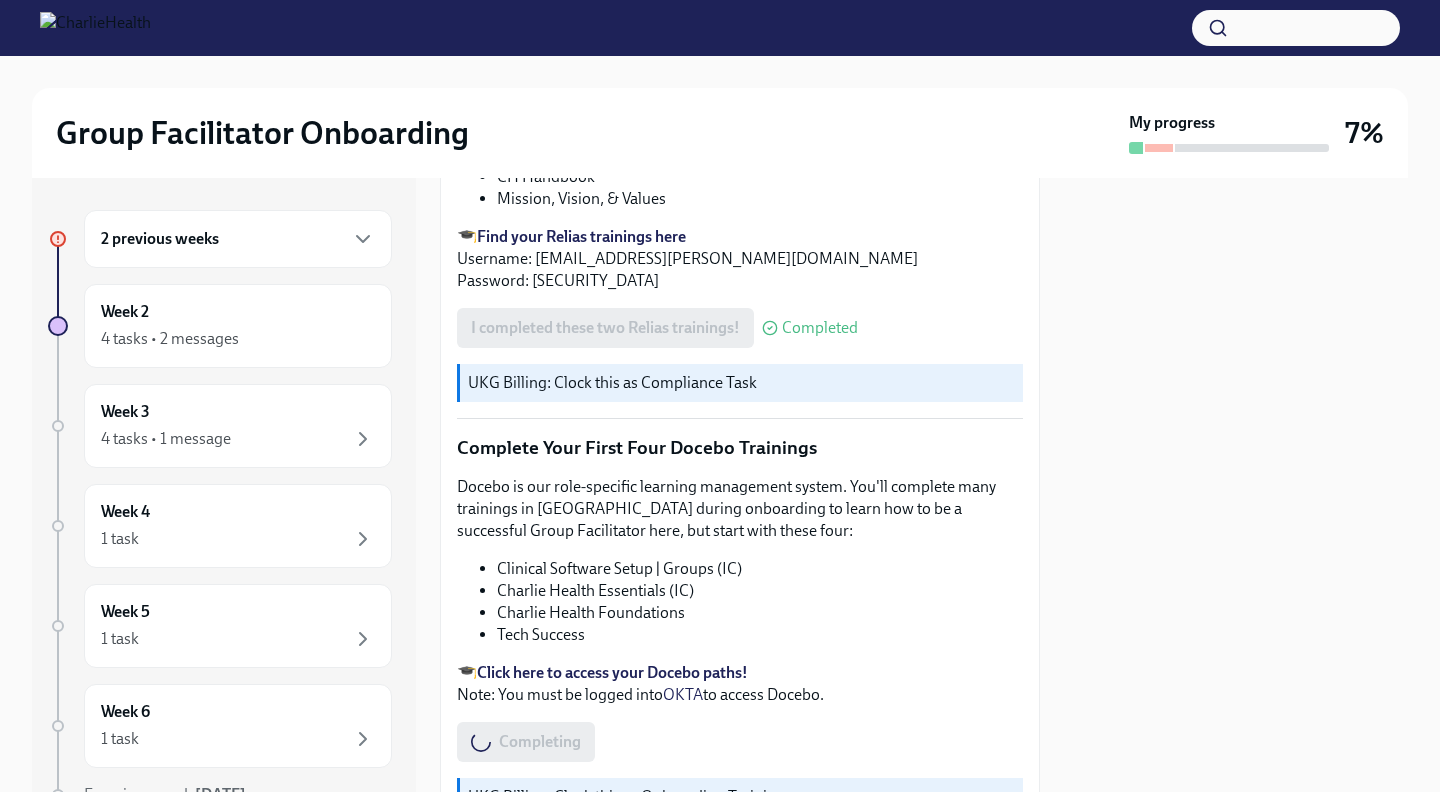 scroll, scrollTop: 2543, scrollLeft: 0, axis: vertical 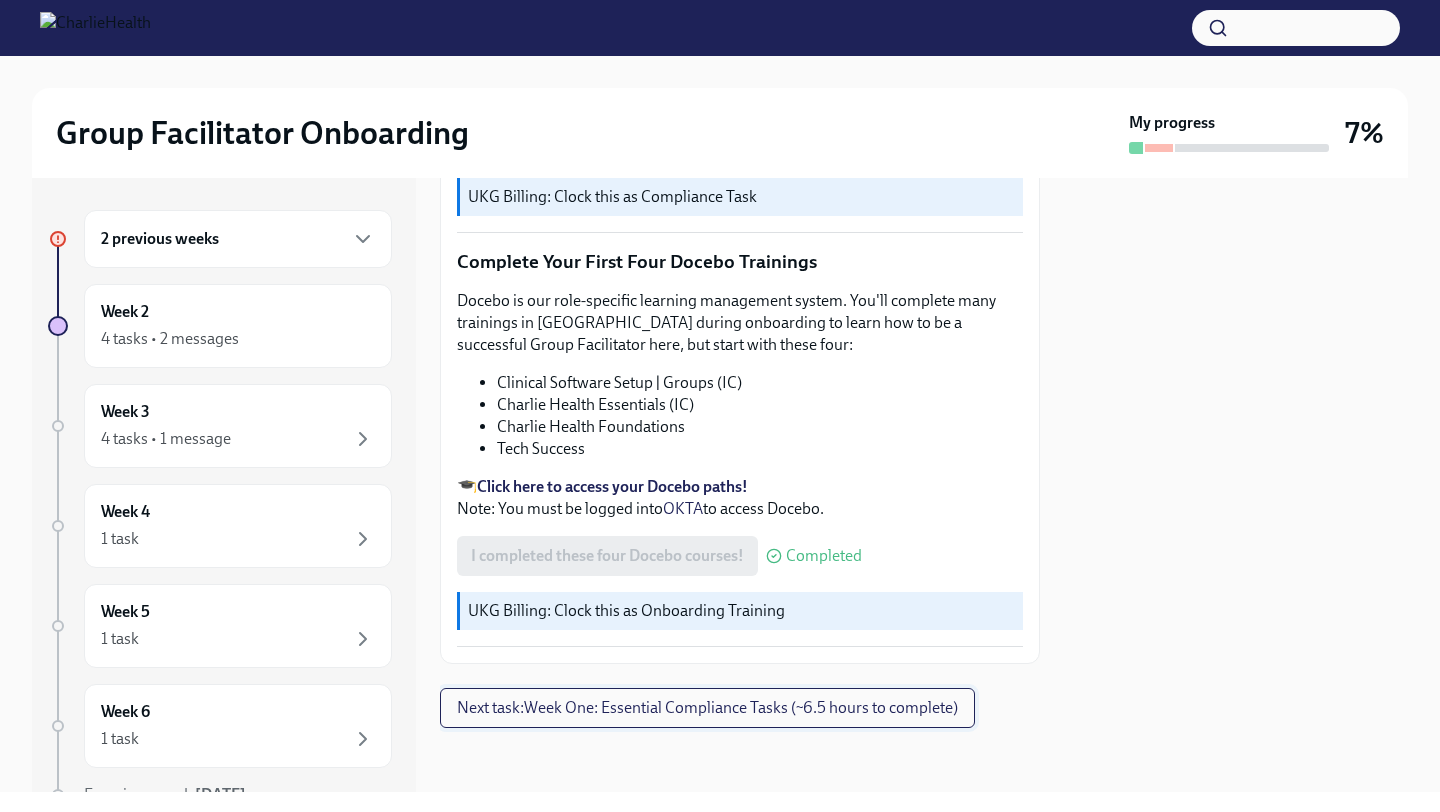 click on "Next task :  Week One: Essential Compliance Tasks (~6.5 hours to complete)" at bounding box center (707, 708) 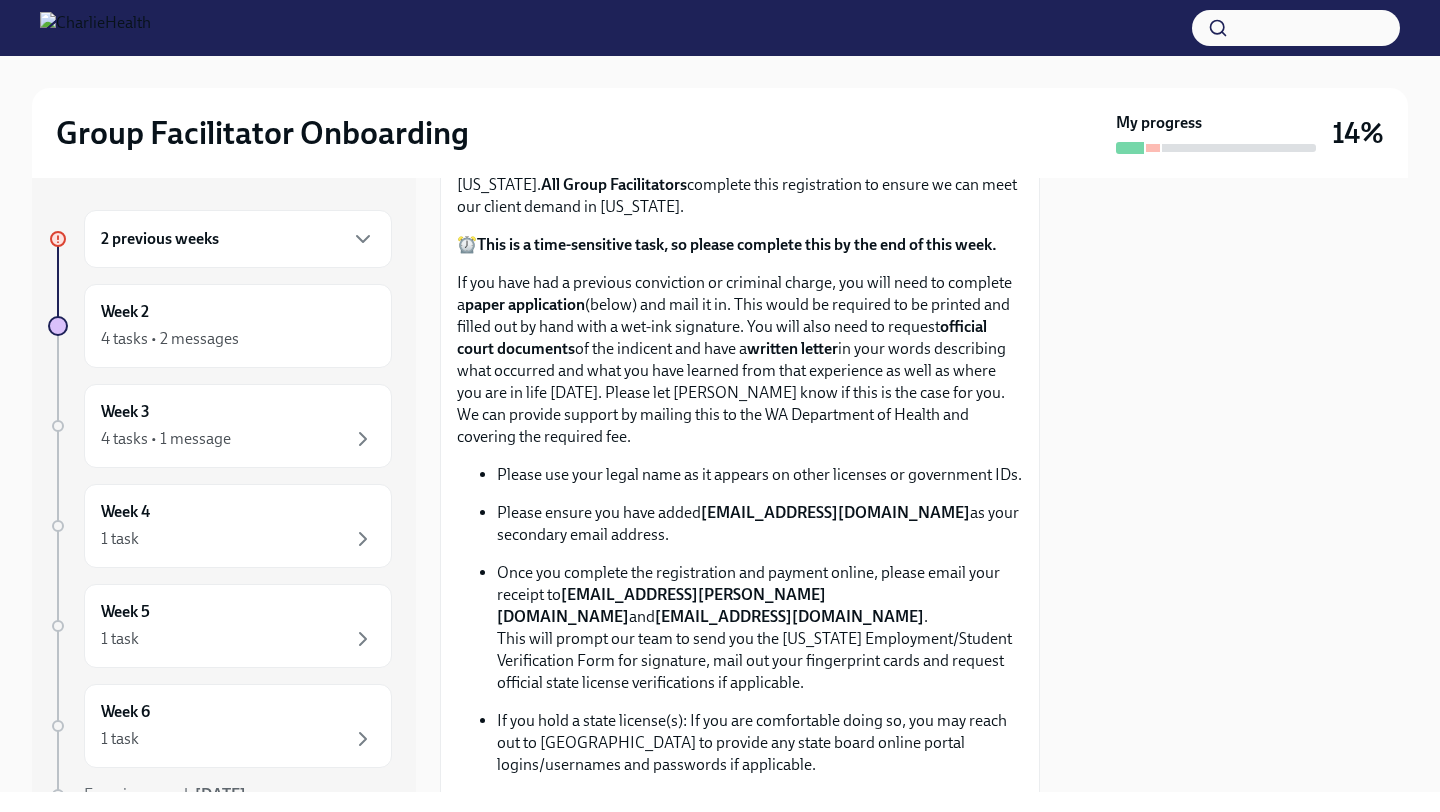 scroll, scrollTop: 940, scrollLeft: 0, axis: vertical 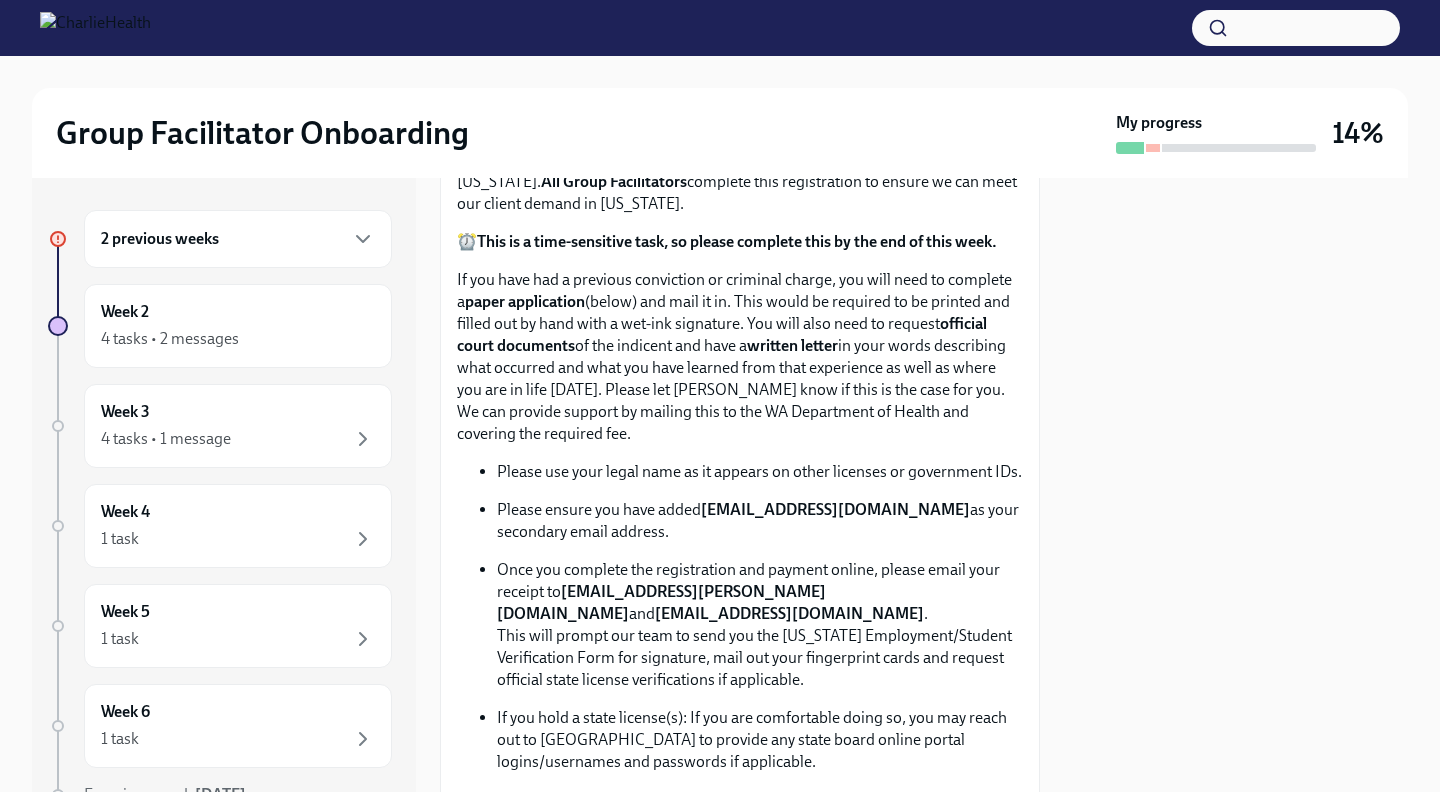 click at bounding box center [1153, 148] 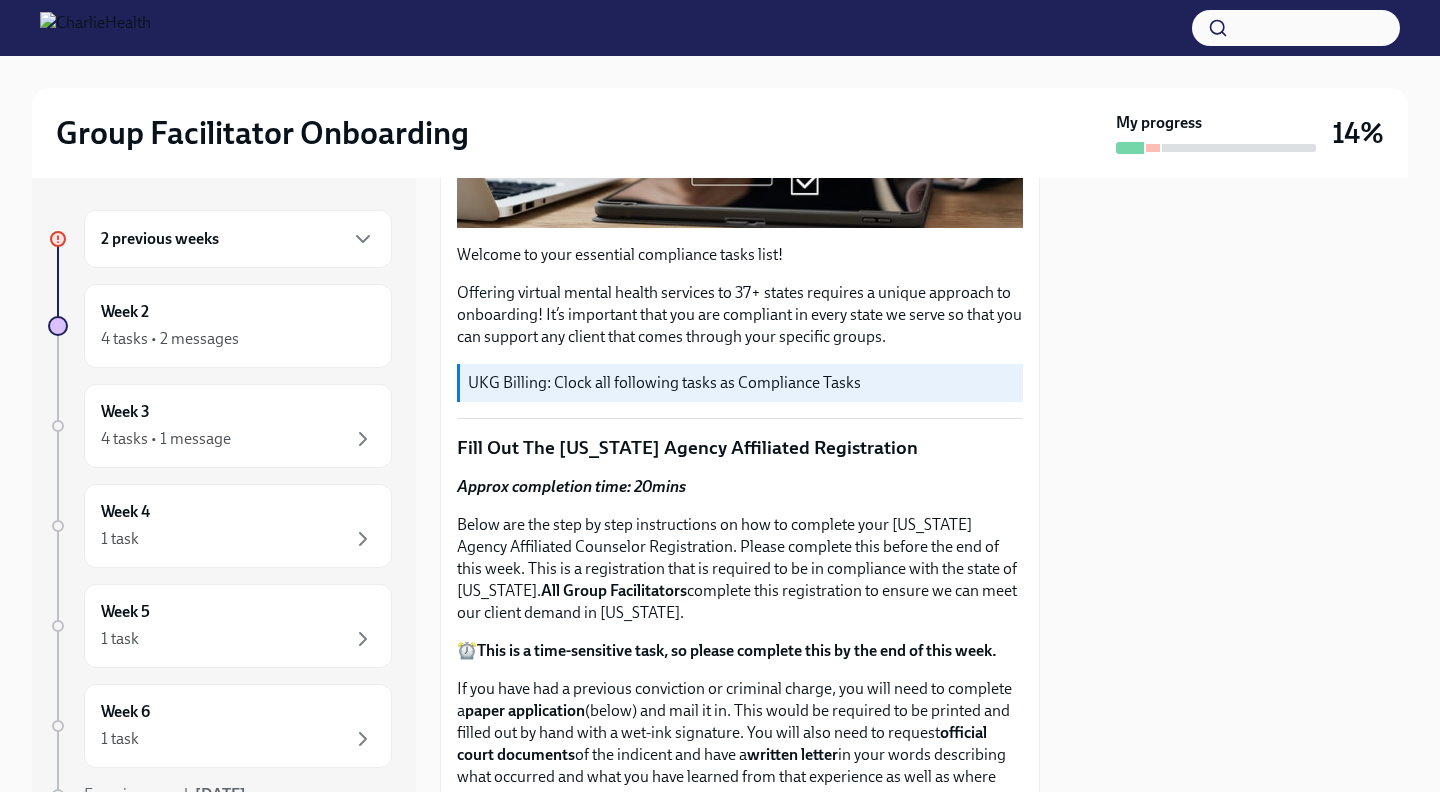 scroll, scrollTop: 0, scrollLeft: 0, axis: both 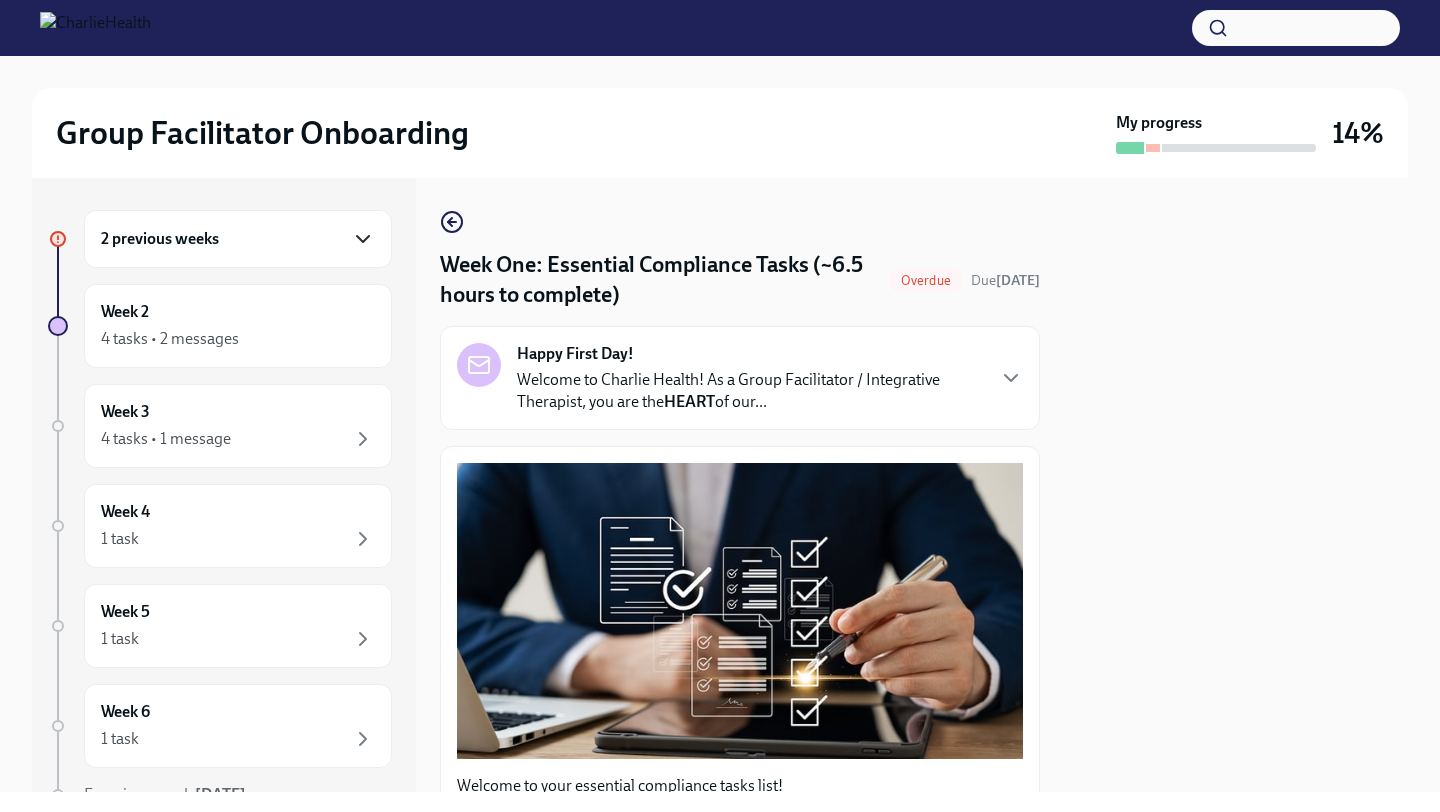 click 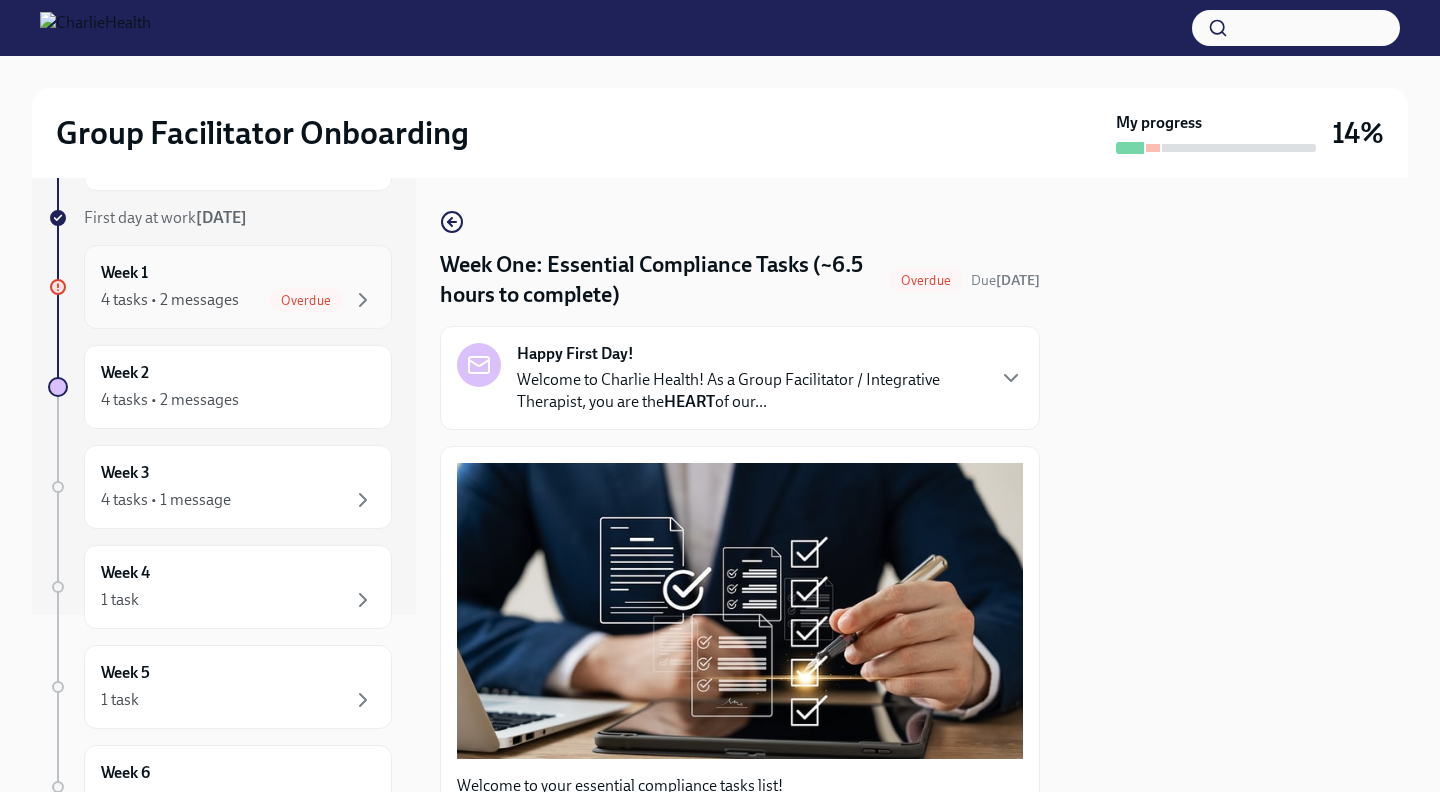 scroll, scrollTop: 188, scrollLeft: 0, axis: vertical 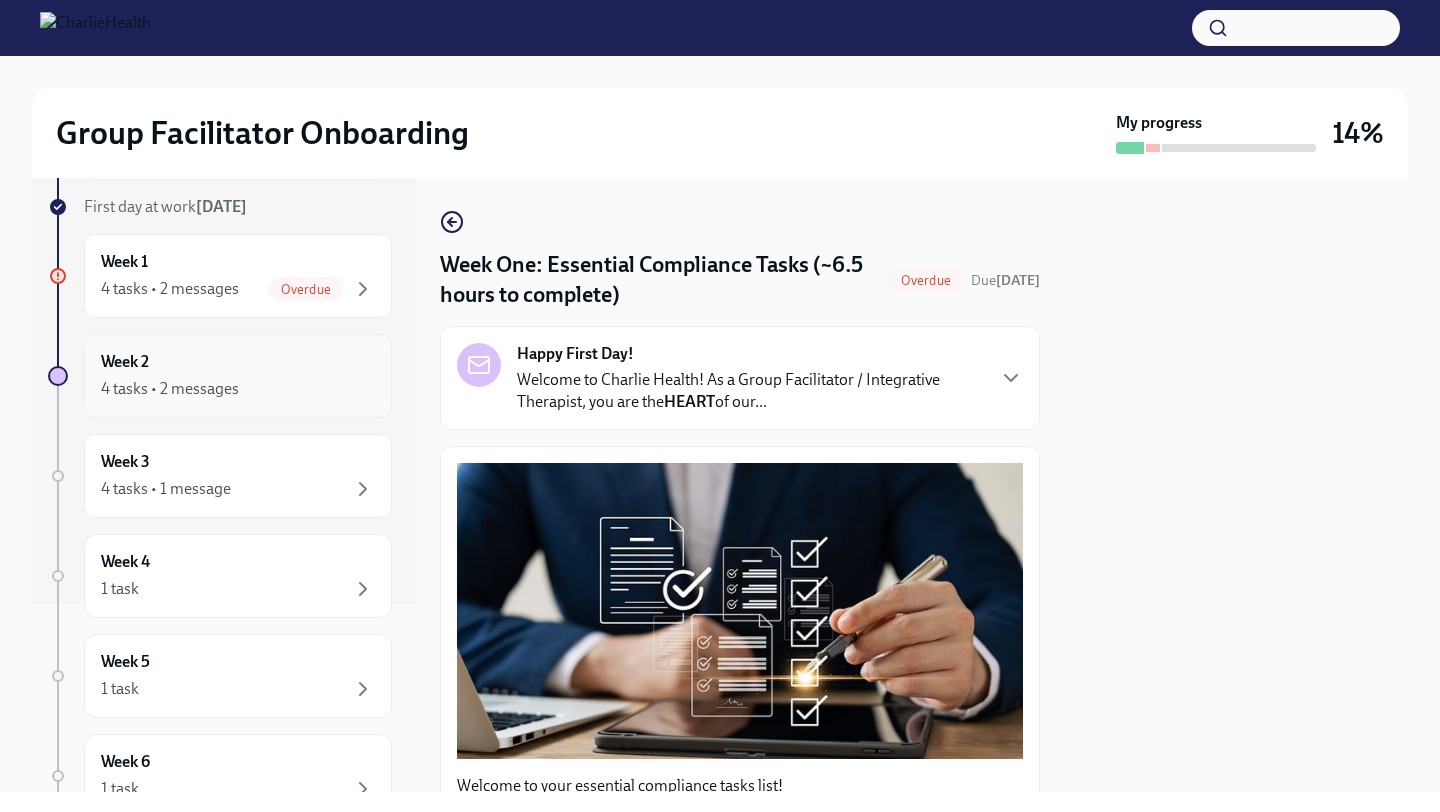 click on "Week 2 4 tasks • 2 messages" at bounding box center [238, 376] 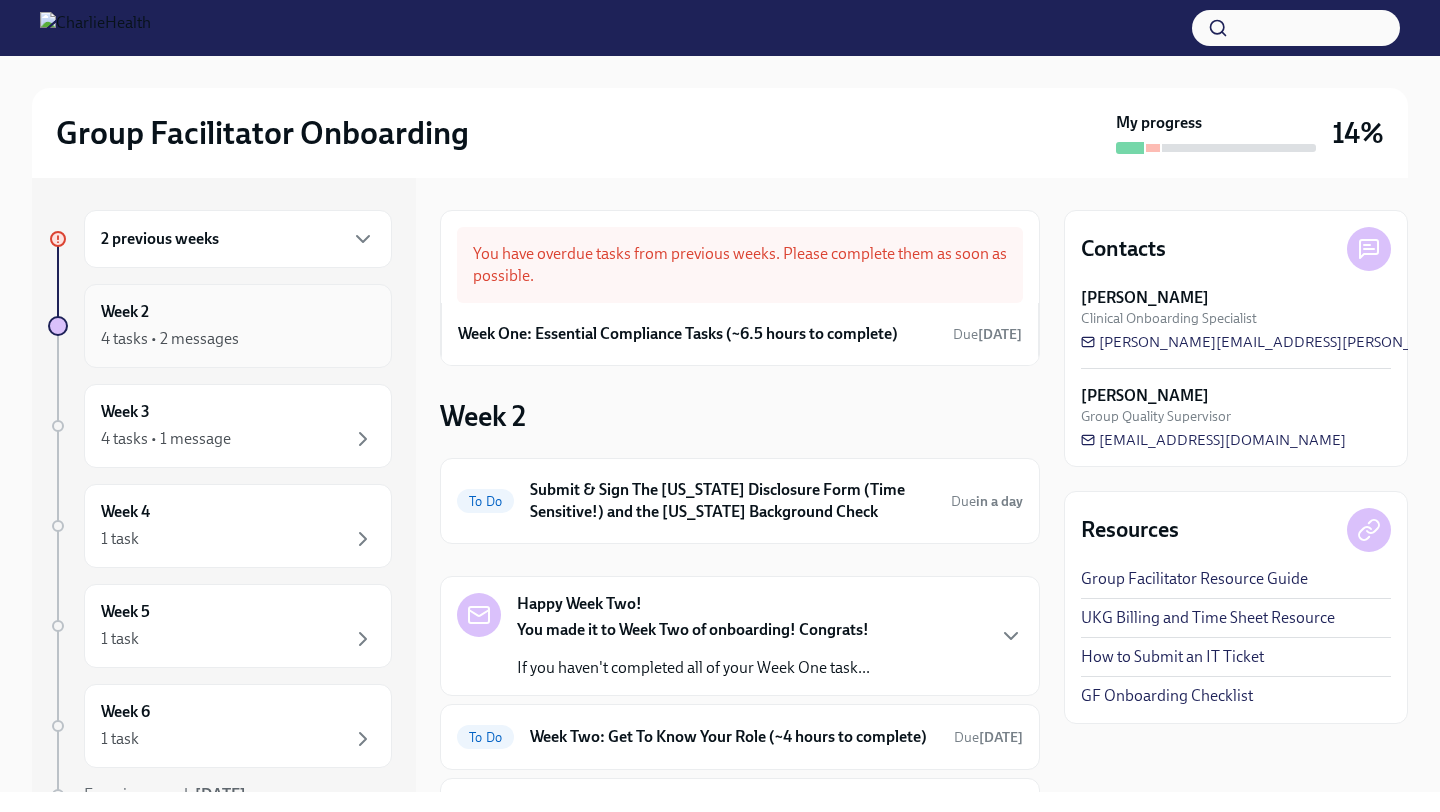 click on "Week 2 4 tasks • 2 messages" at bounding box center [238, 326] 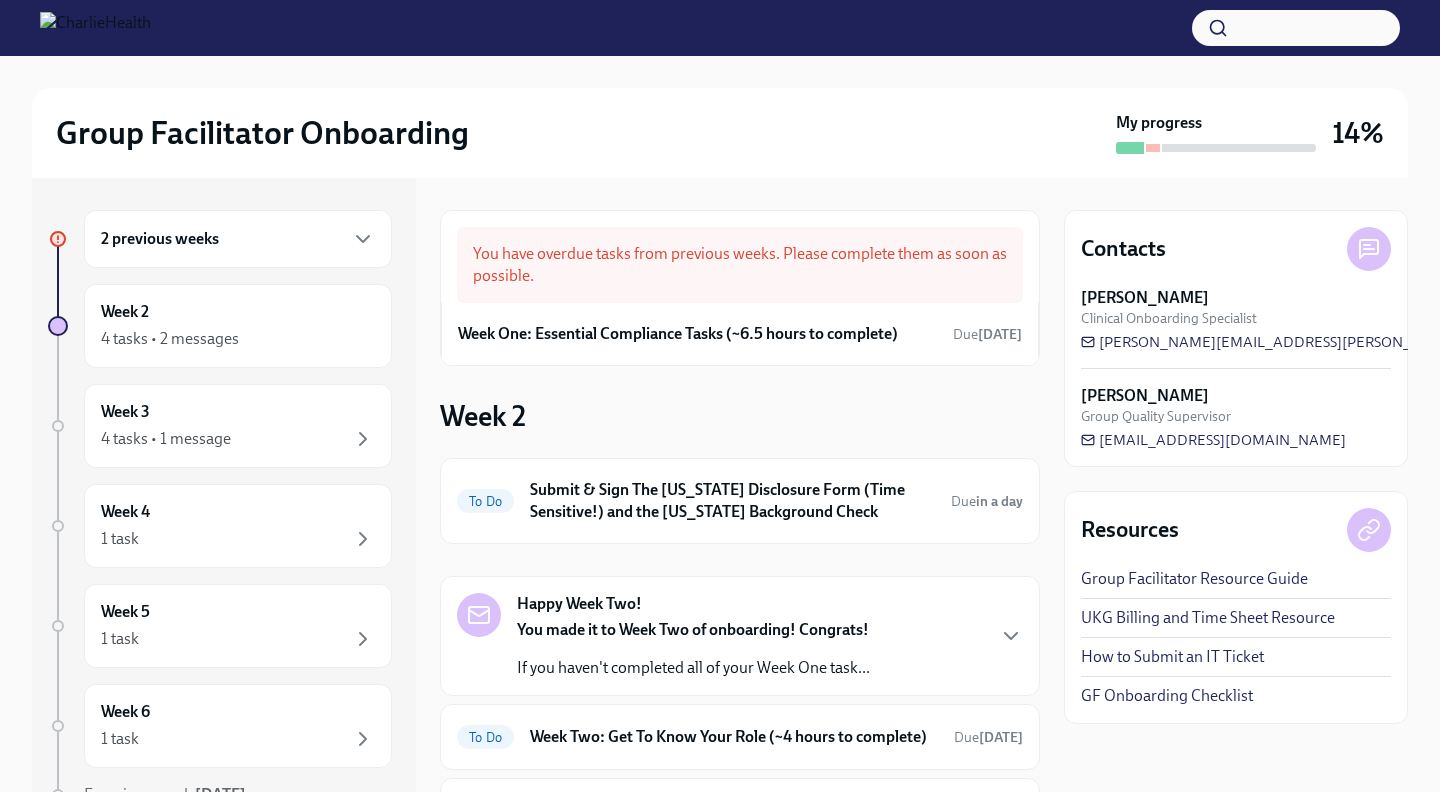 click on "2 previous weeks" at bounding box center [238, 239] 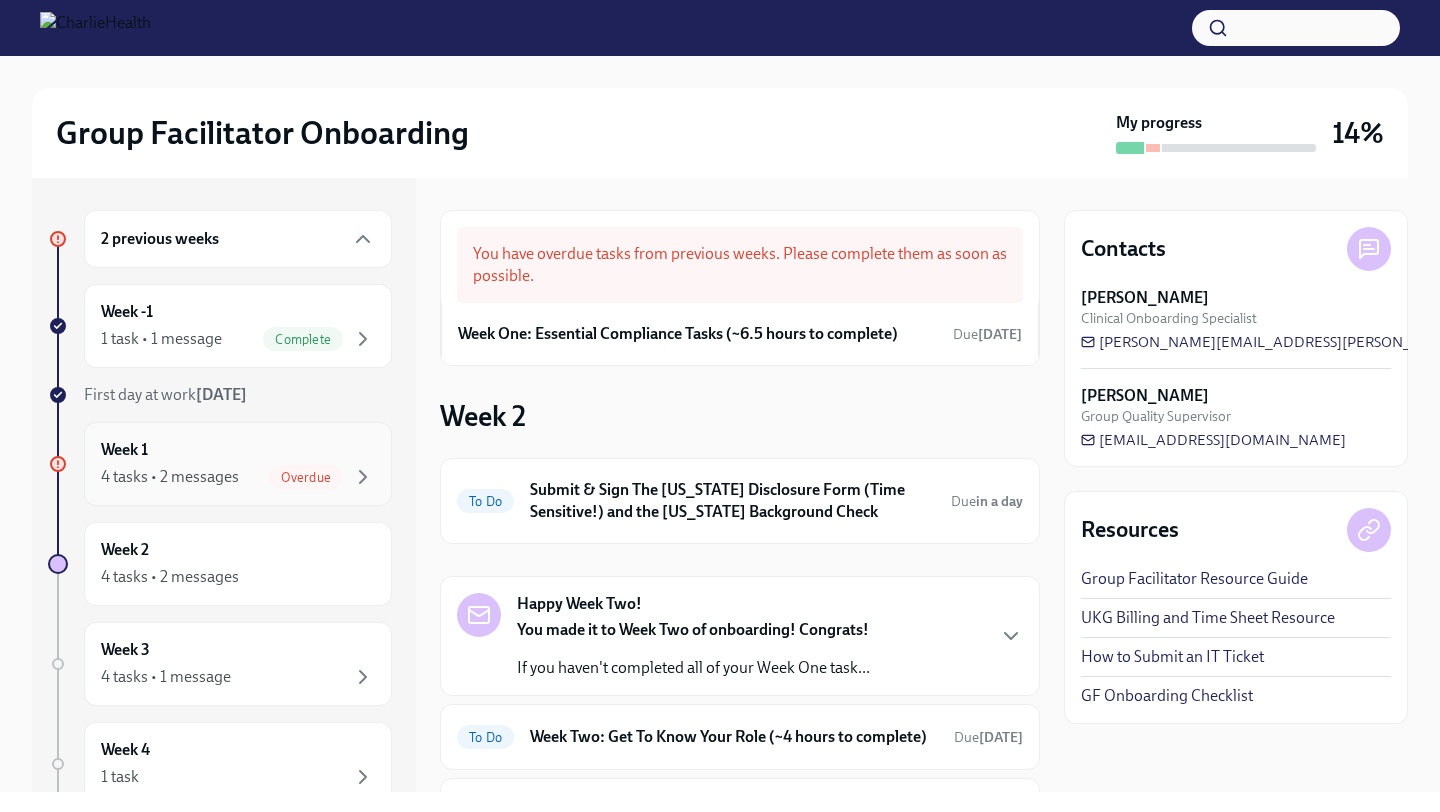 click on "Week 1 4 tasks • 2 messages Overdue" at bounding box center [238, 464] 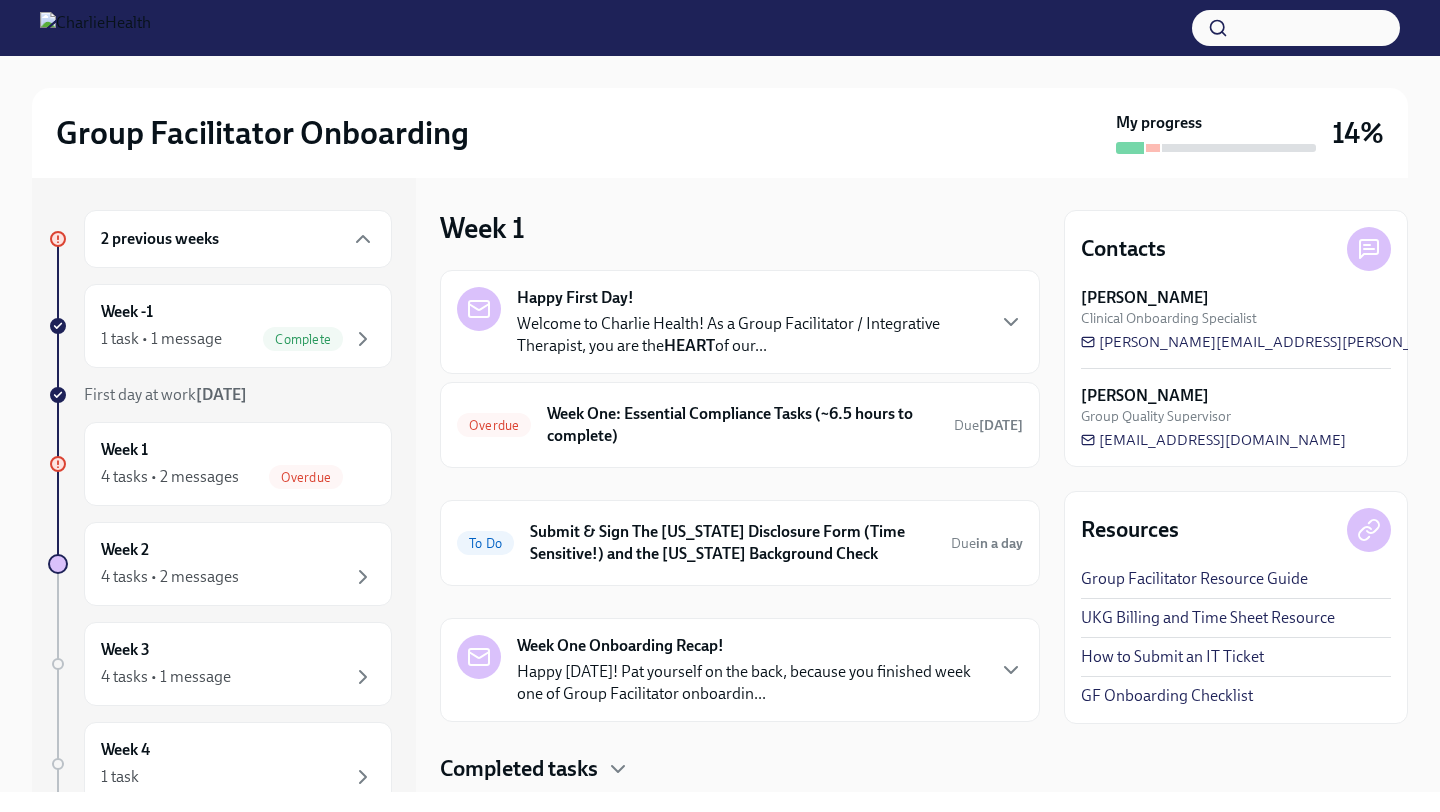 scroll, scrollTop: 56, scrollLeft: 0, axis: vertical 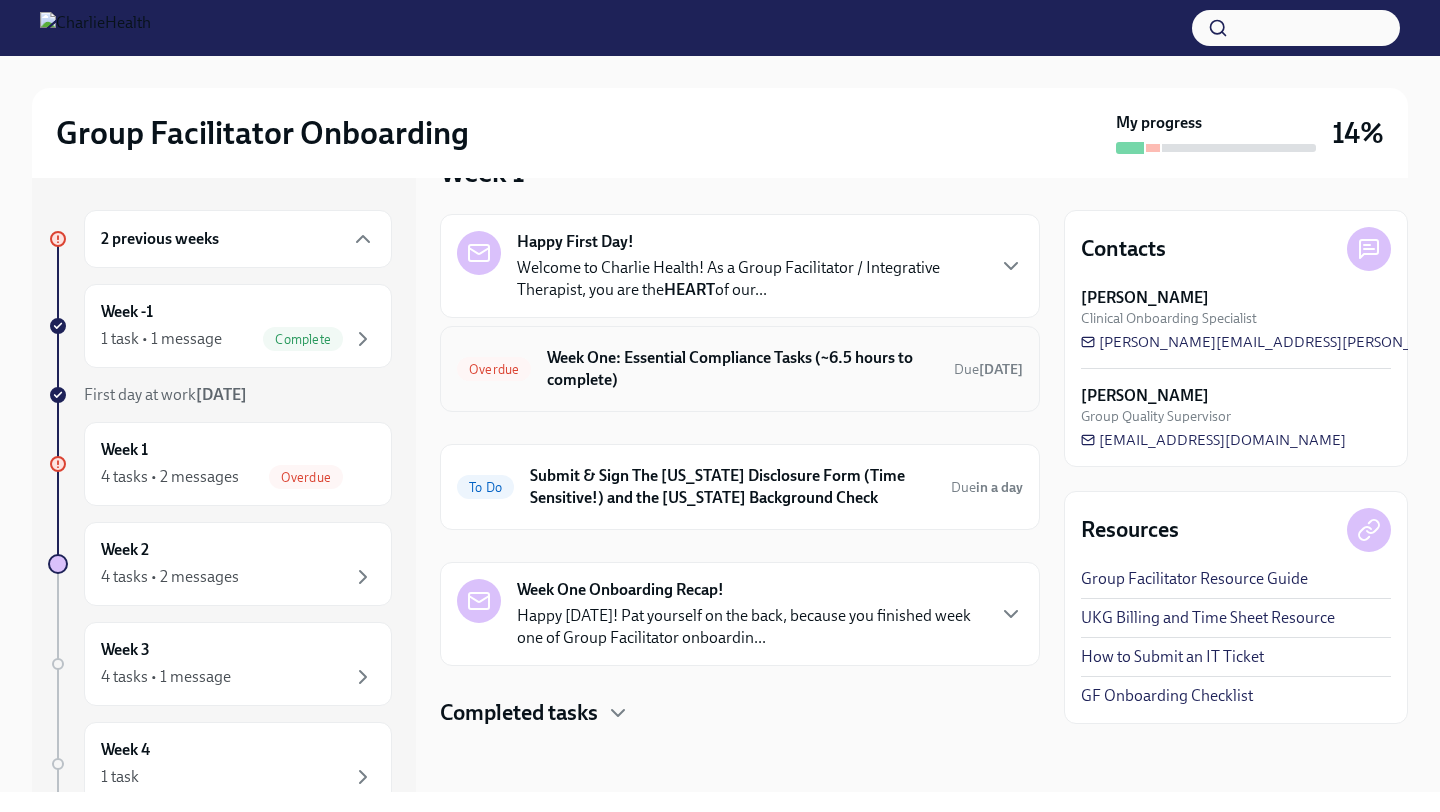 click on "Overdue Week One: Essential Compliance Tasks (~6.5 hours to complete) Due  [DATE]" at bounding box center (740, 369) 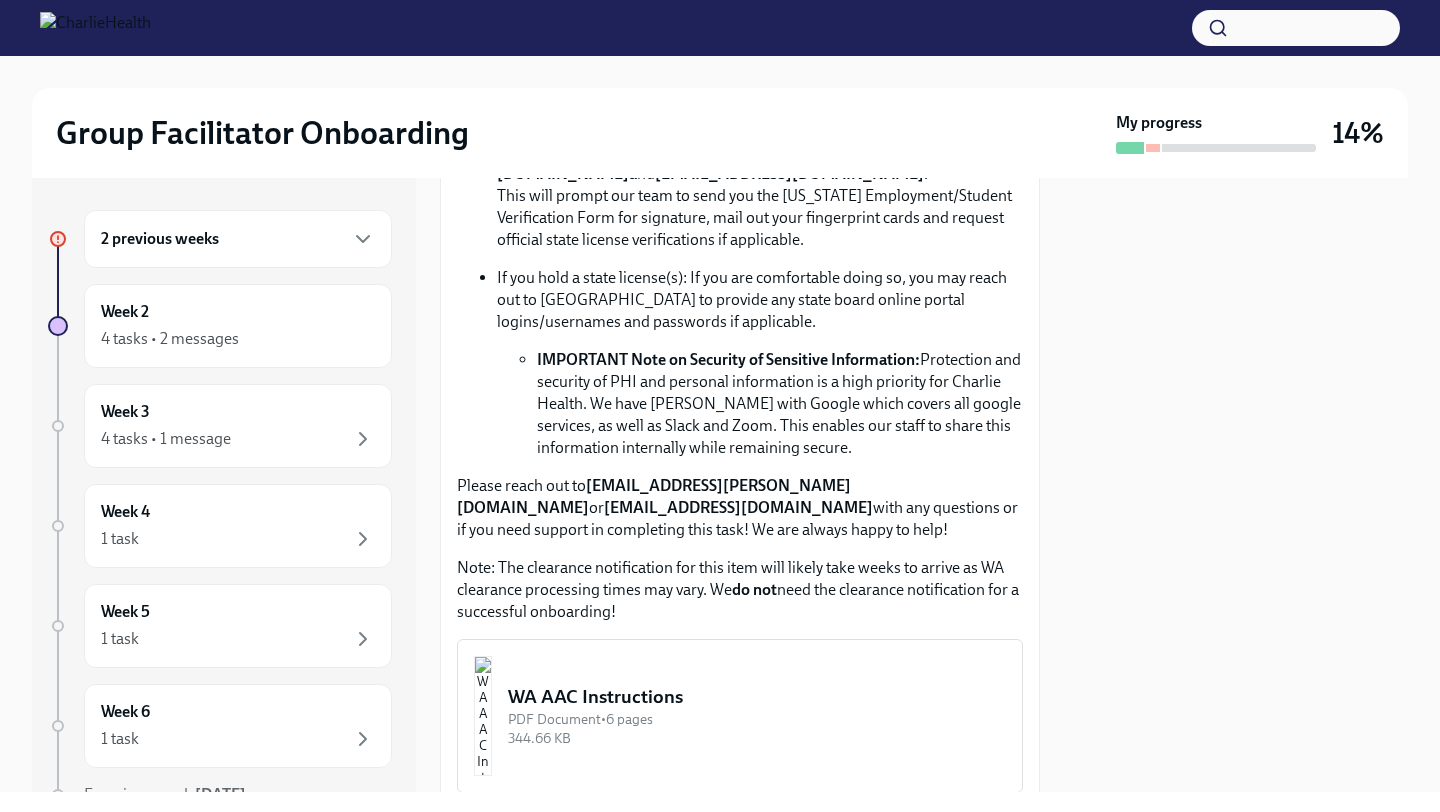 scroll, scrollTop: 1487, scrollLeft: 0, axis: vertical 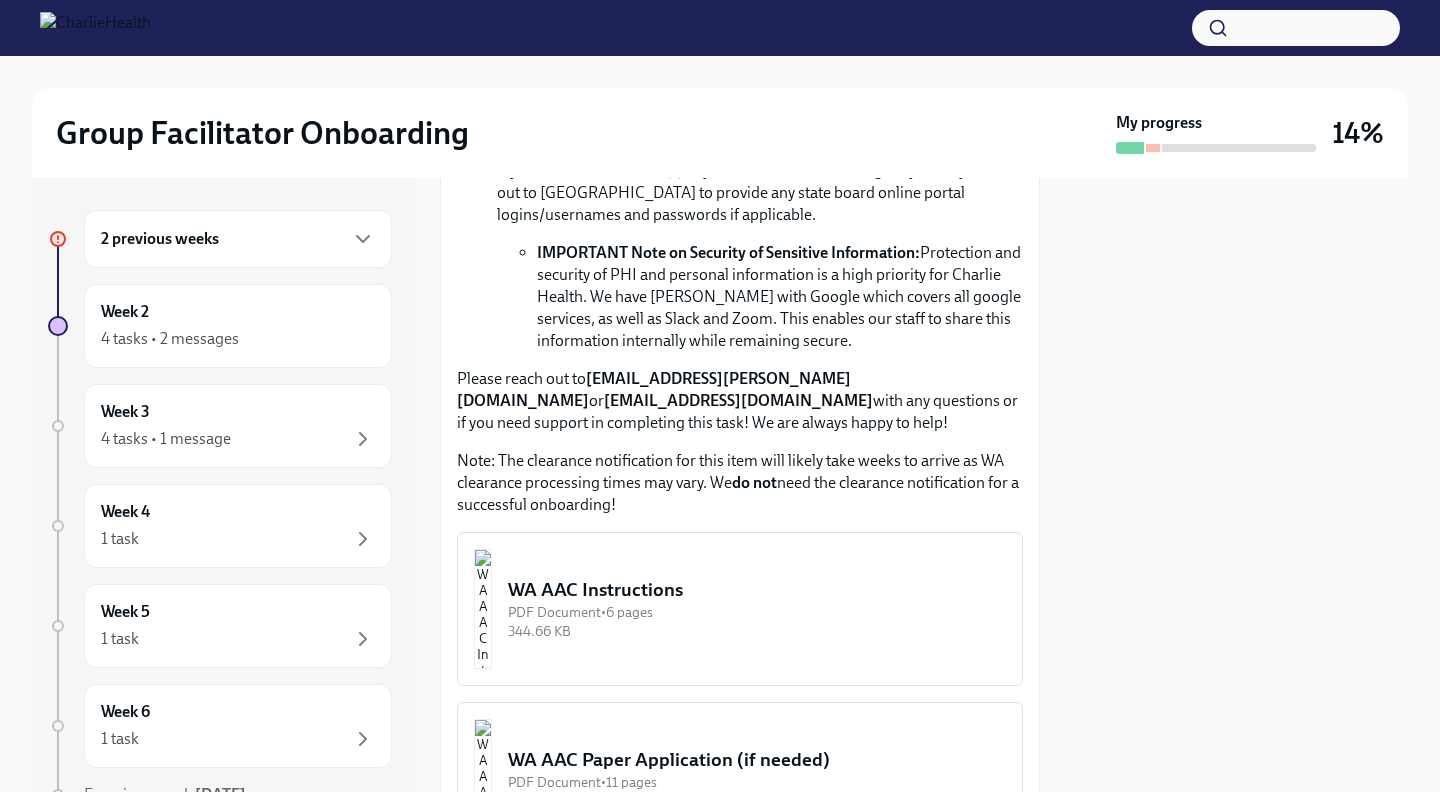 click on "WA AAC Instructions" at bounding box center [757, 590] 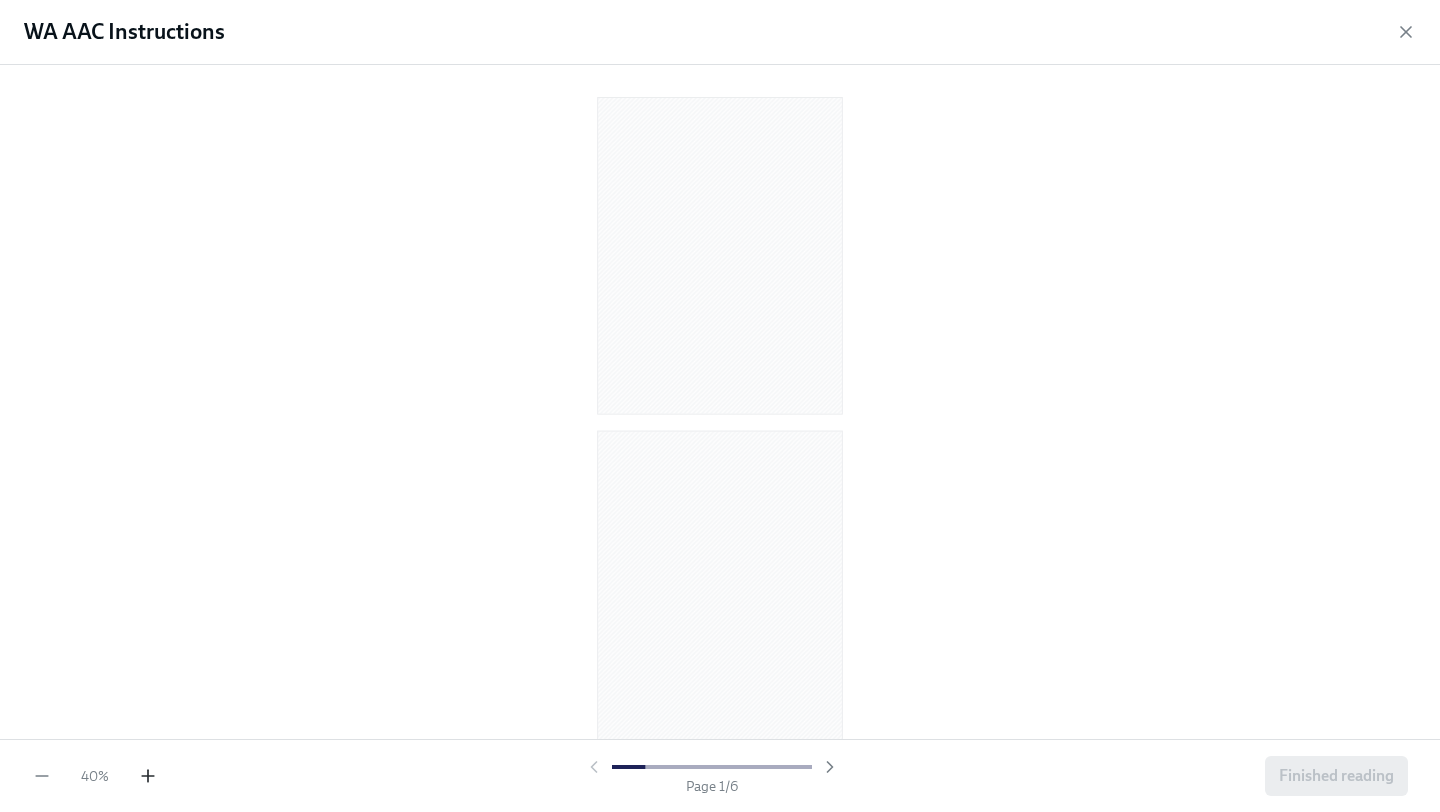 click 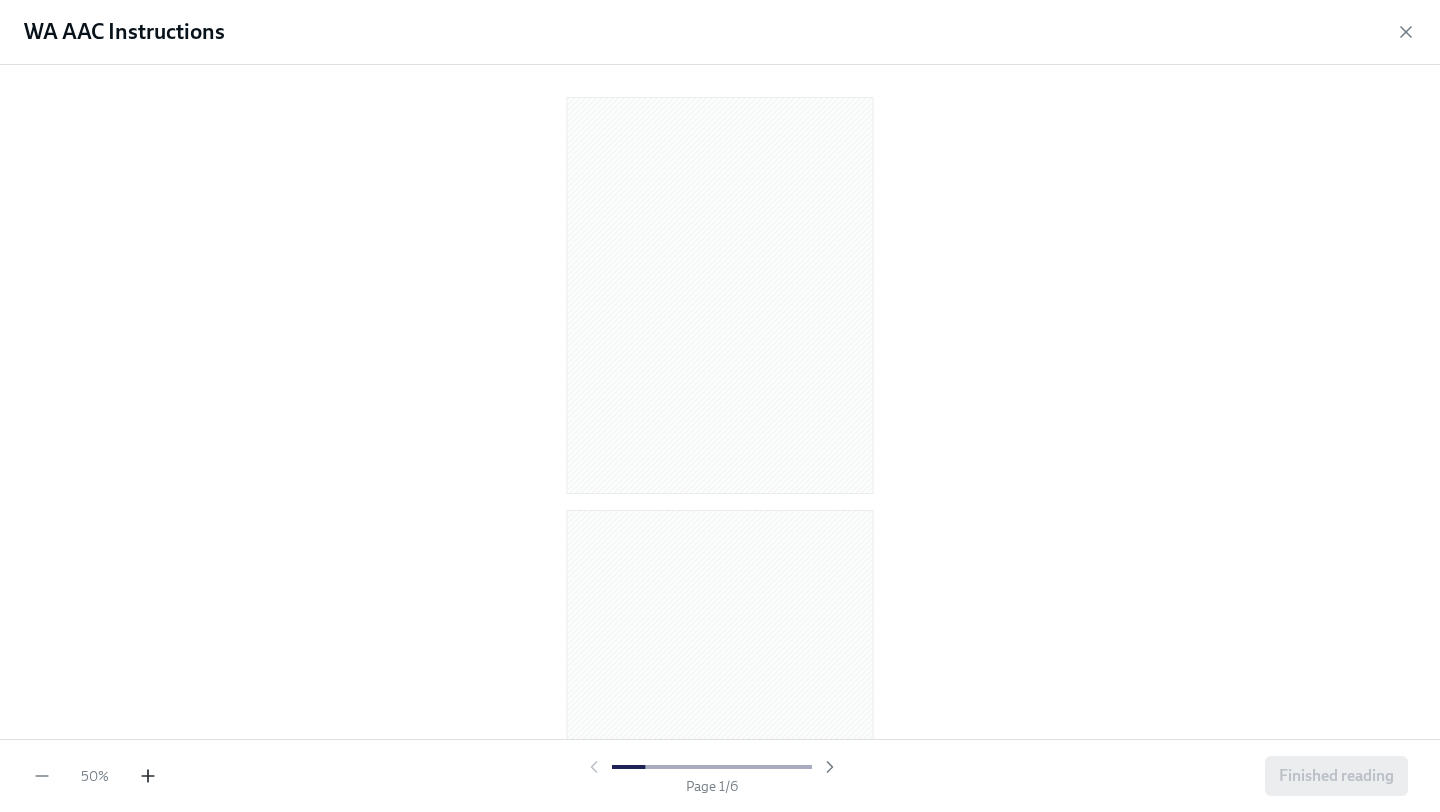 click 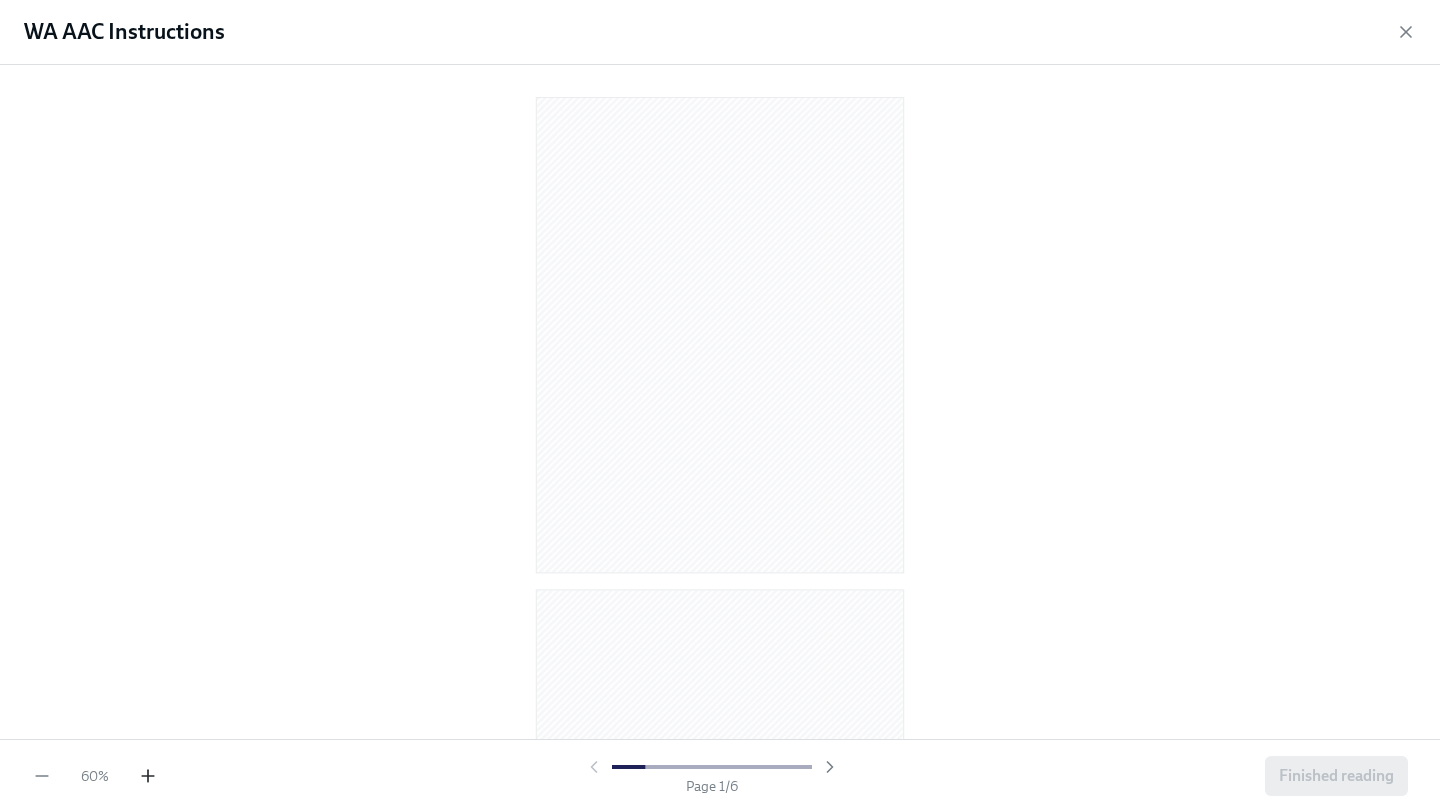 click 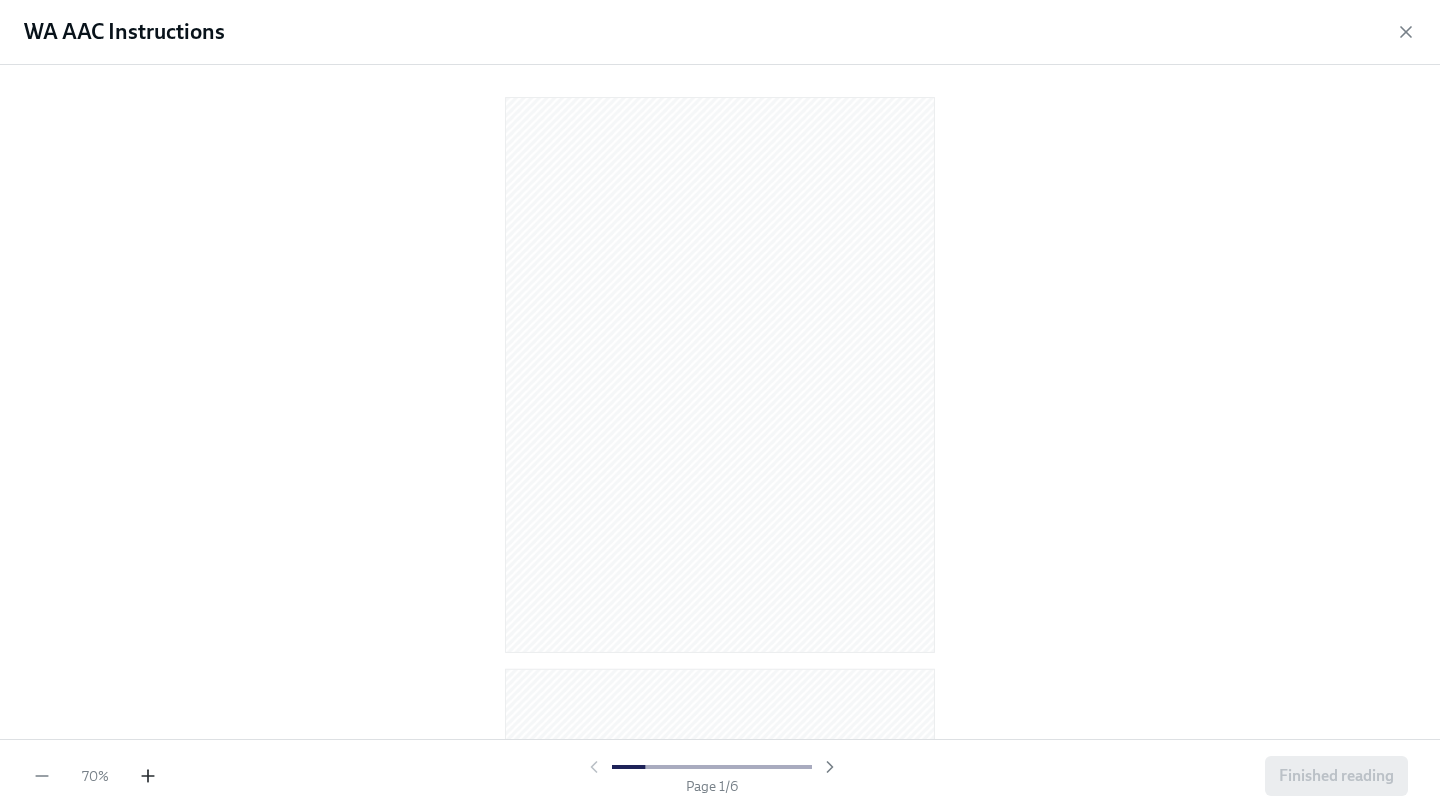 click 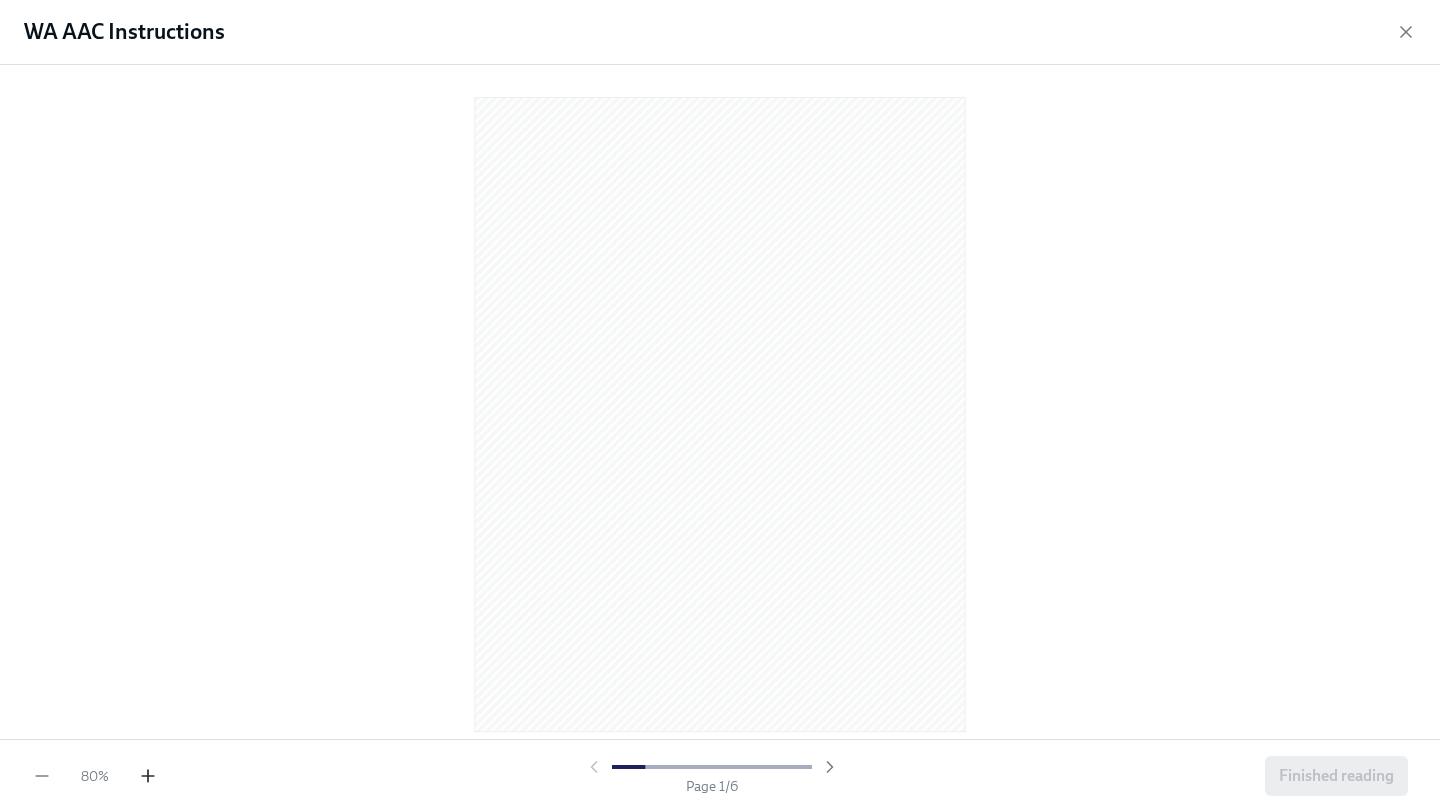 click 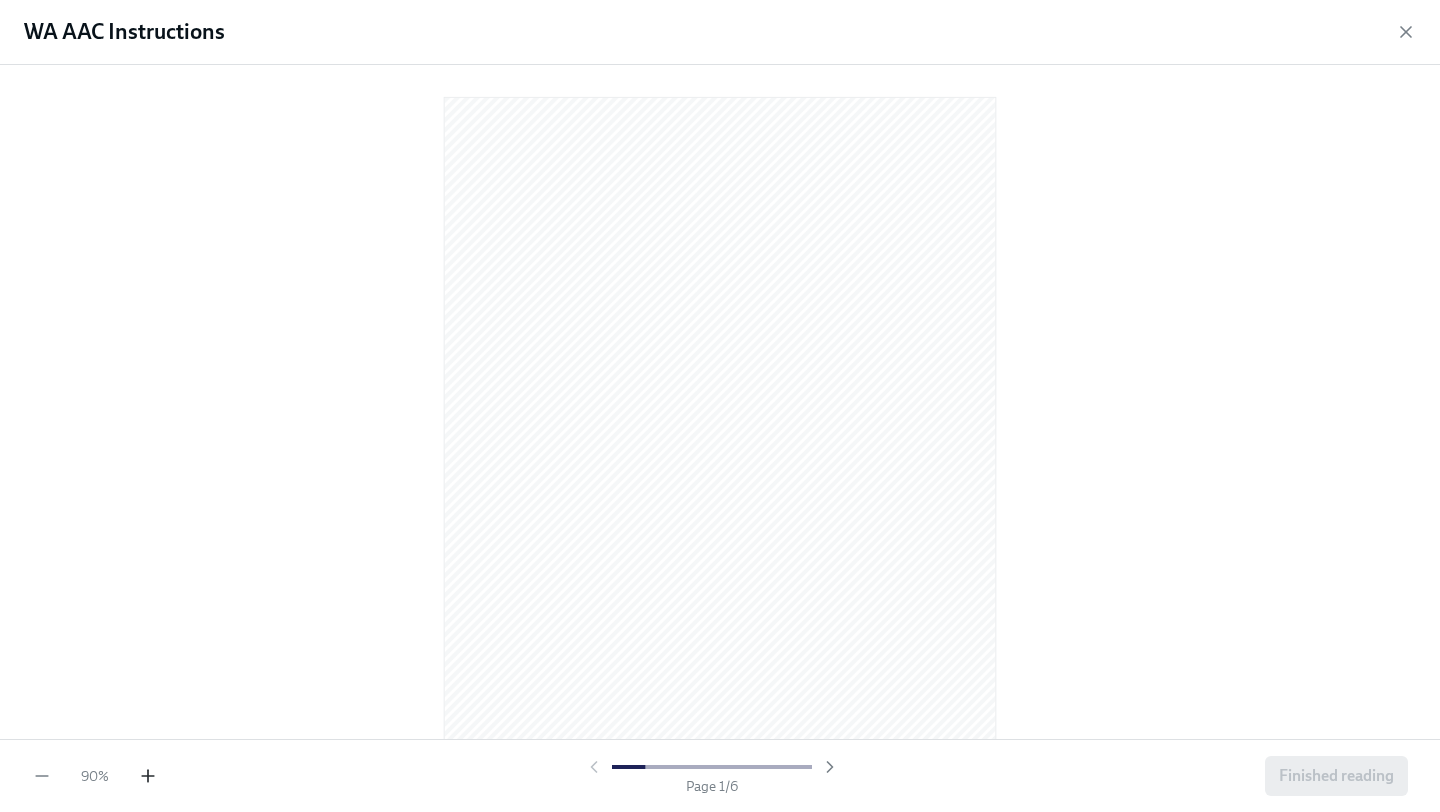 click 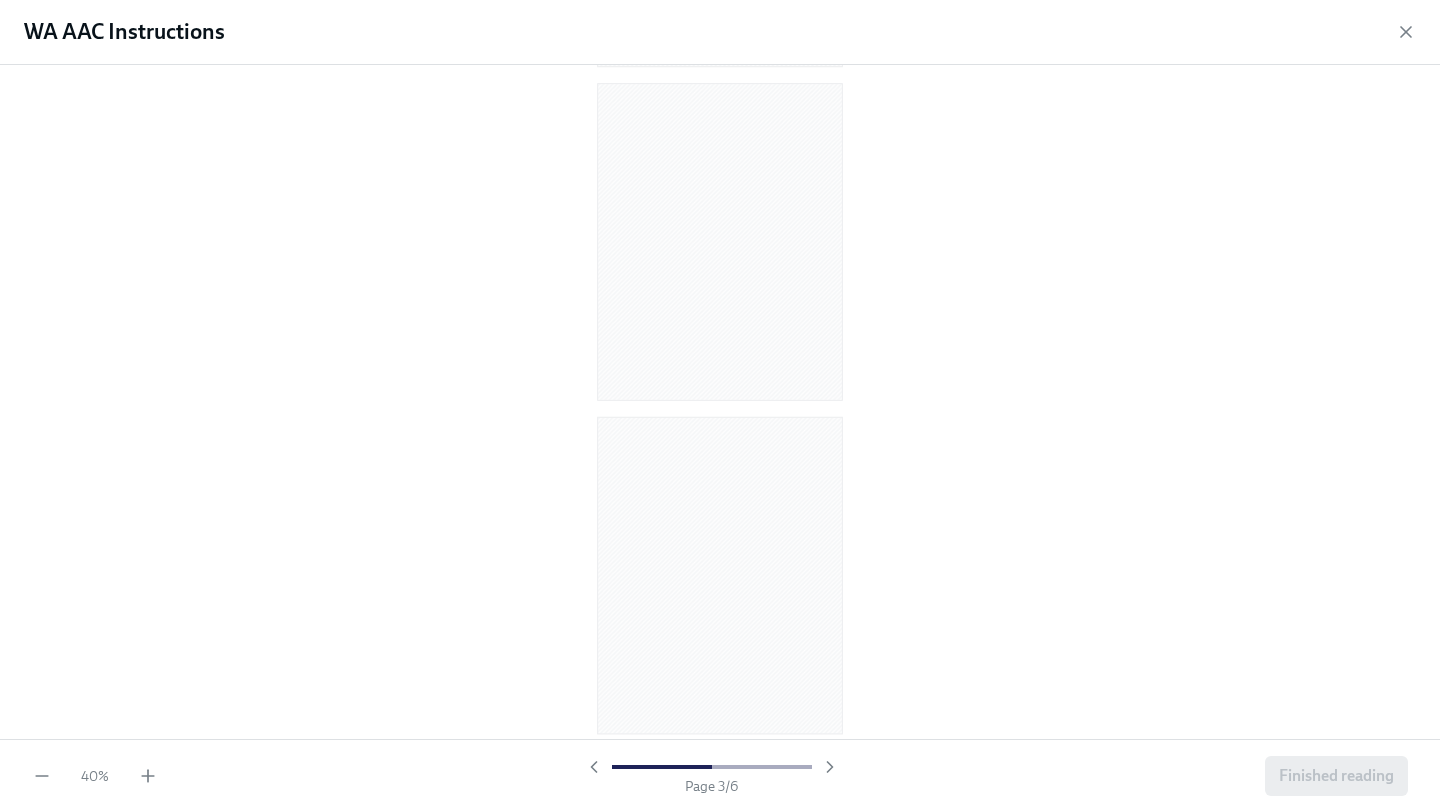 scroll, scrollTop: 0, scrollLeft: 0, axis: both 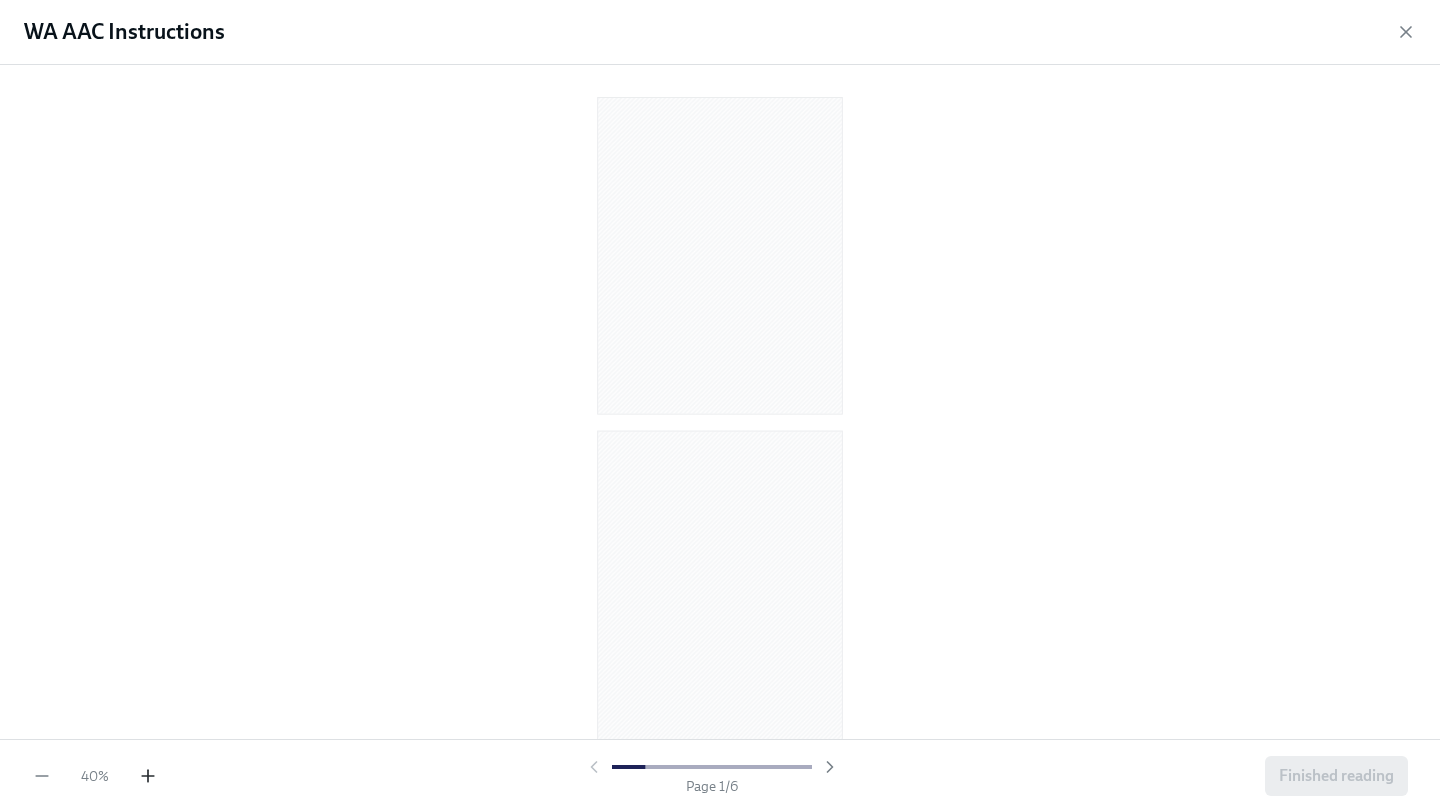 click 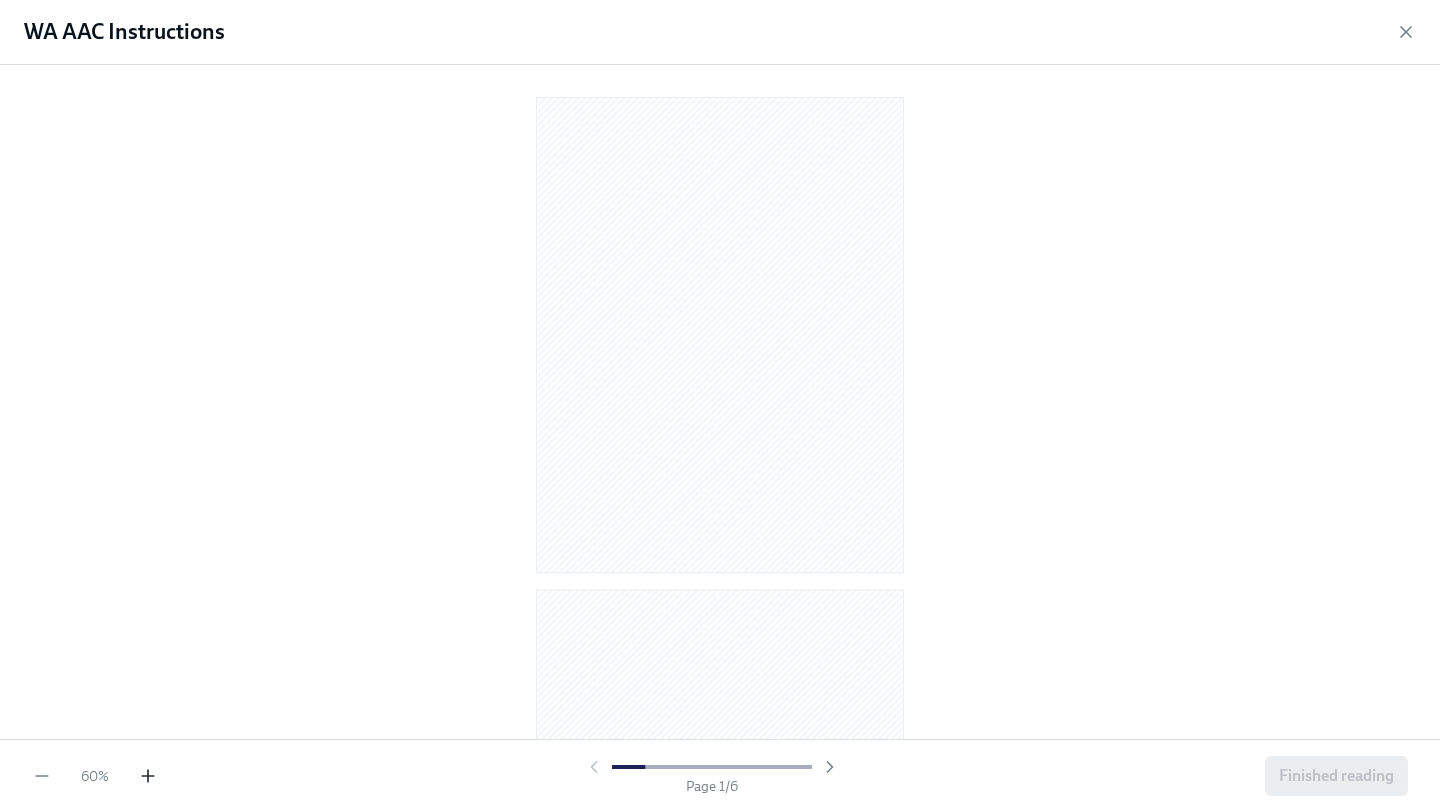 click 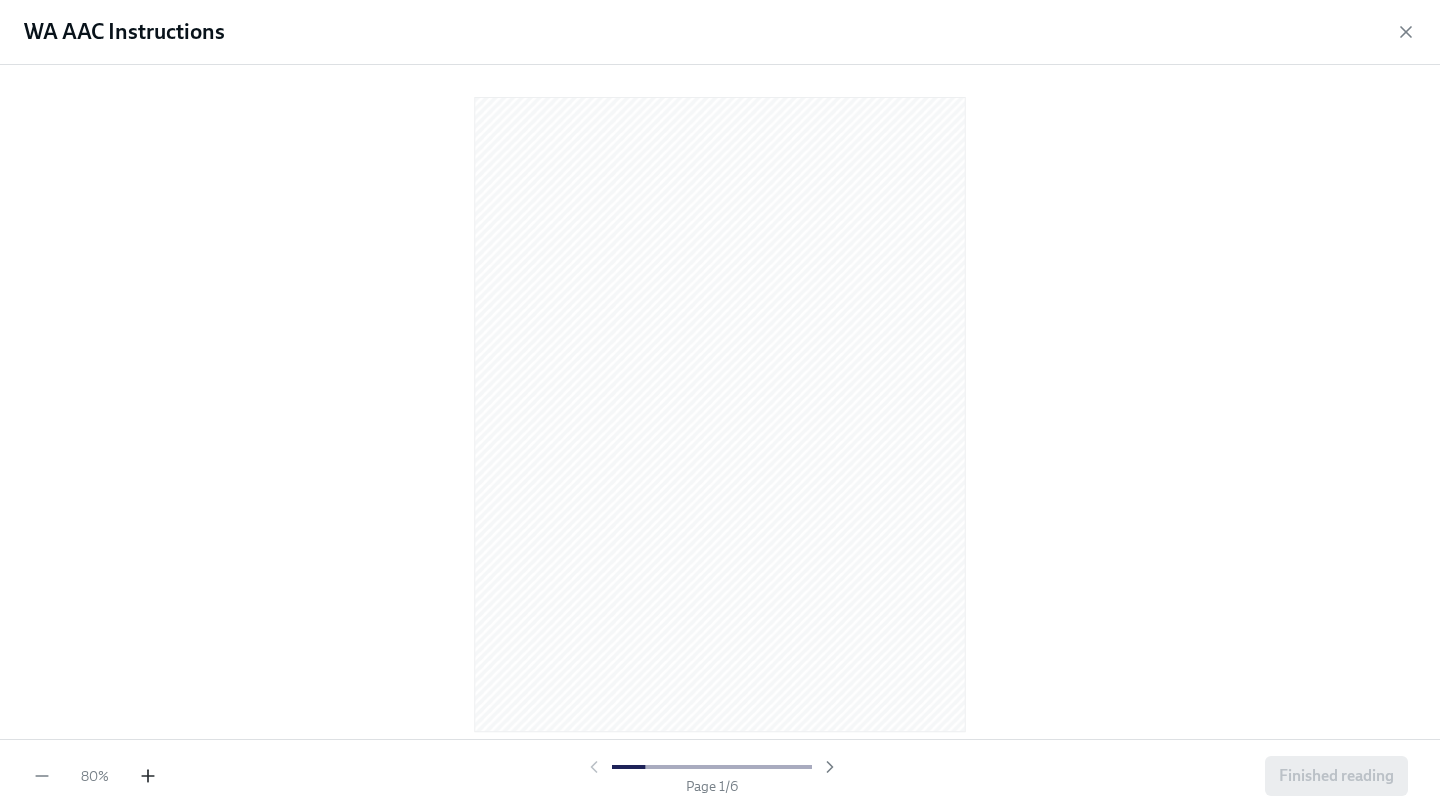 click 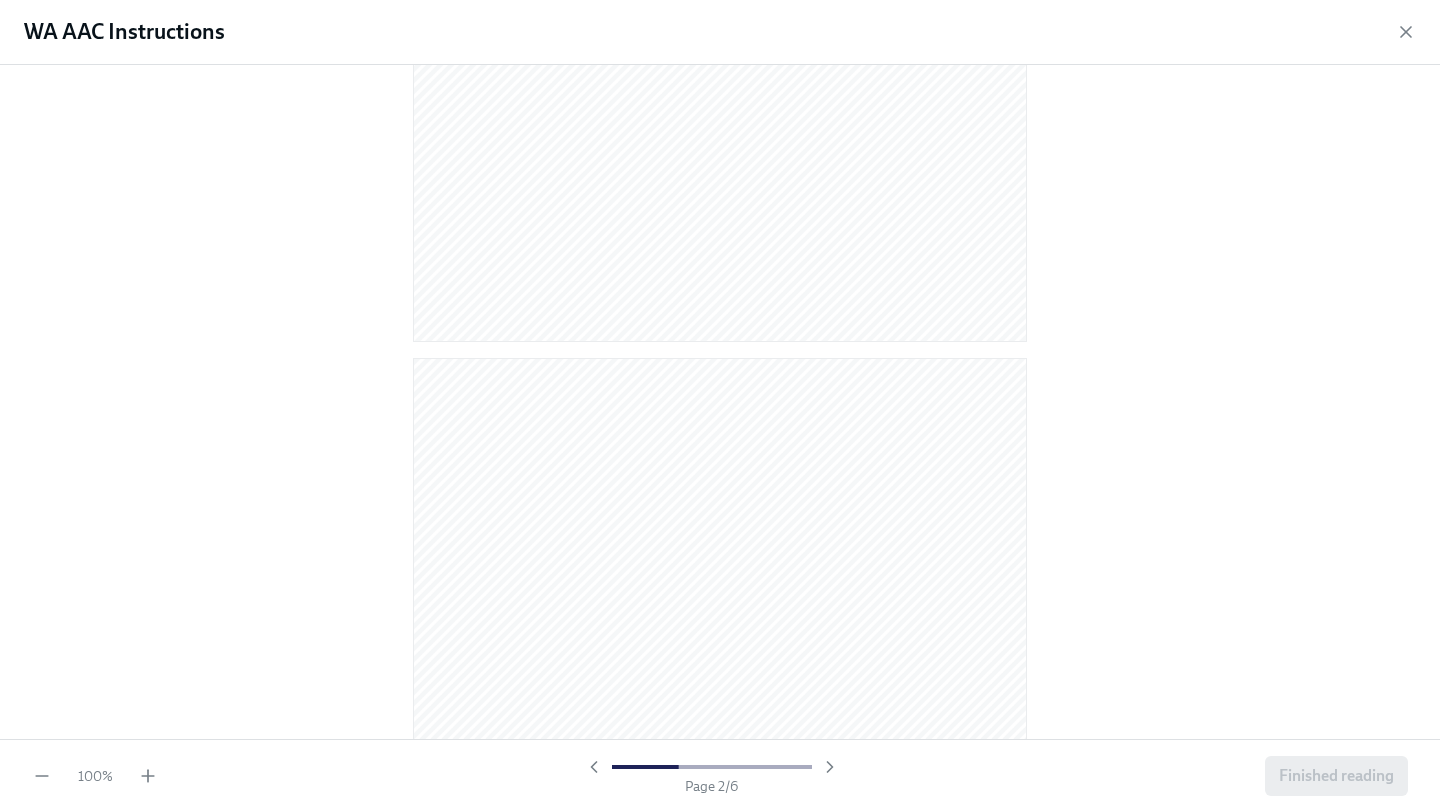 scroll, scrollTop: 594, scrollLeft: 0, axis: vertical 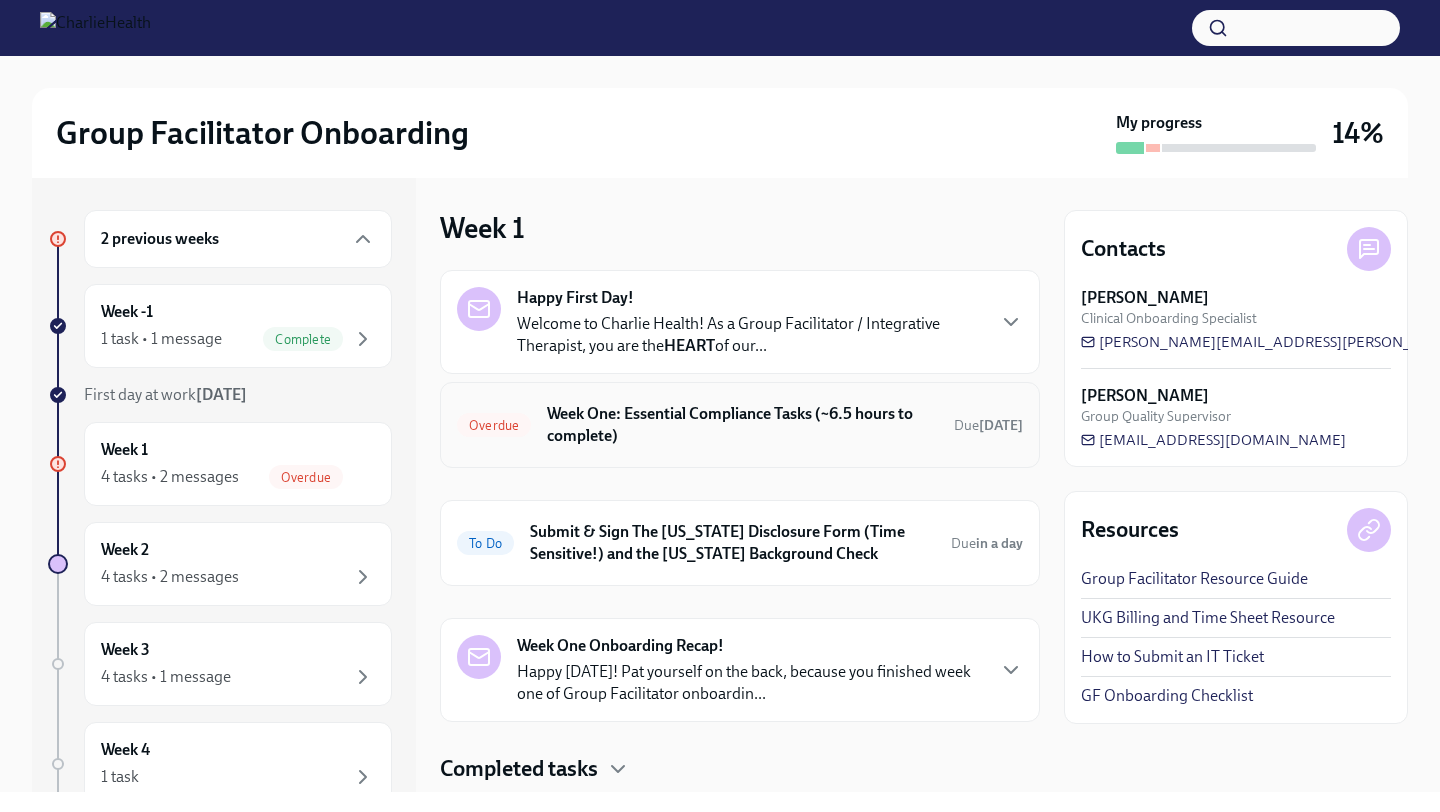 click on "Week One: Essential Compliance Tasks (~6.5 hours to complete)" at bounding box center (742, 425) 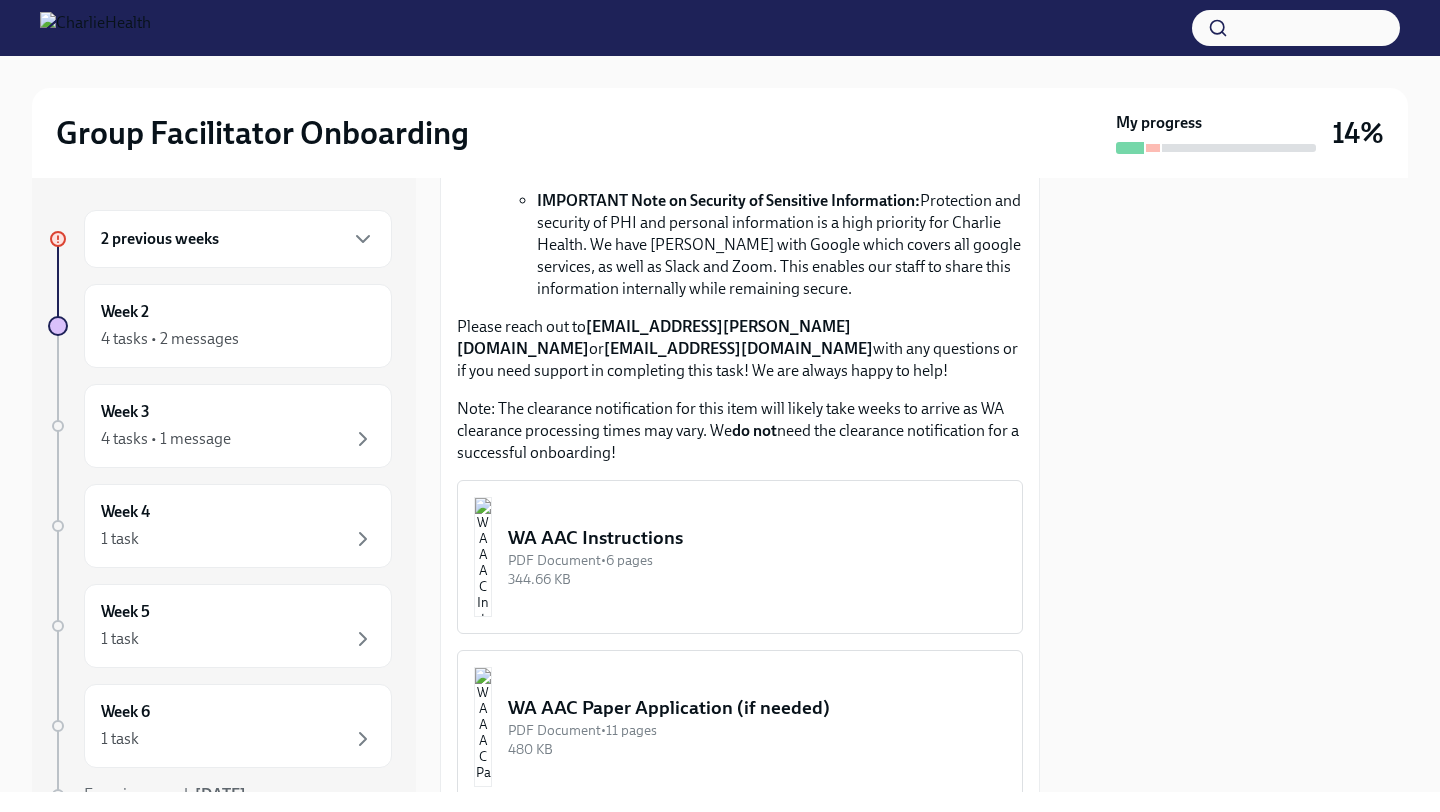 scroll, scrollTop: 1787, scrollLeft: 0, axis: vertical 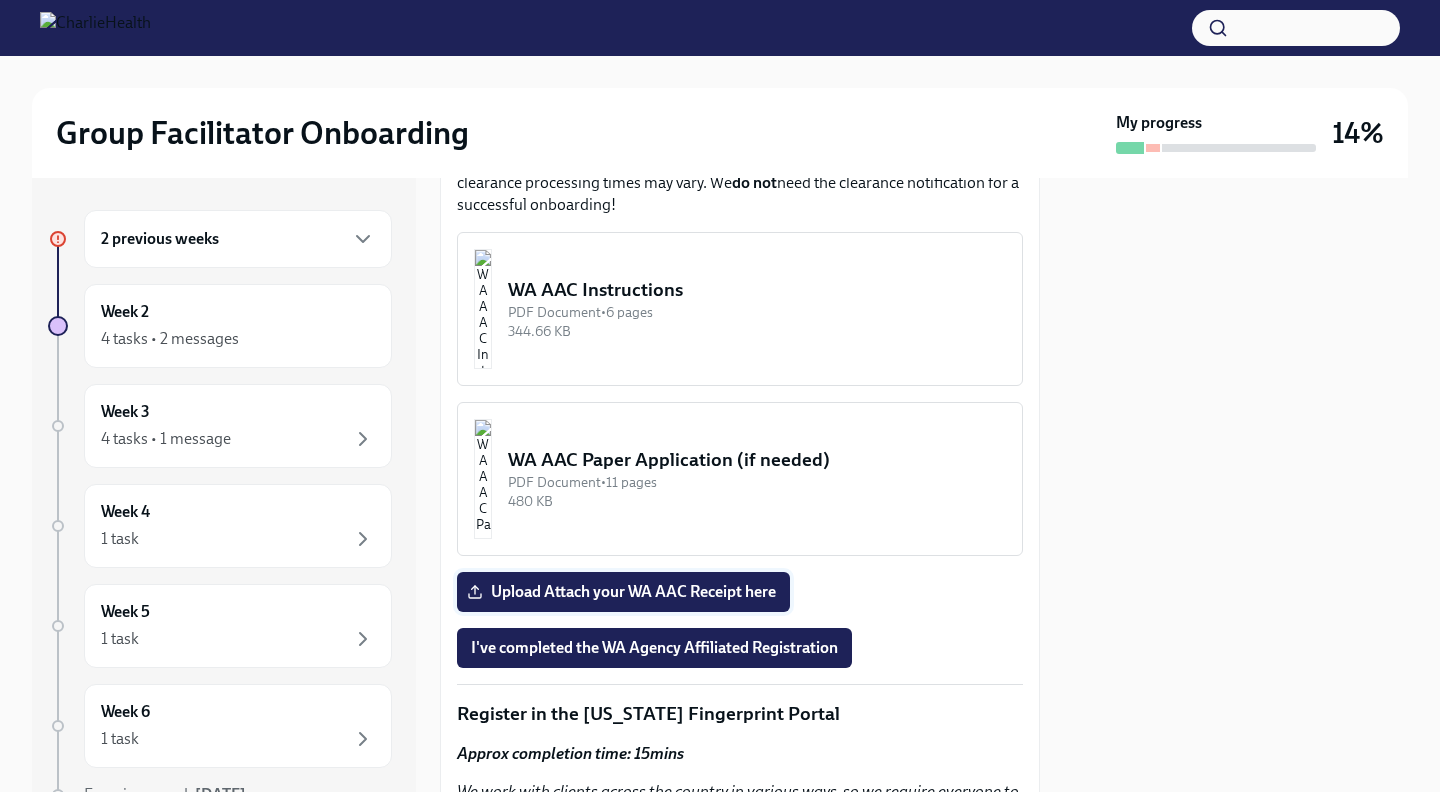 click on "Upload Attach your WA AAC Receipt here" at bounding box center (623, 592) 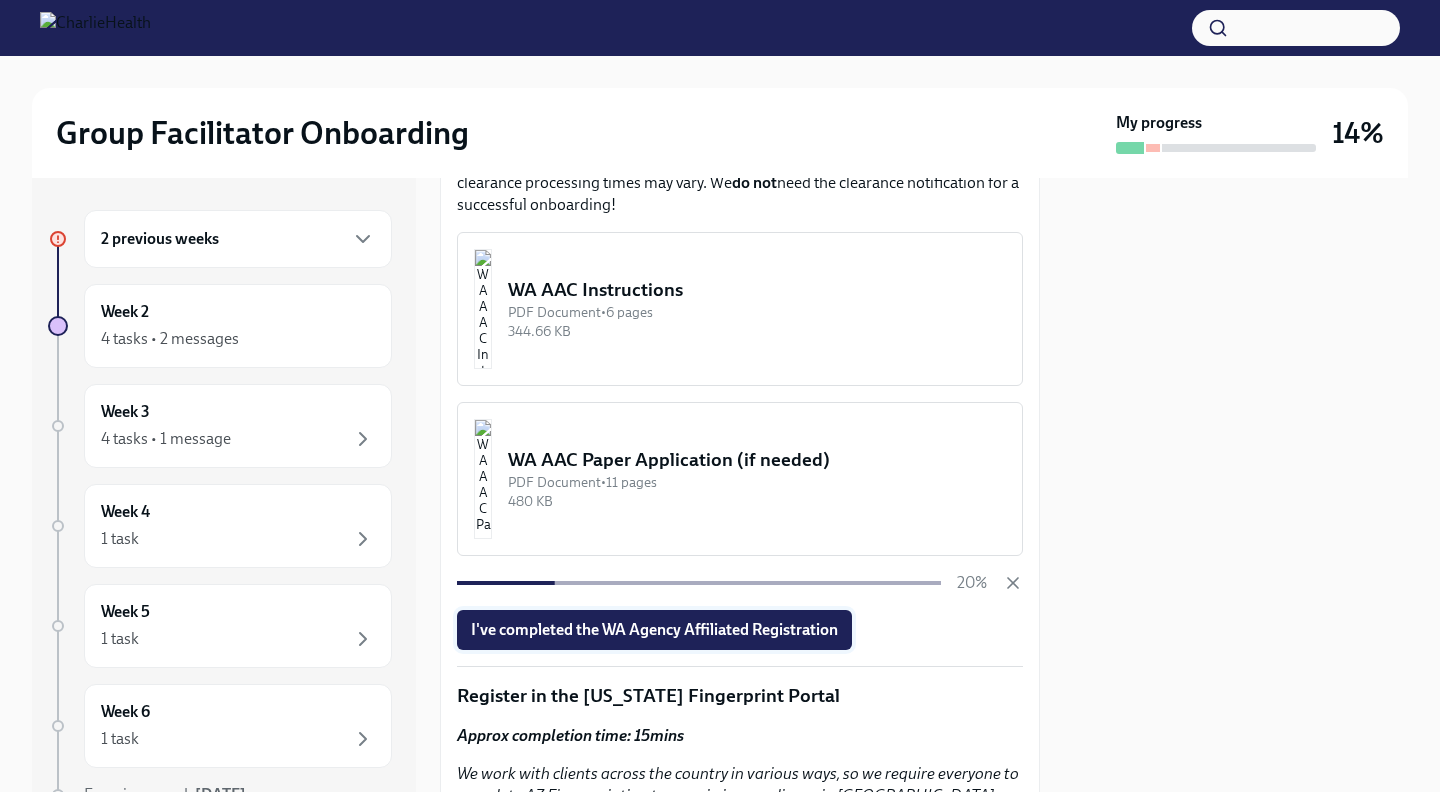 click on "I've completed the WA Agency Affiliated Registration" at bounding box center [654, 630] 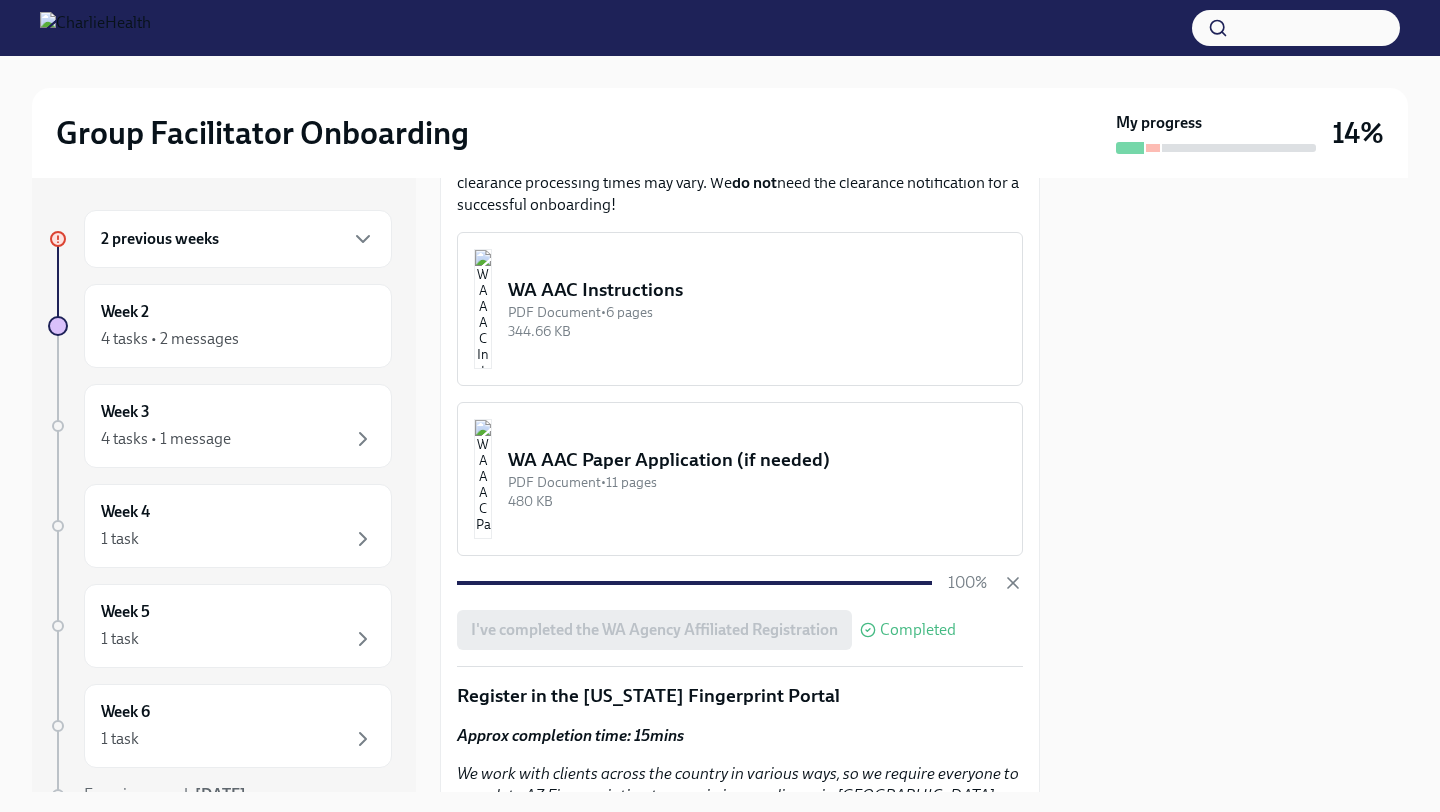 click at bounding box center [1130, 148] 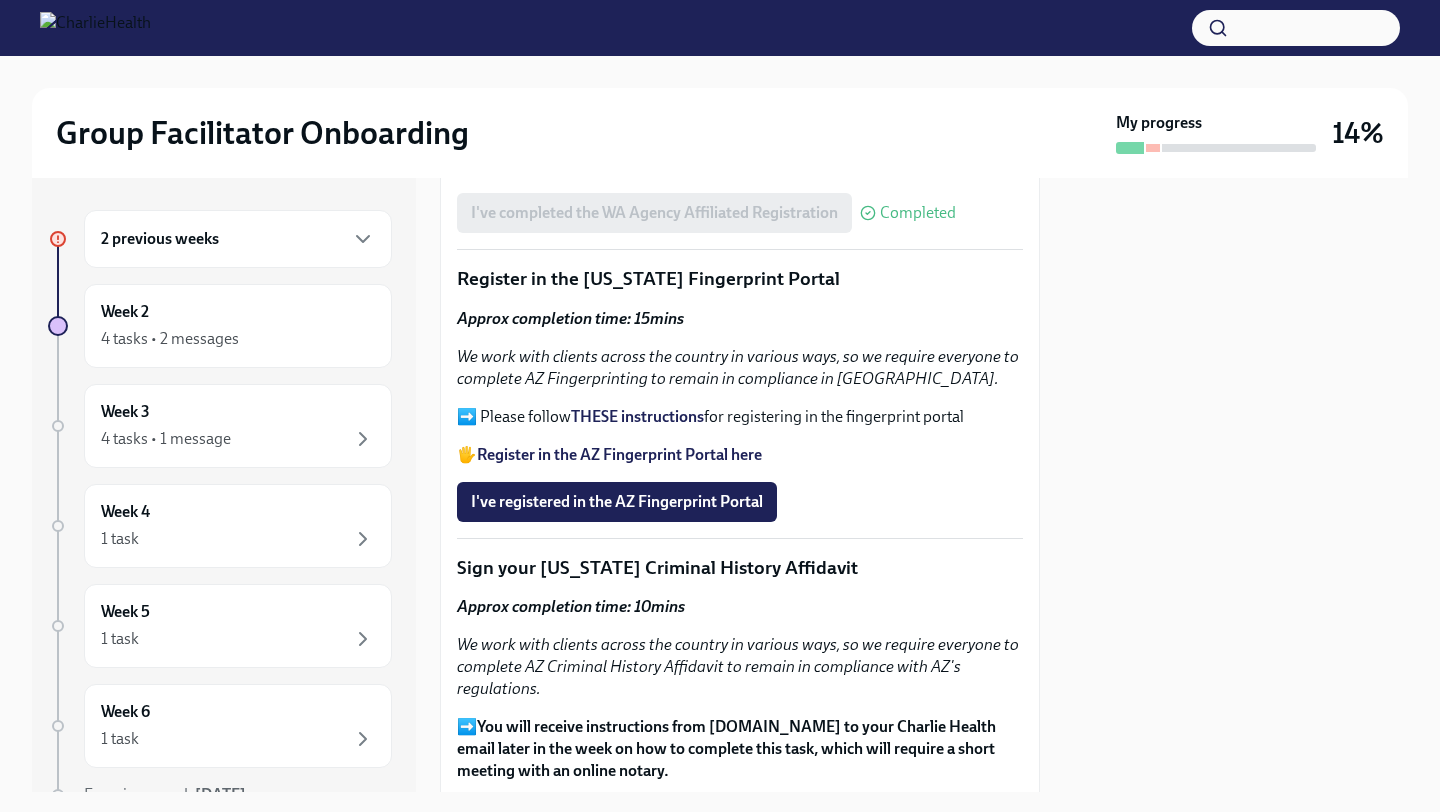 scroll, scrollTop: 2227, scrollLeft: 0, axis: vertical 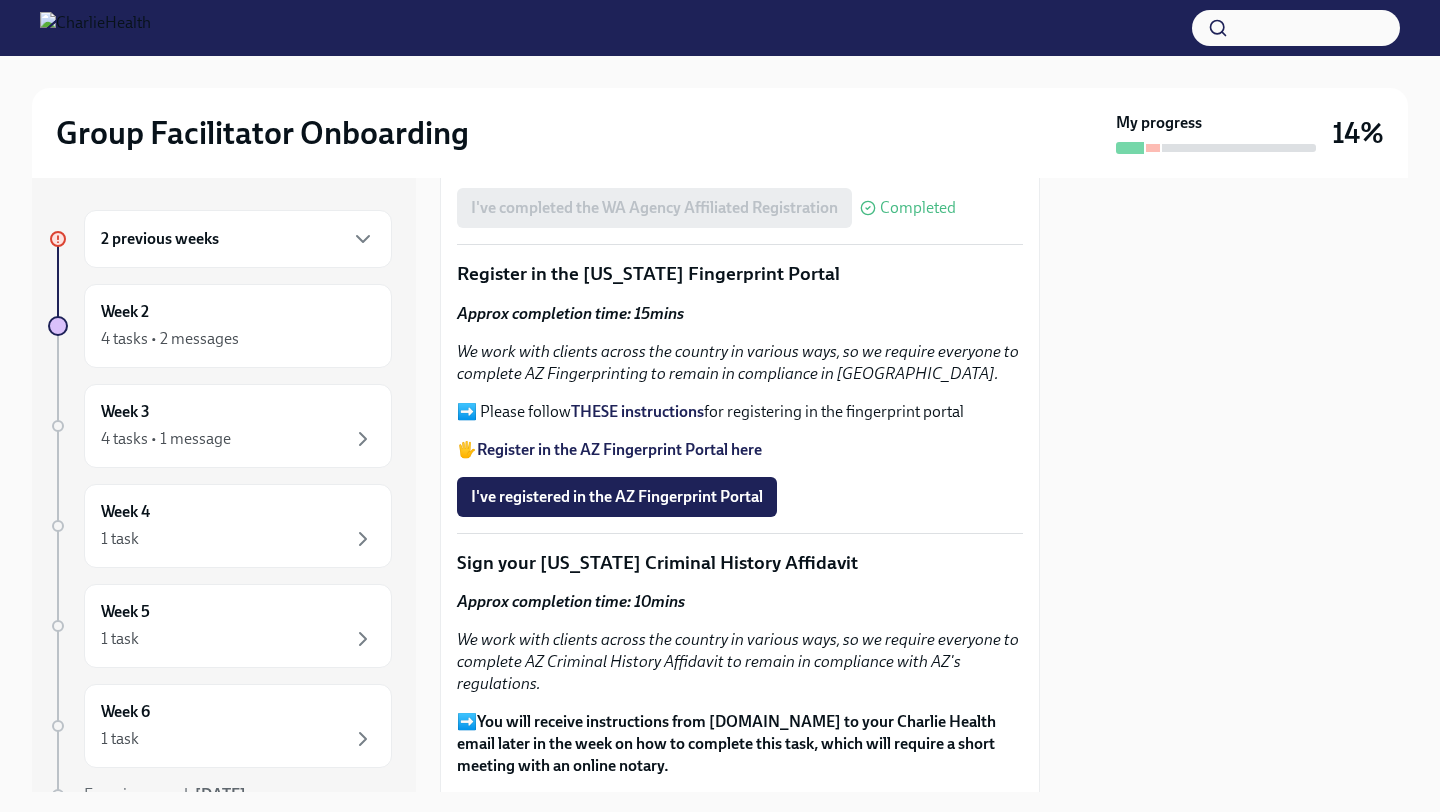 click on "Register in the AZ Fingerprint Portal here" at bounding box center [619, 449] 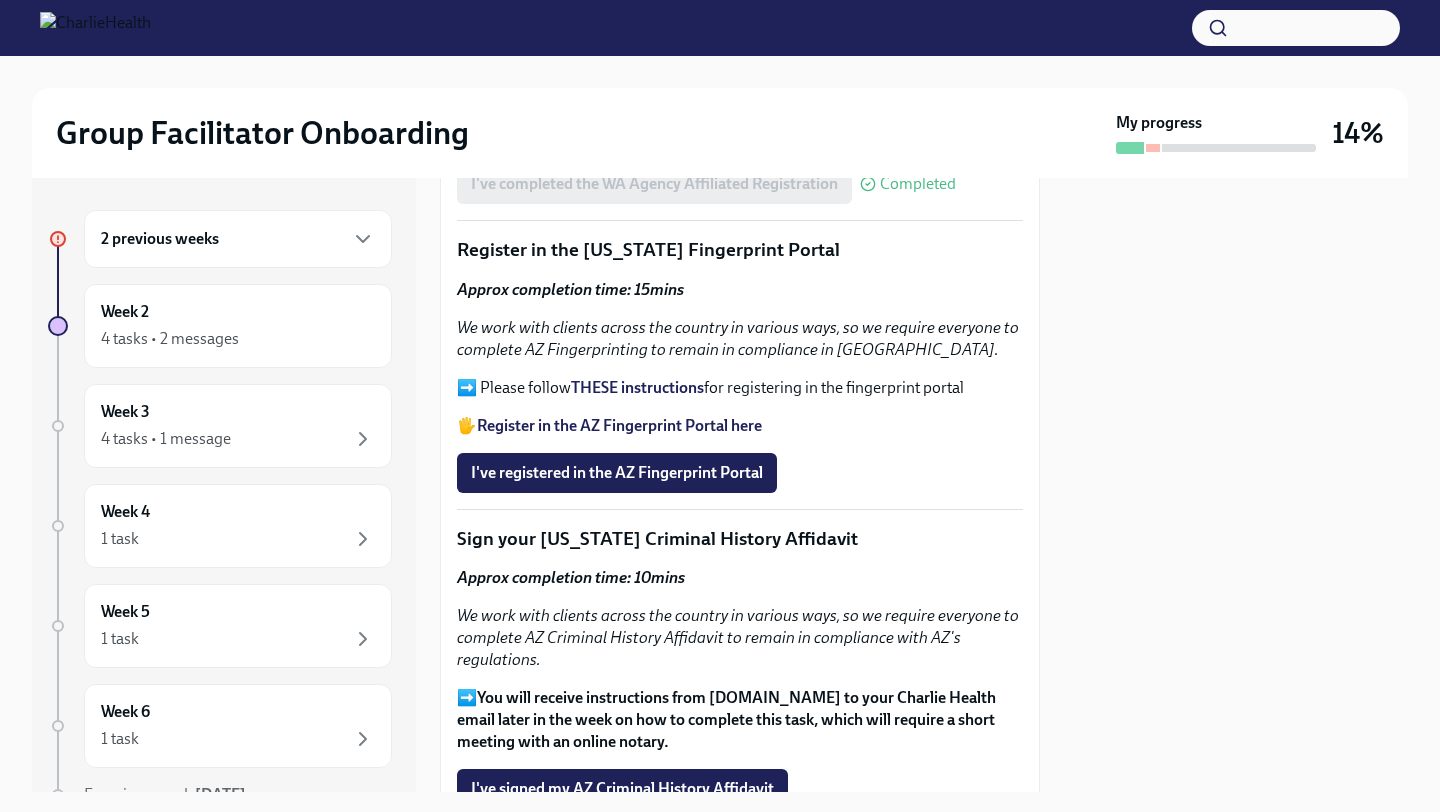 click on "THESE instructions" at bounding box center [637, 387] 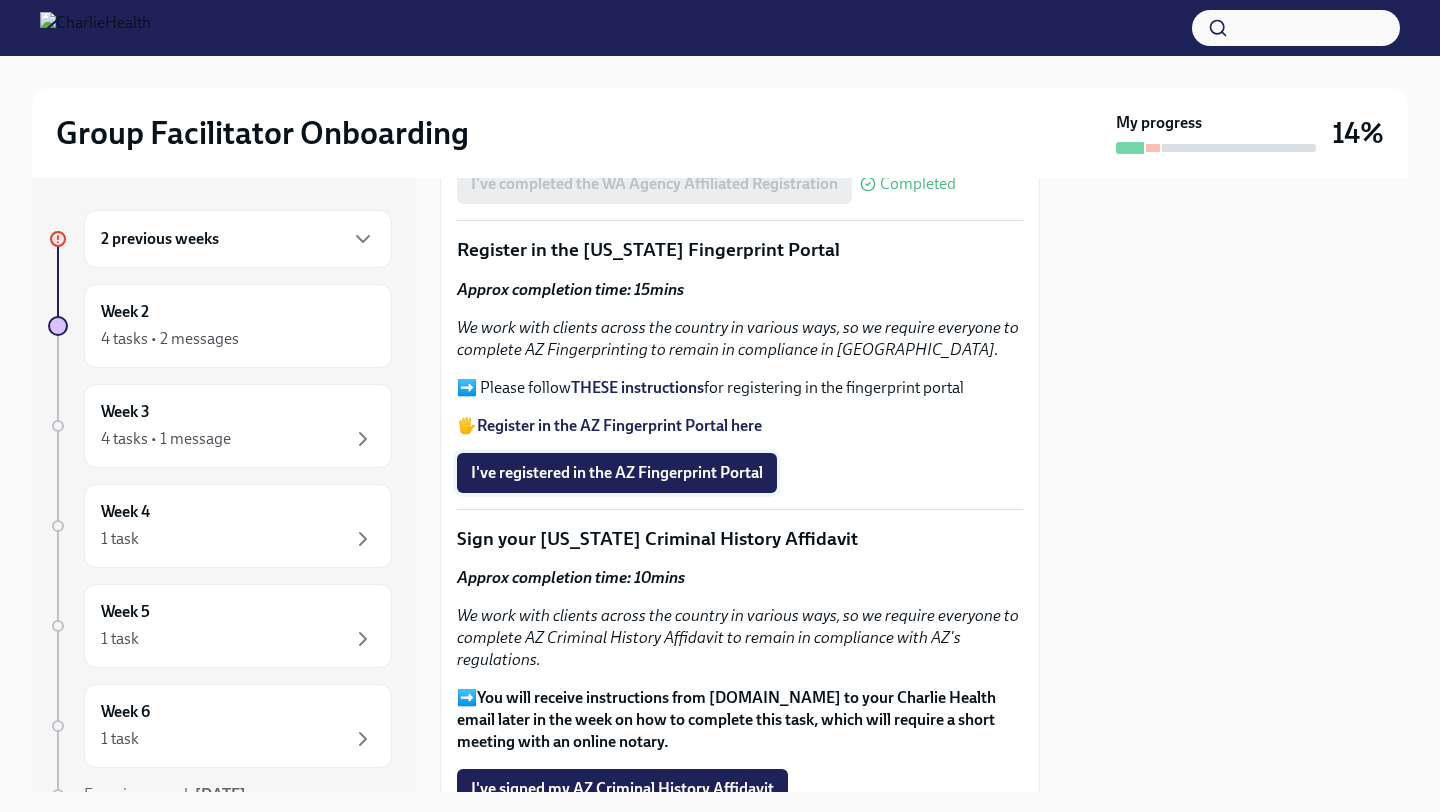 click on "I've registered in the AZ Fingerprint Portal" at bounding box center [617, 473] 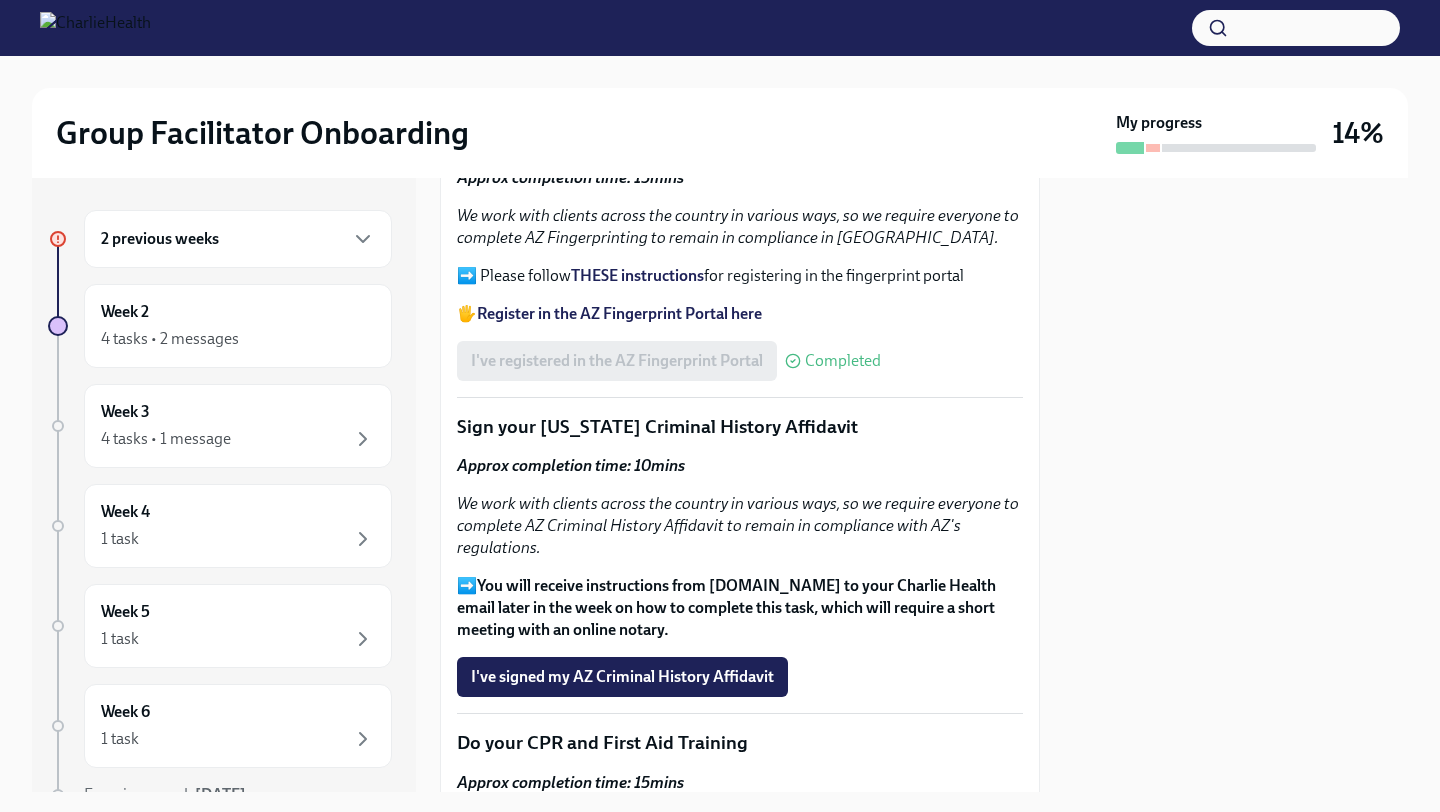 scroll, scrollTop: 2376, scrollLeft: 0, axis: vertical 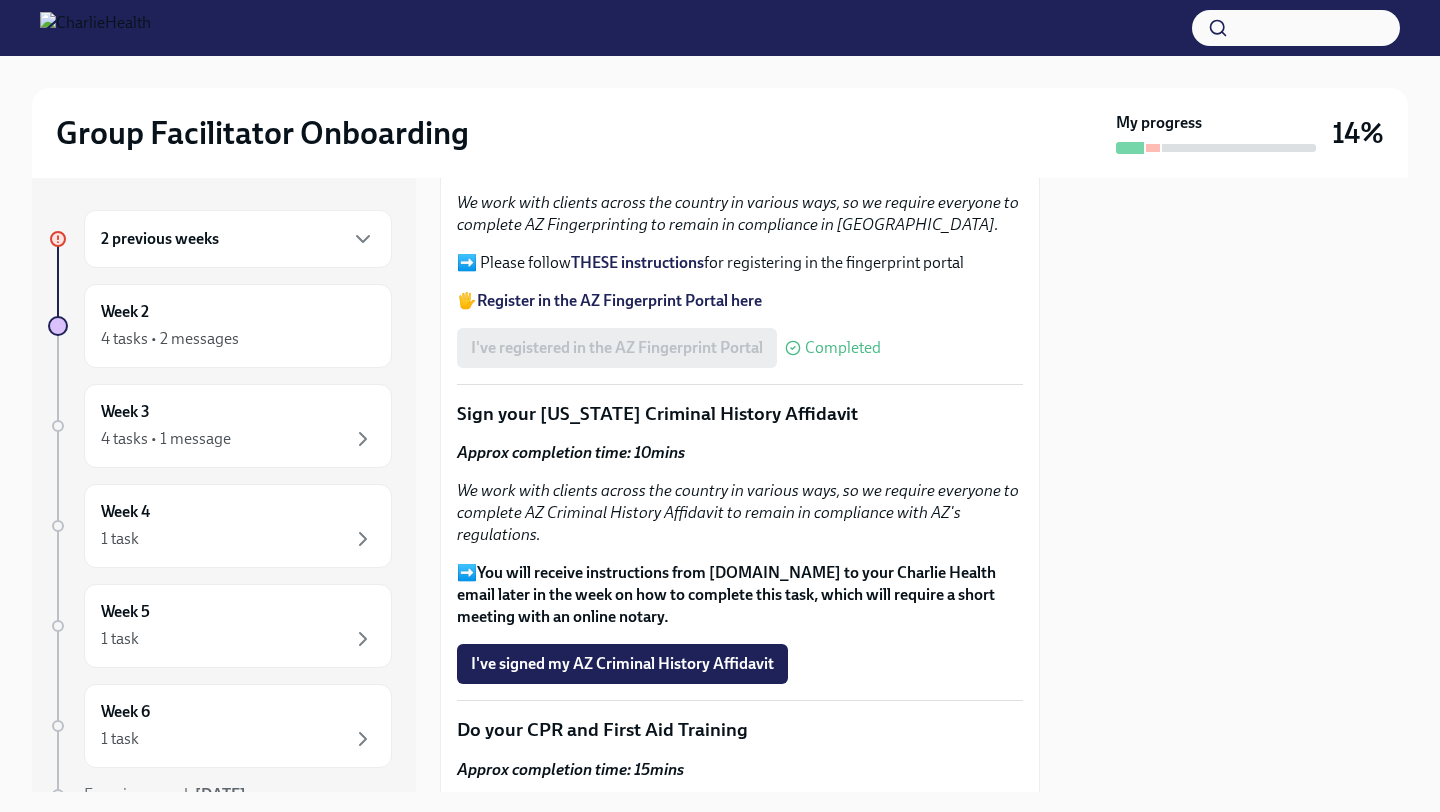 click at bounding box center [1216, 148] 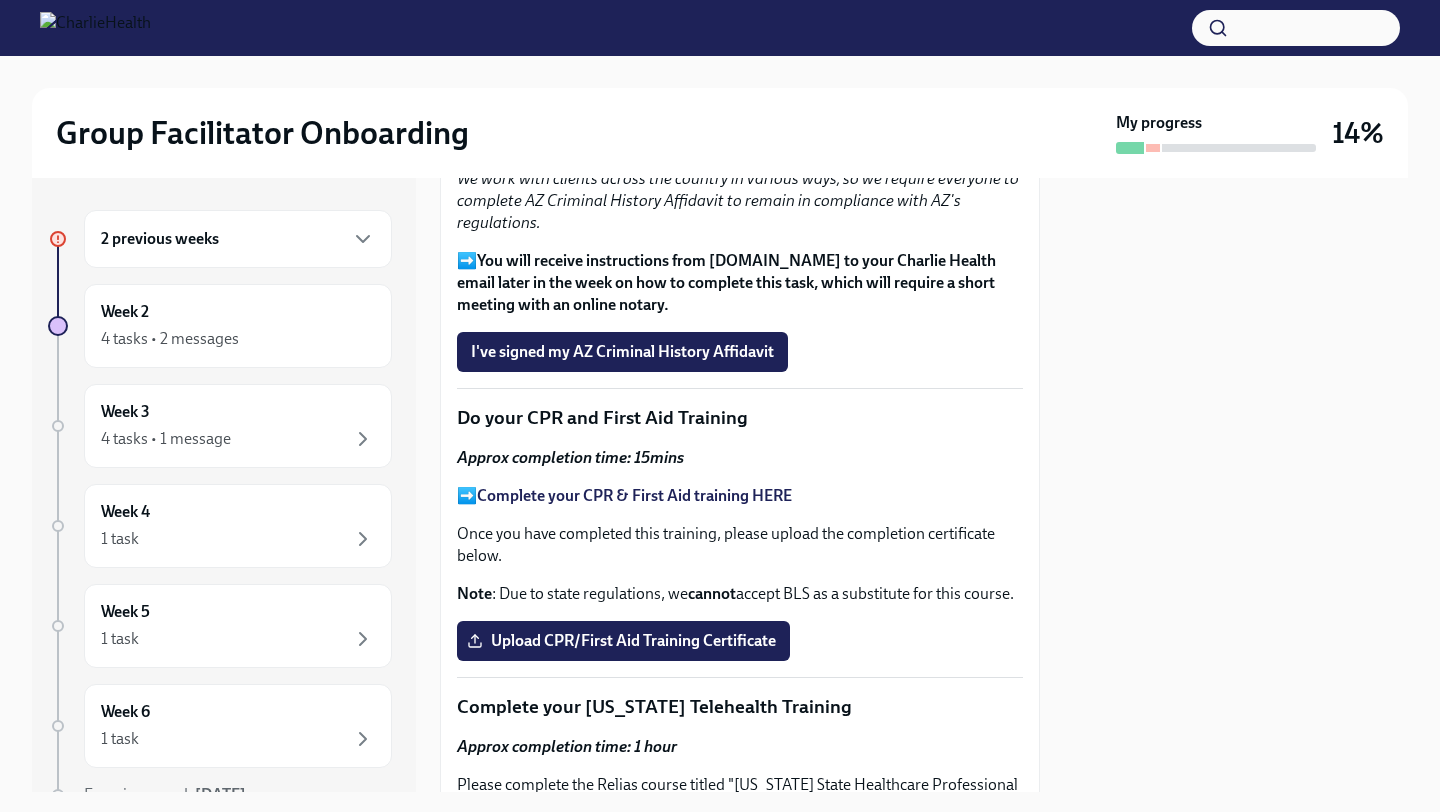 scroll, scrollTop: 2704, scrollLeft: 0, axis: vertical 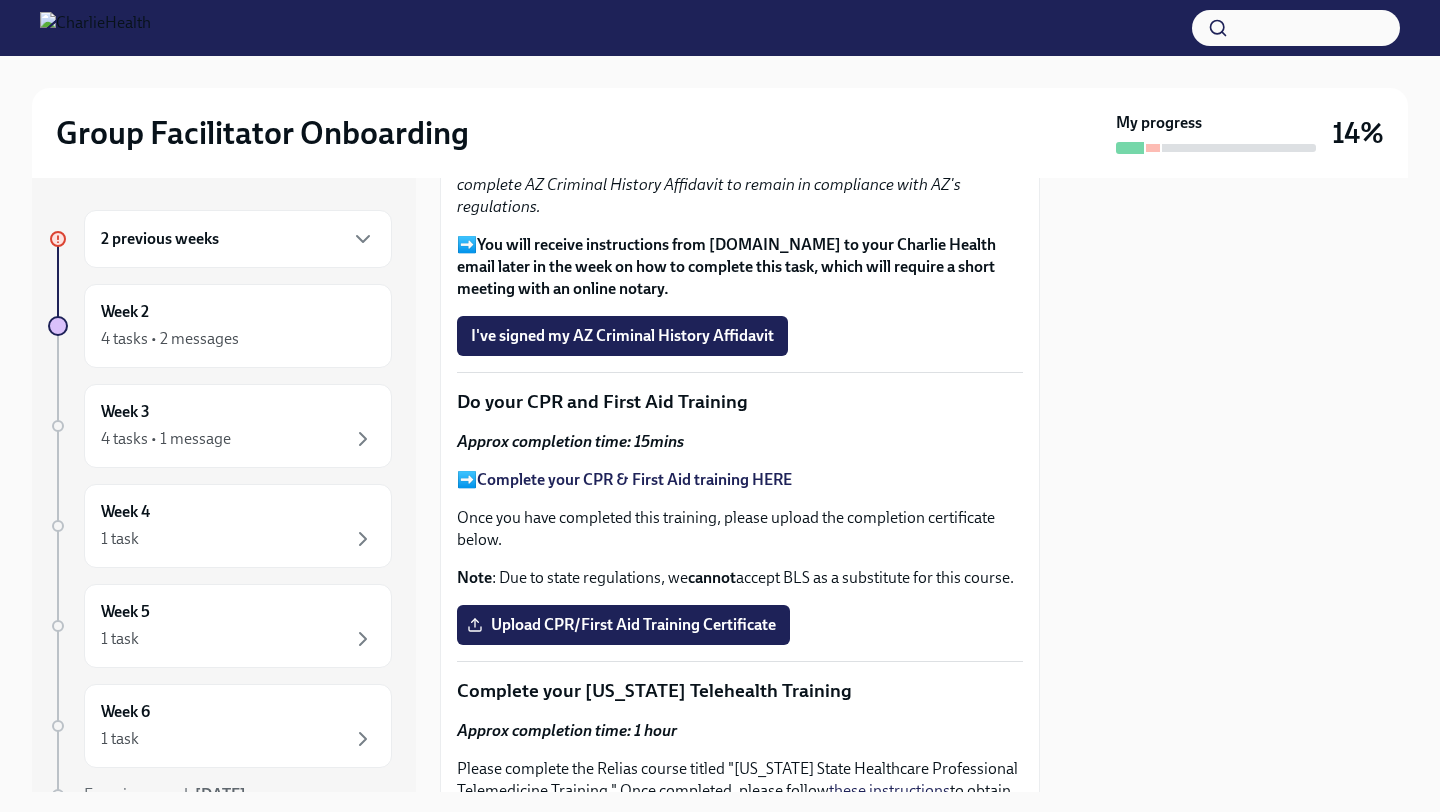 click on "Complete your CPR & First Aid training HERE" at bounding box center (634, 479) 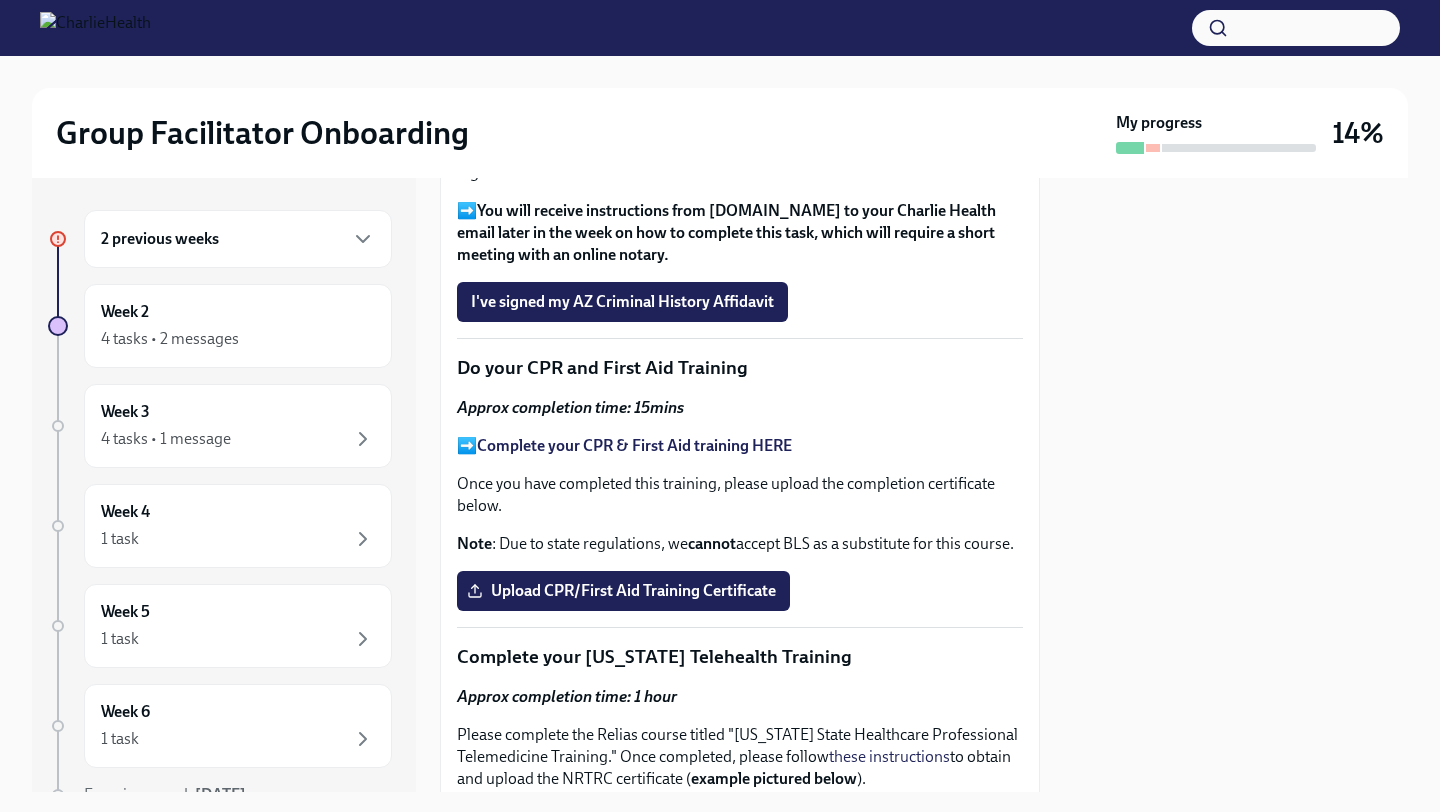 scroll, scrollTop: 2775, scrollLeft: 0, axis: vertical 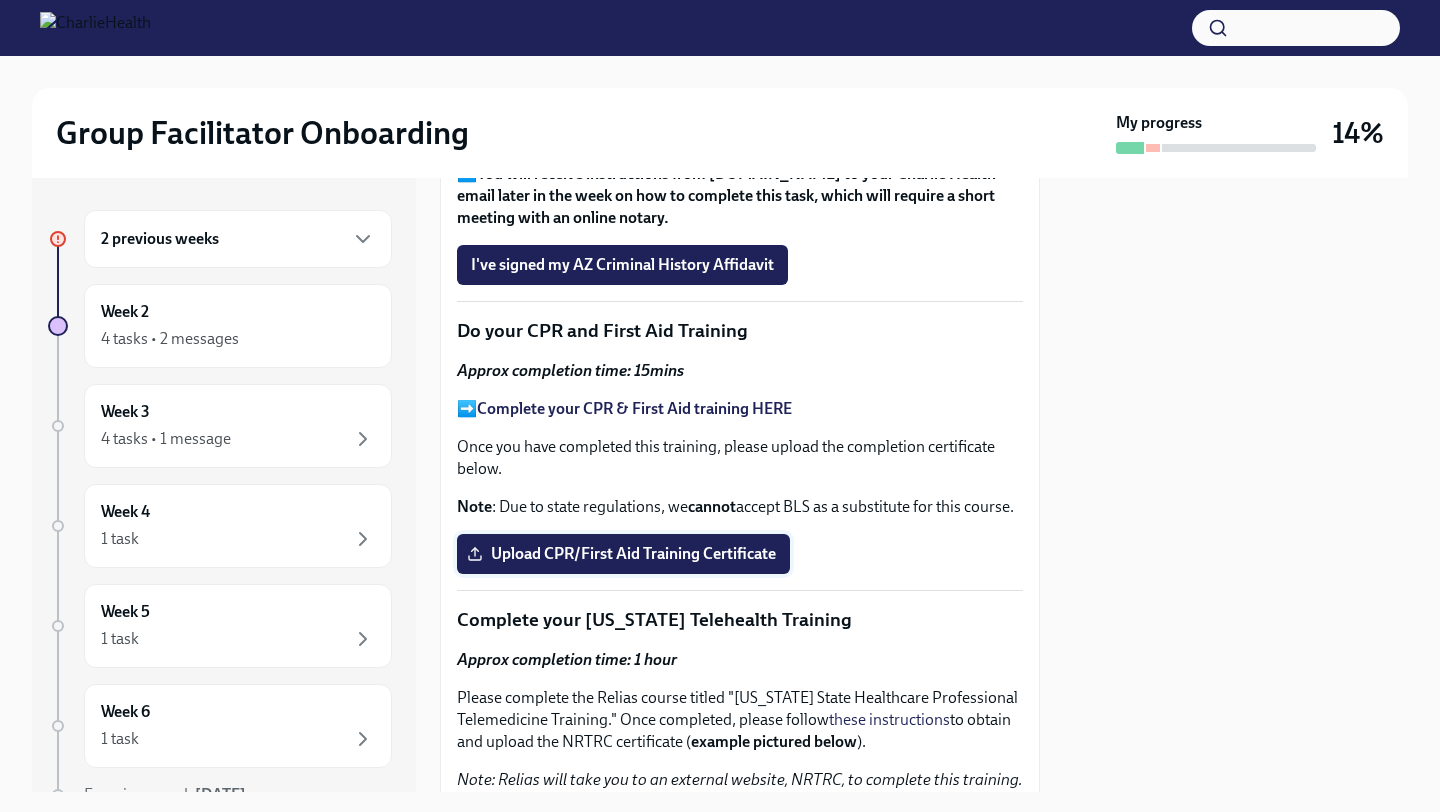 click on "Upload CPR/First Aid Training Certificate" at bounding box center (623, 554) 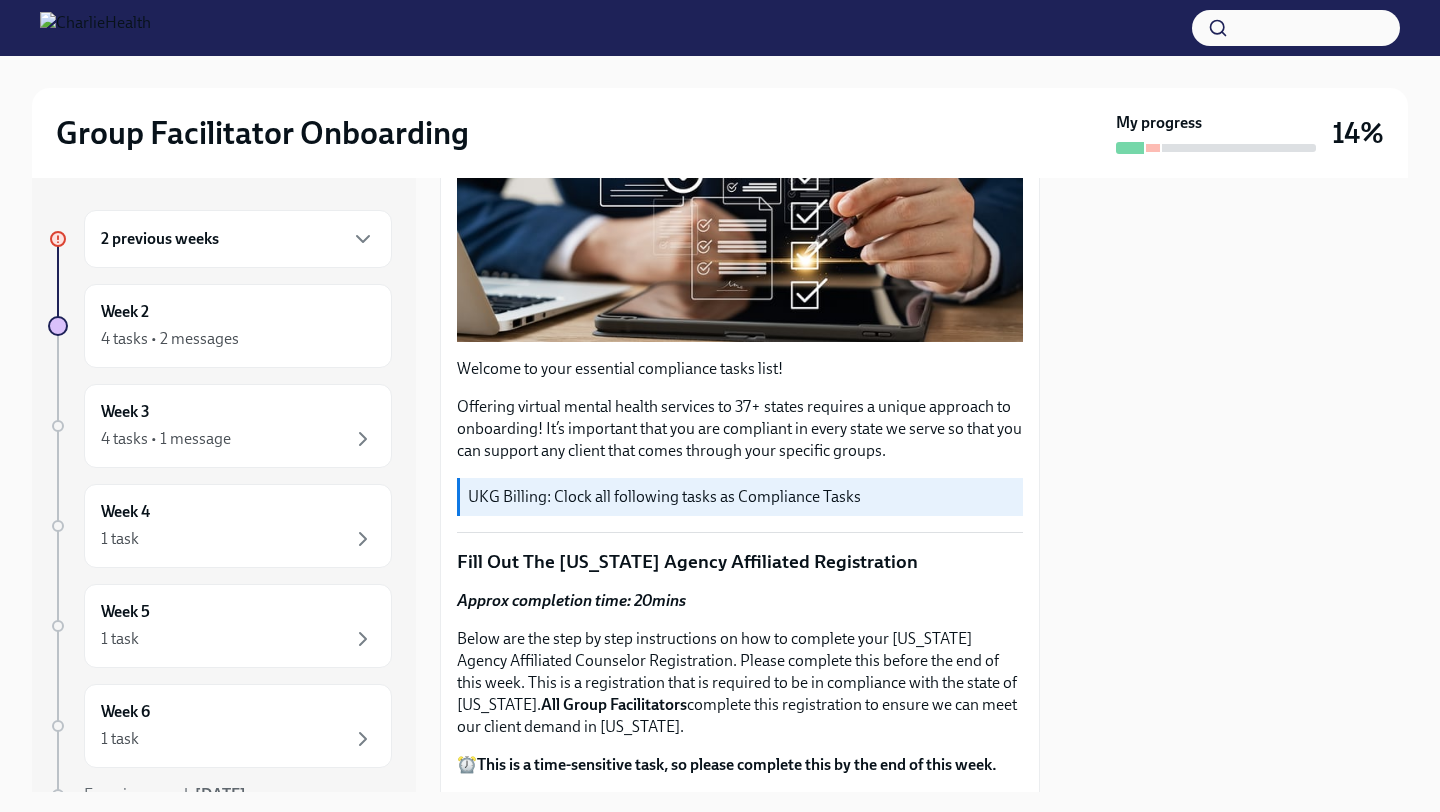 scroll, scrollTop: 0, scrollLeft: 0, axis: both 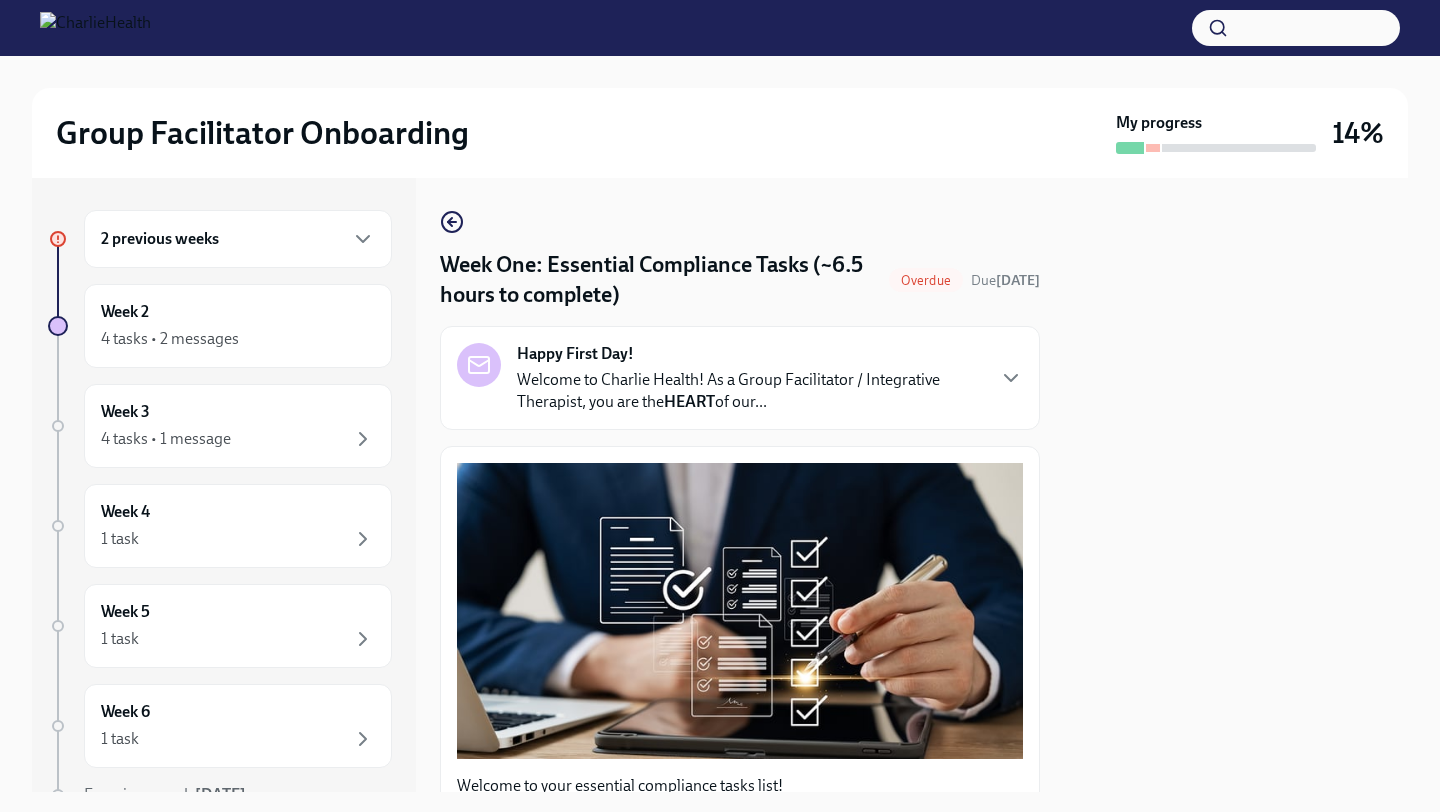 click on "Welcome to Charlie Health! As a Group Facilitator / Integrative Therapist, you are the  HEART  of our..." at bounding box center (750, 391) 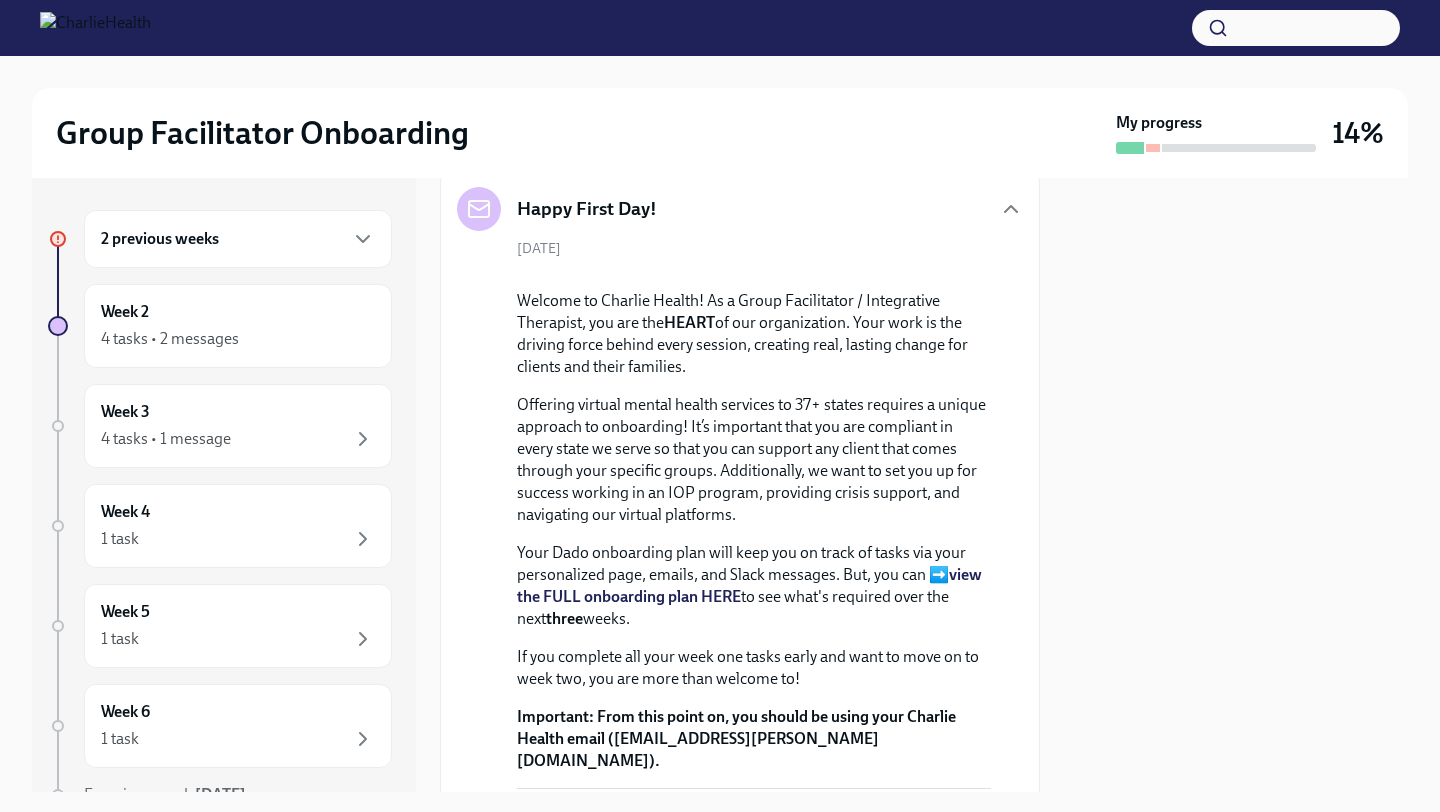 scroll, scrollTop: 135, scrollLeft: 0, axis: vertical 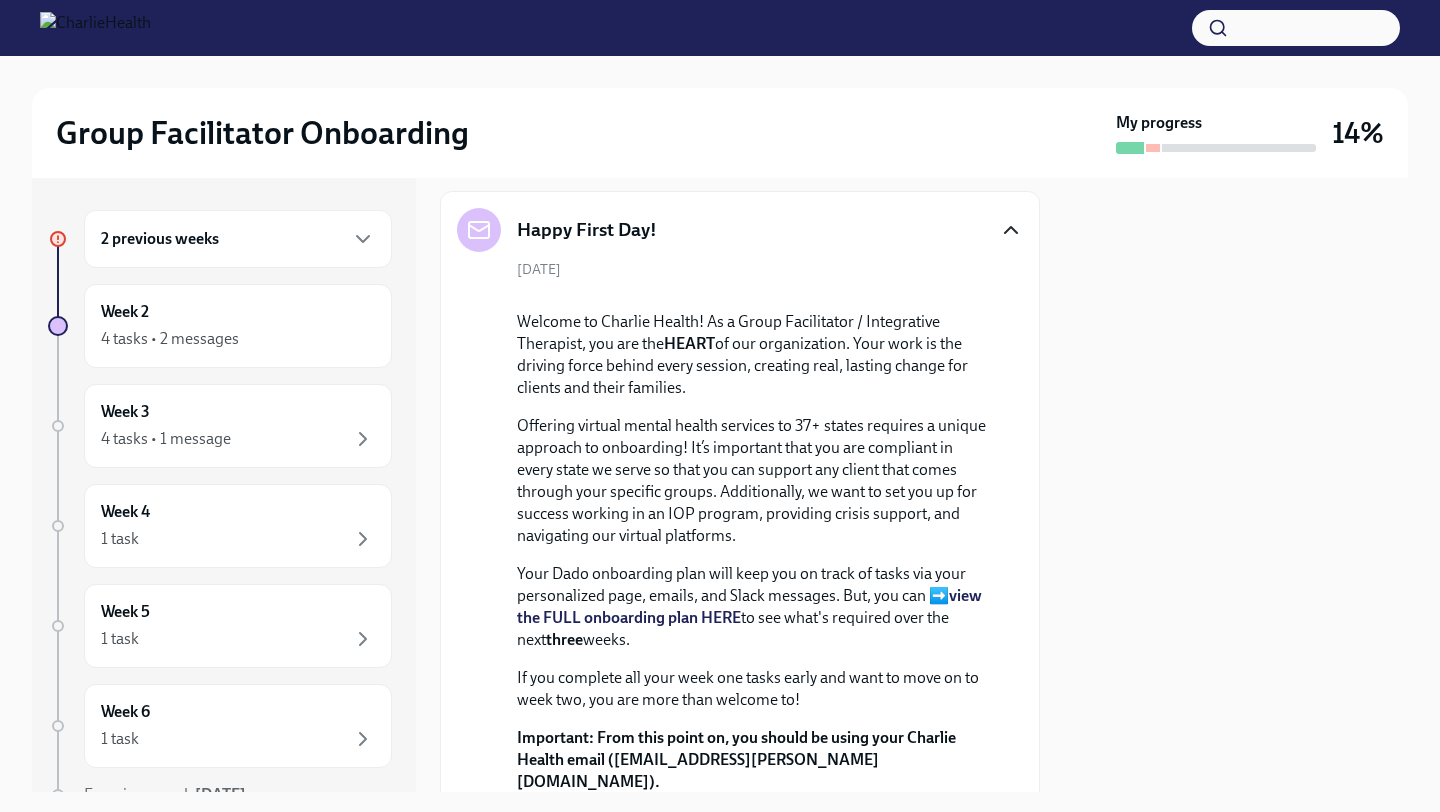 click 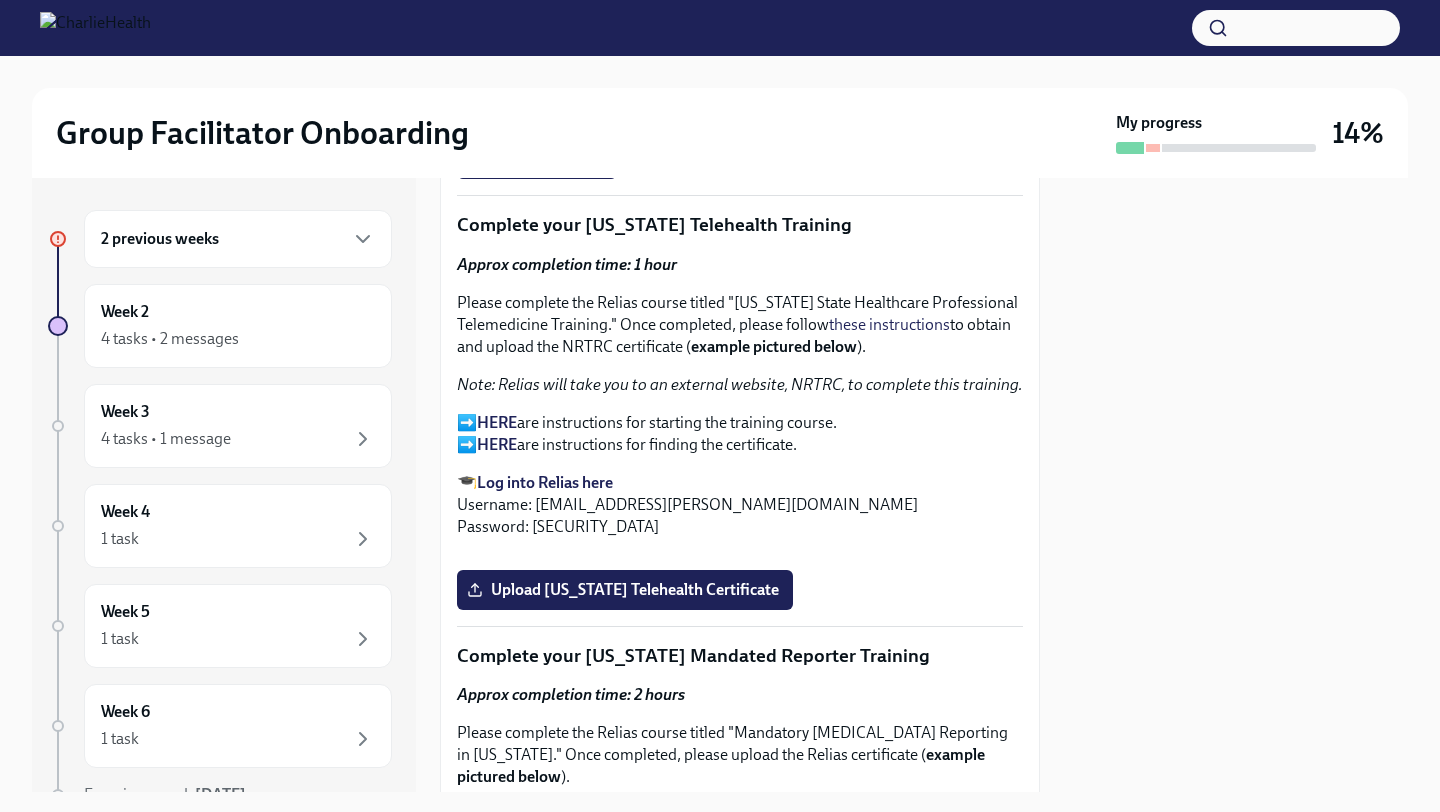 scroll, scrollTop: 3127, scrollLeft: 0, axis: vertical 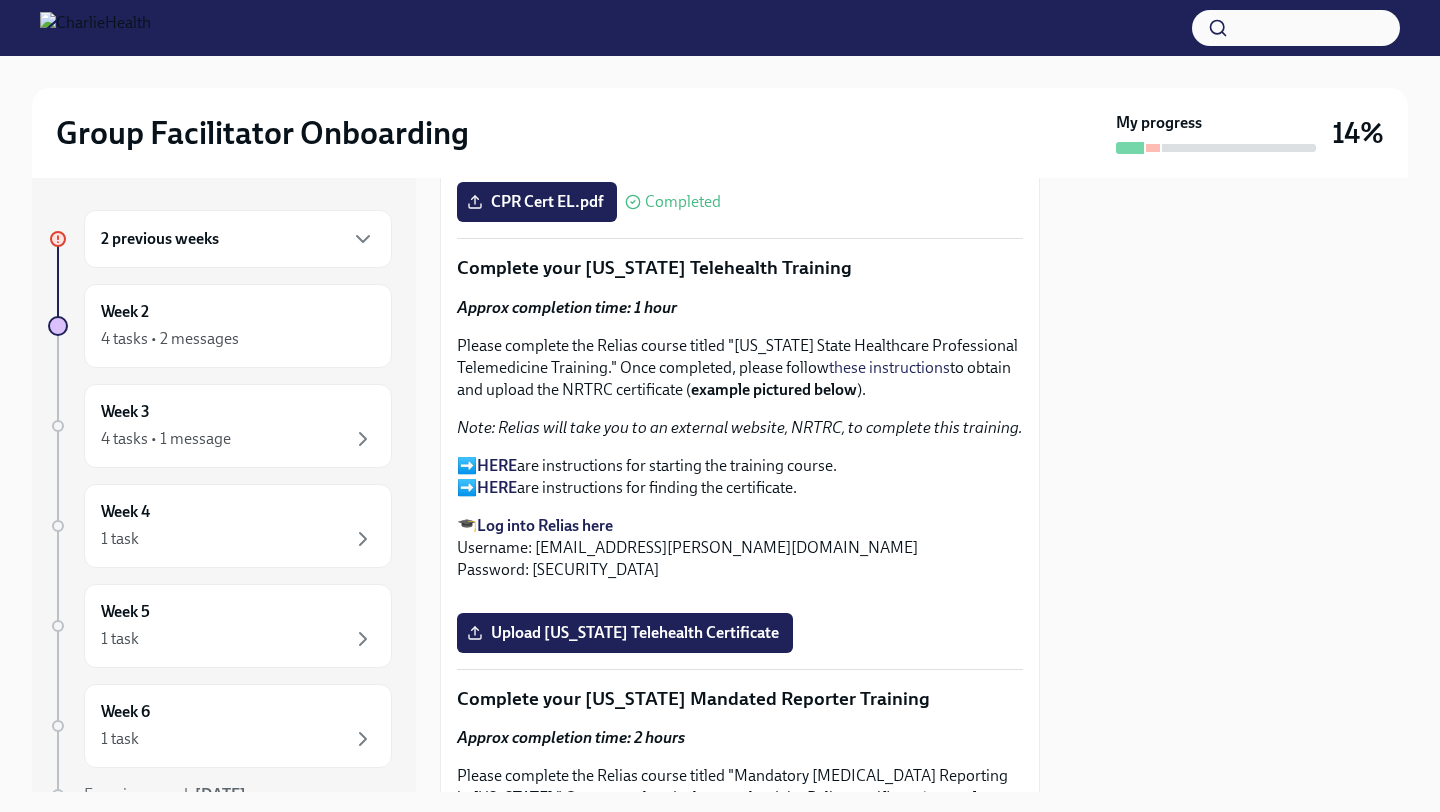click on "HERE" at bounding box center [497, 465] 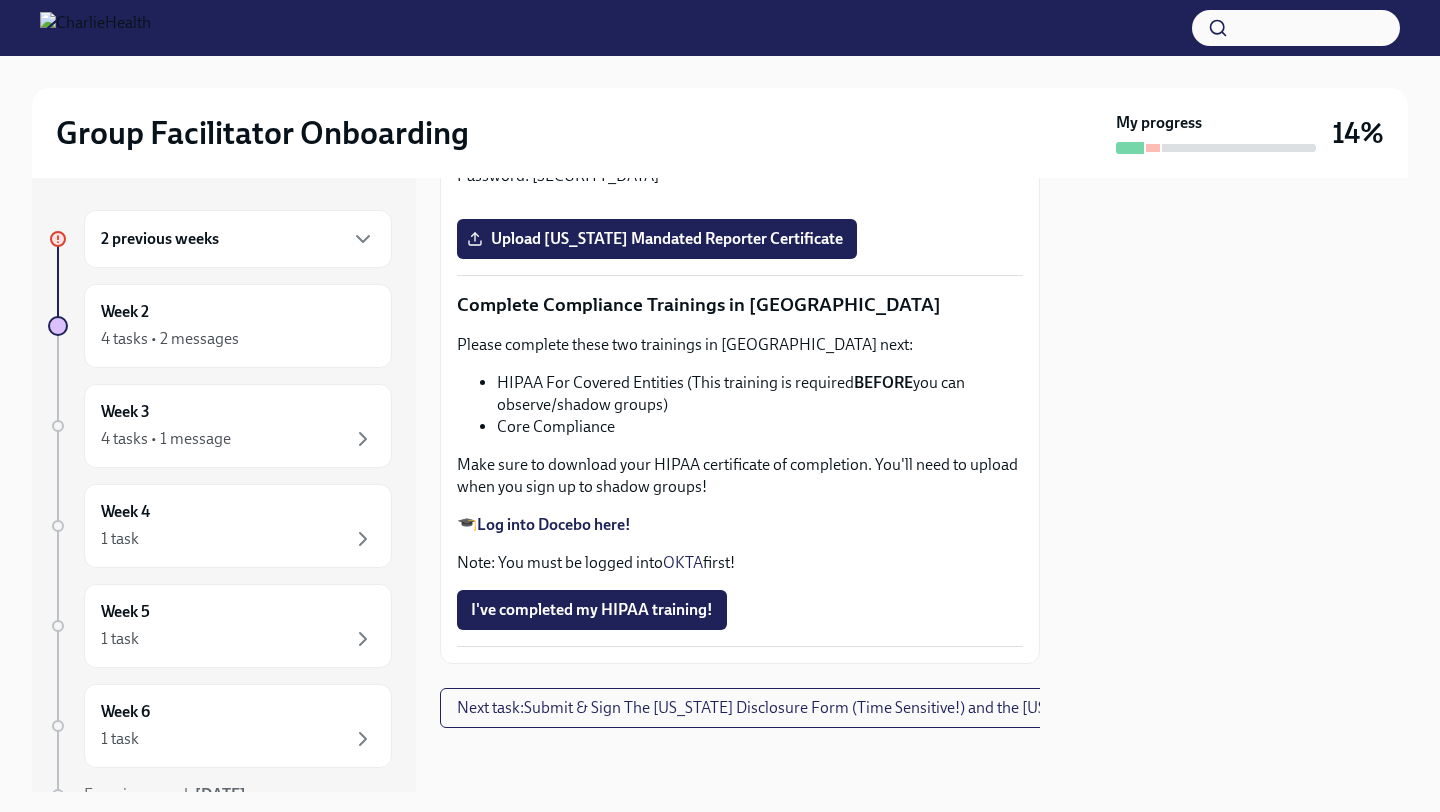 scroll, scrollTop: 4048, scrollLeft: 0, axis: vertical 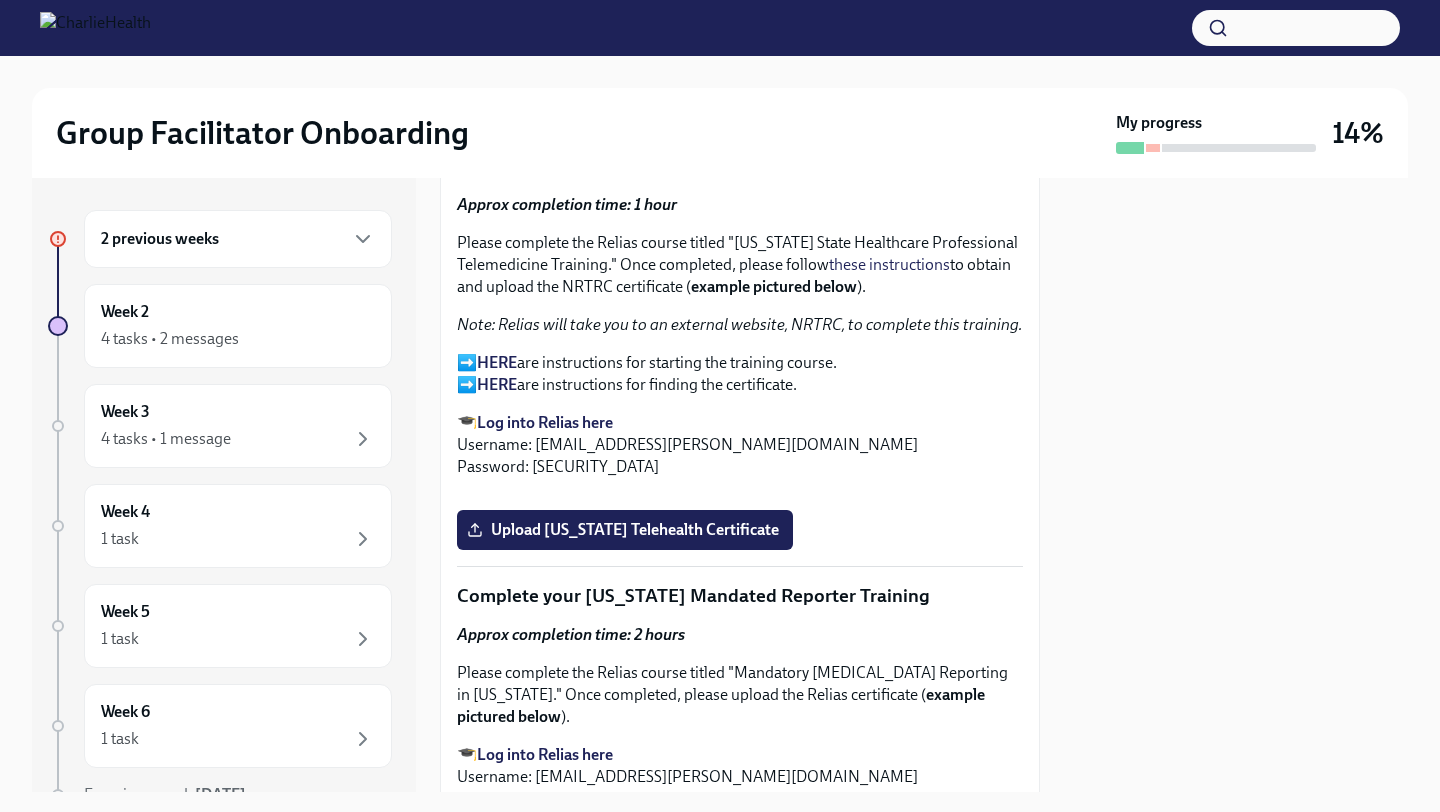 click on "HERE" at bounding box center [497, 362] 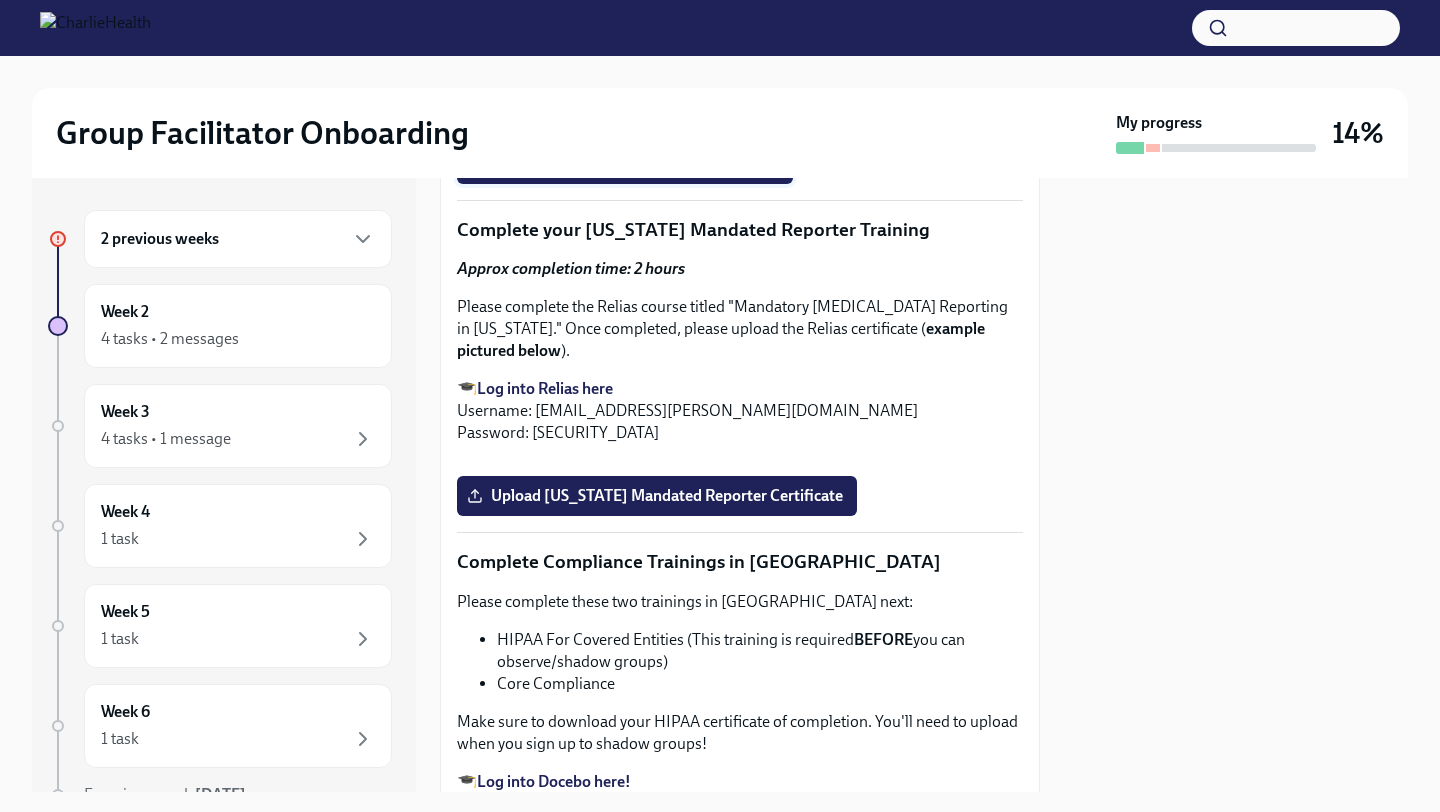 scroll, scrollTop: 3600, scrollLeft: 0, axis: vertical 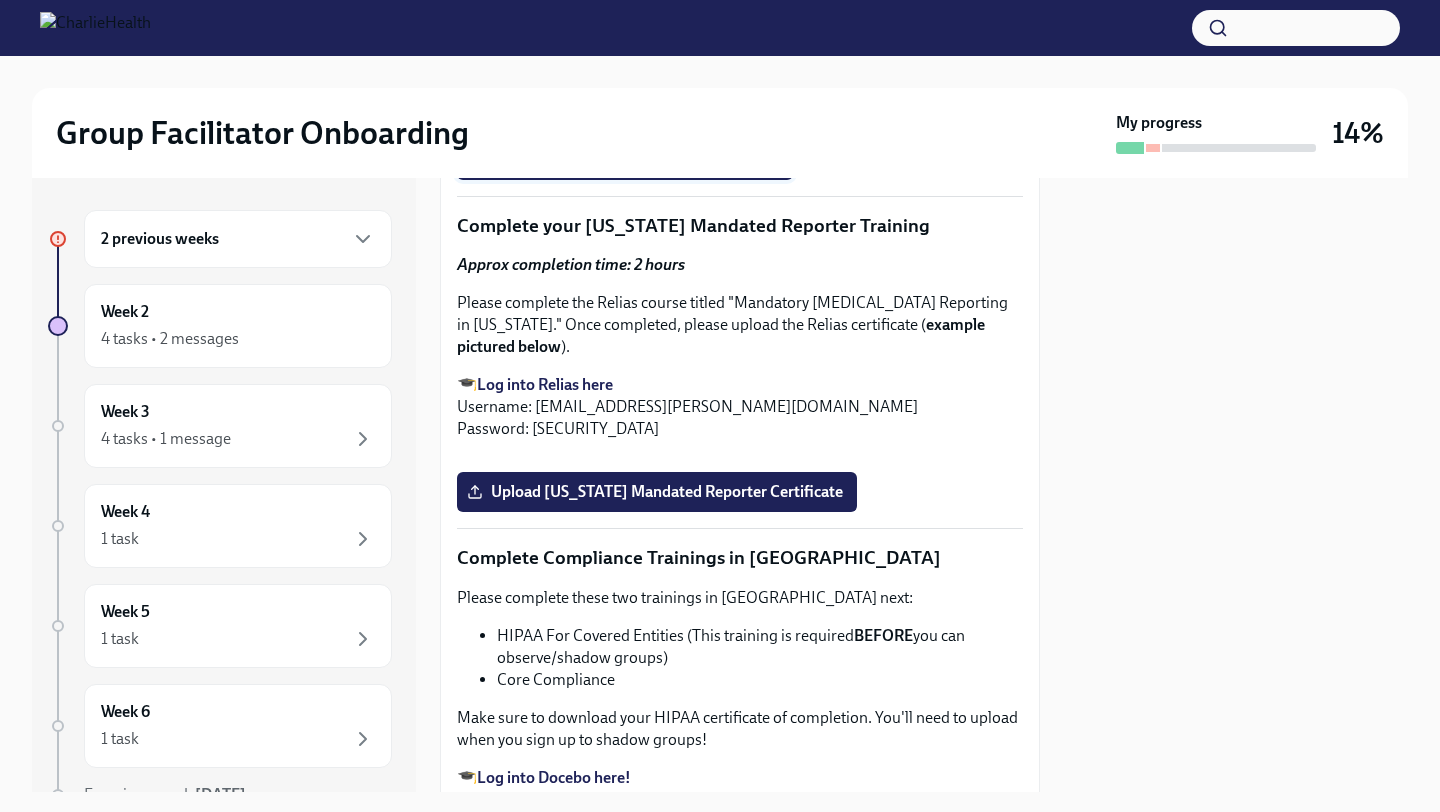 click on "Upload [US_STATE] Telehealth Certificate" at bounding box center (625, 160) 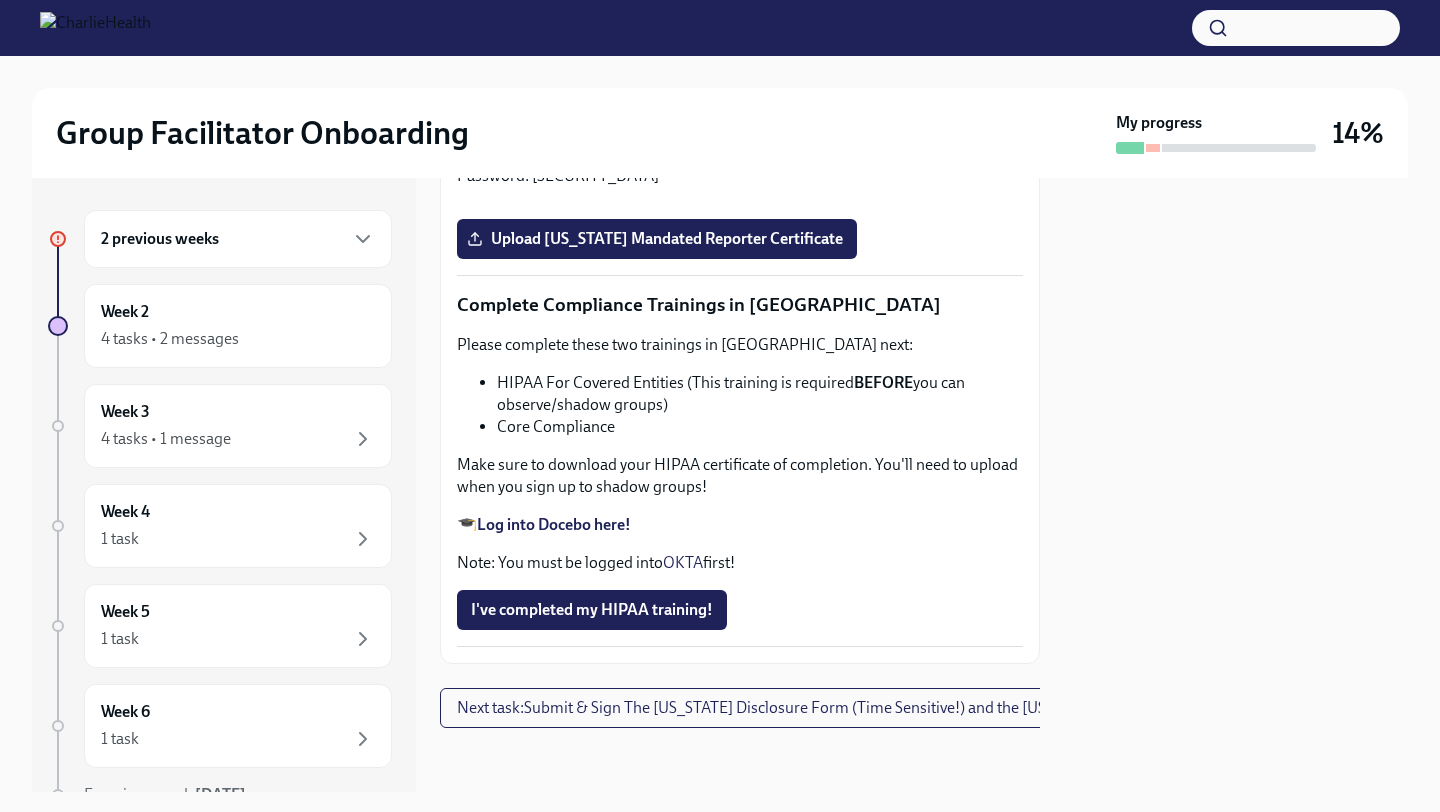 scroll, scrollTop: 4254, scrollLeft: 0, axis: vertical 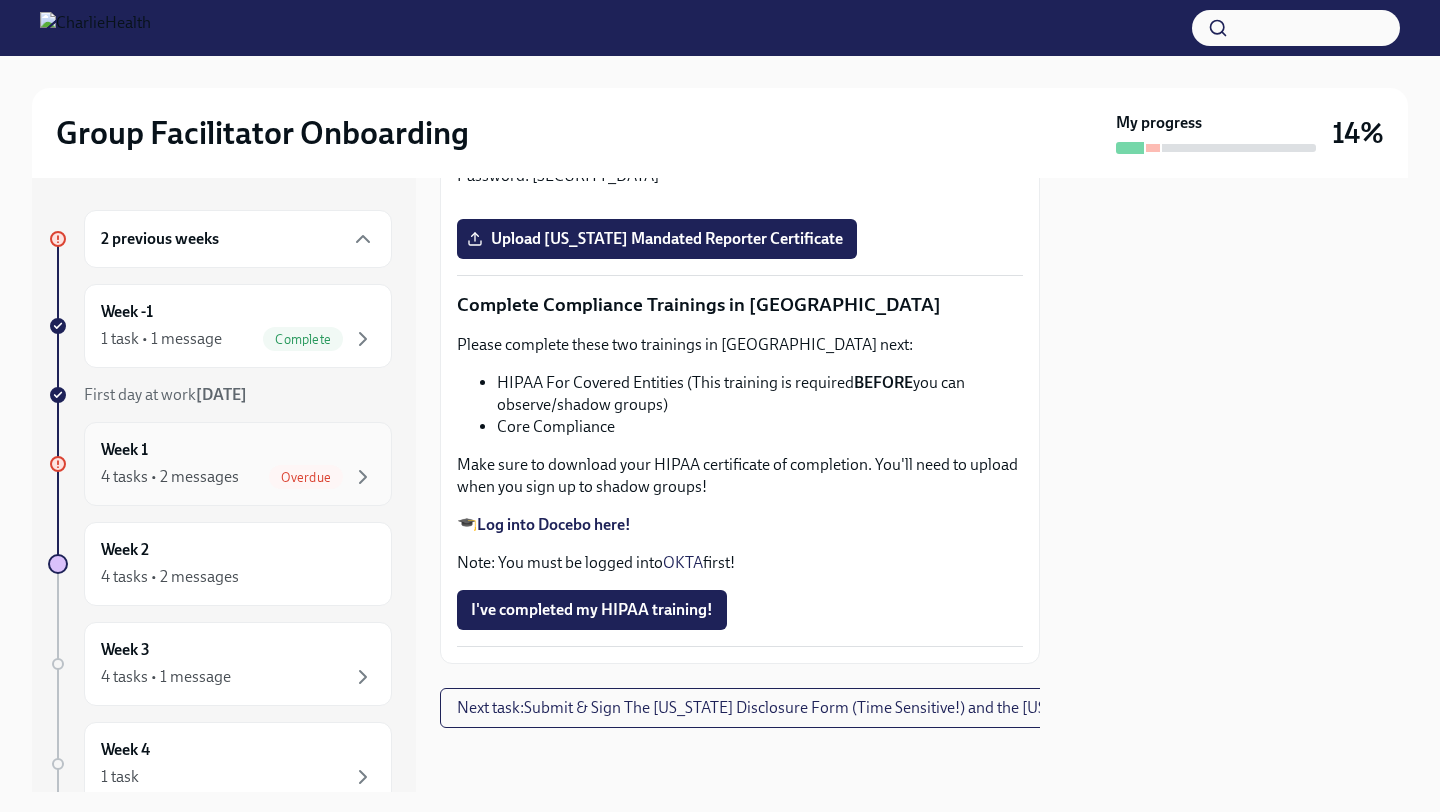 click on "Week 1 4 tasks • 2 messages Overdue" at bounding box center (238, 464) 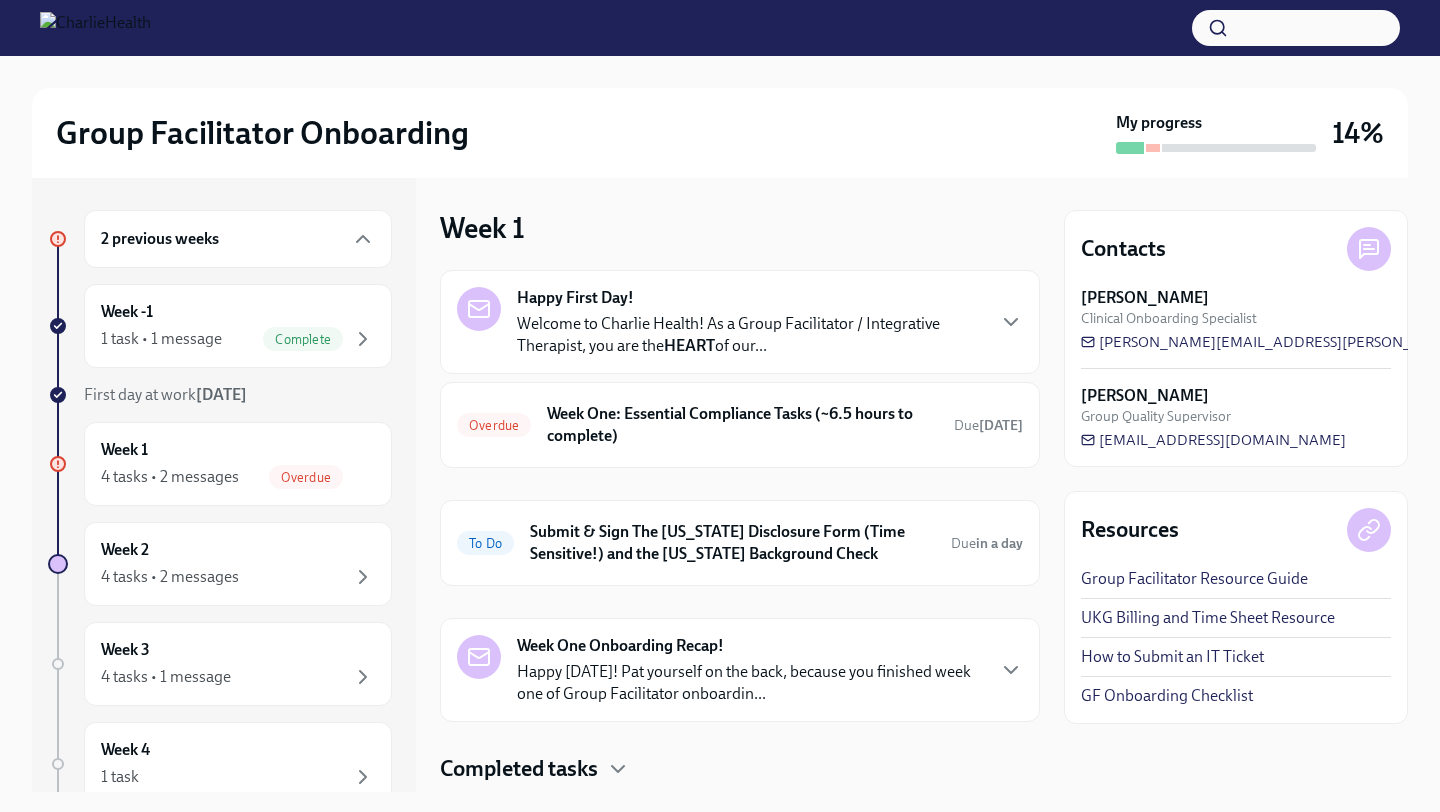 scroll, scrollTop: 56, scrollLeft: 0, axis: vertical 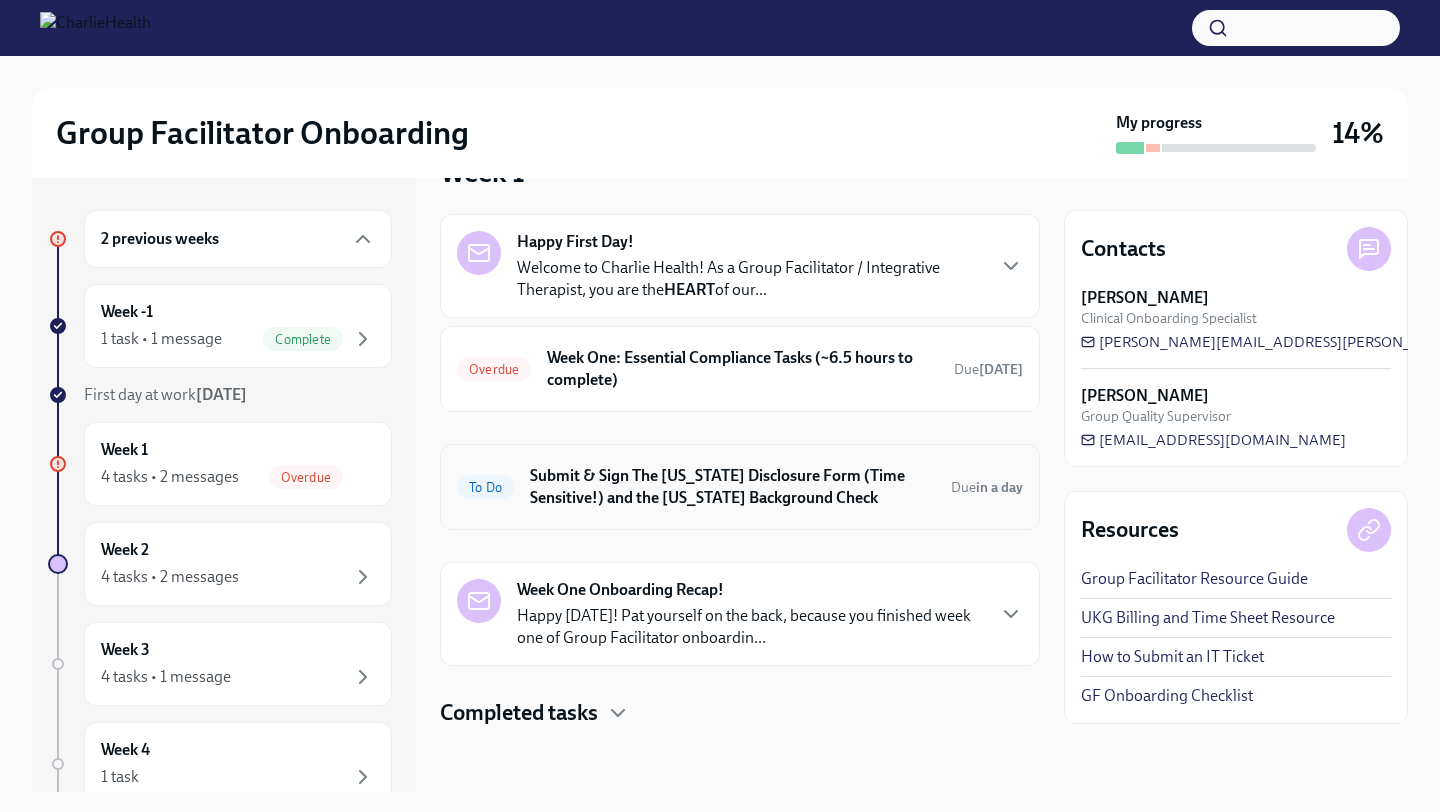 click on "Submit & Sign The [US_STATE] Disclosure Form (Time Sensitive!) and the [US_STATE] Background Check" at bounding box center [732, 487] 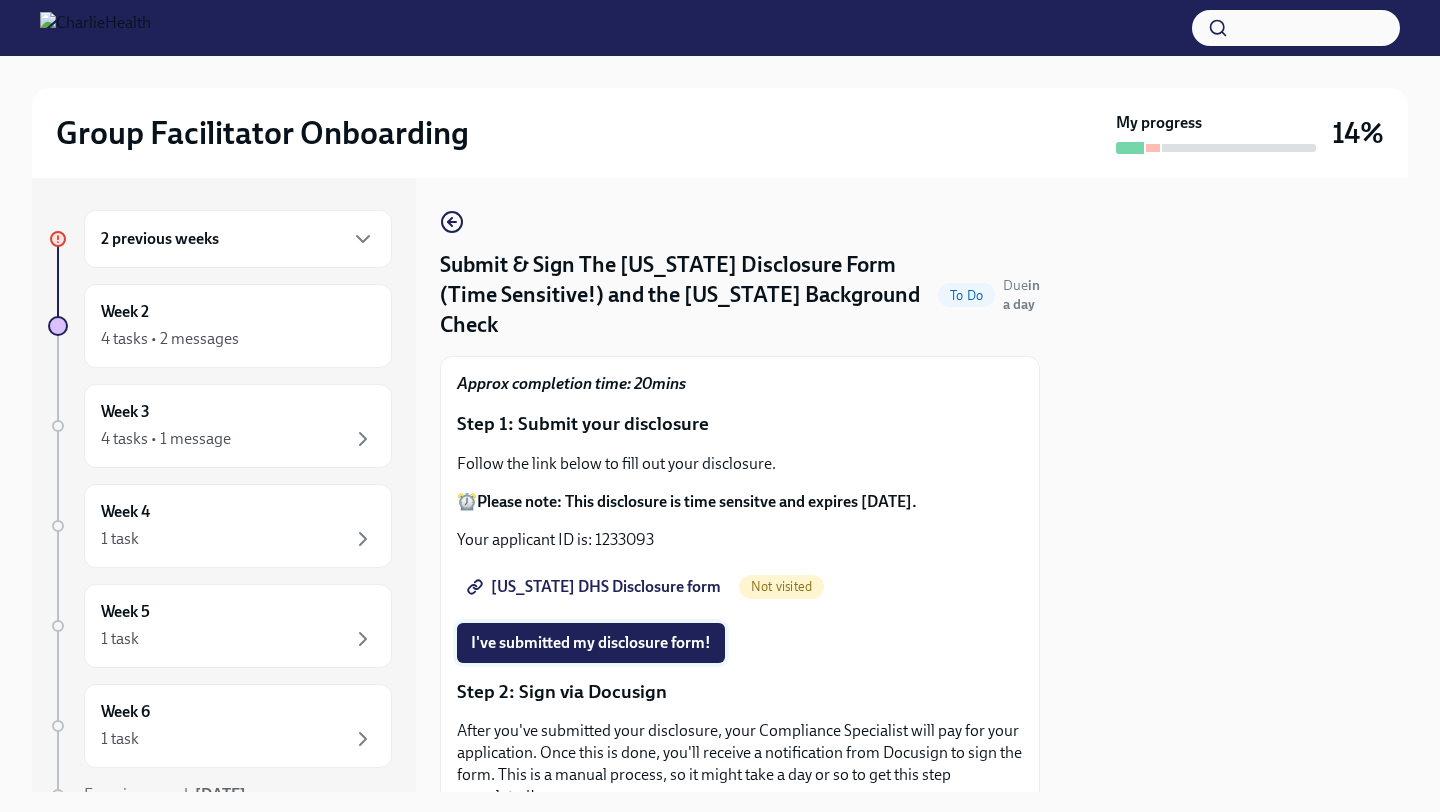 scroll, scrollTop: 45, scrollLeft: 0, axis: vertical 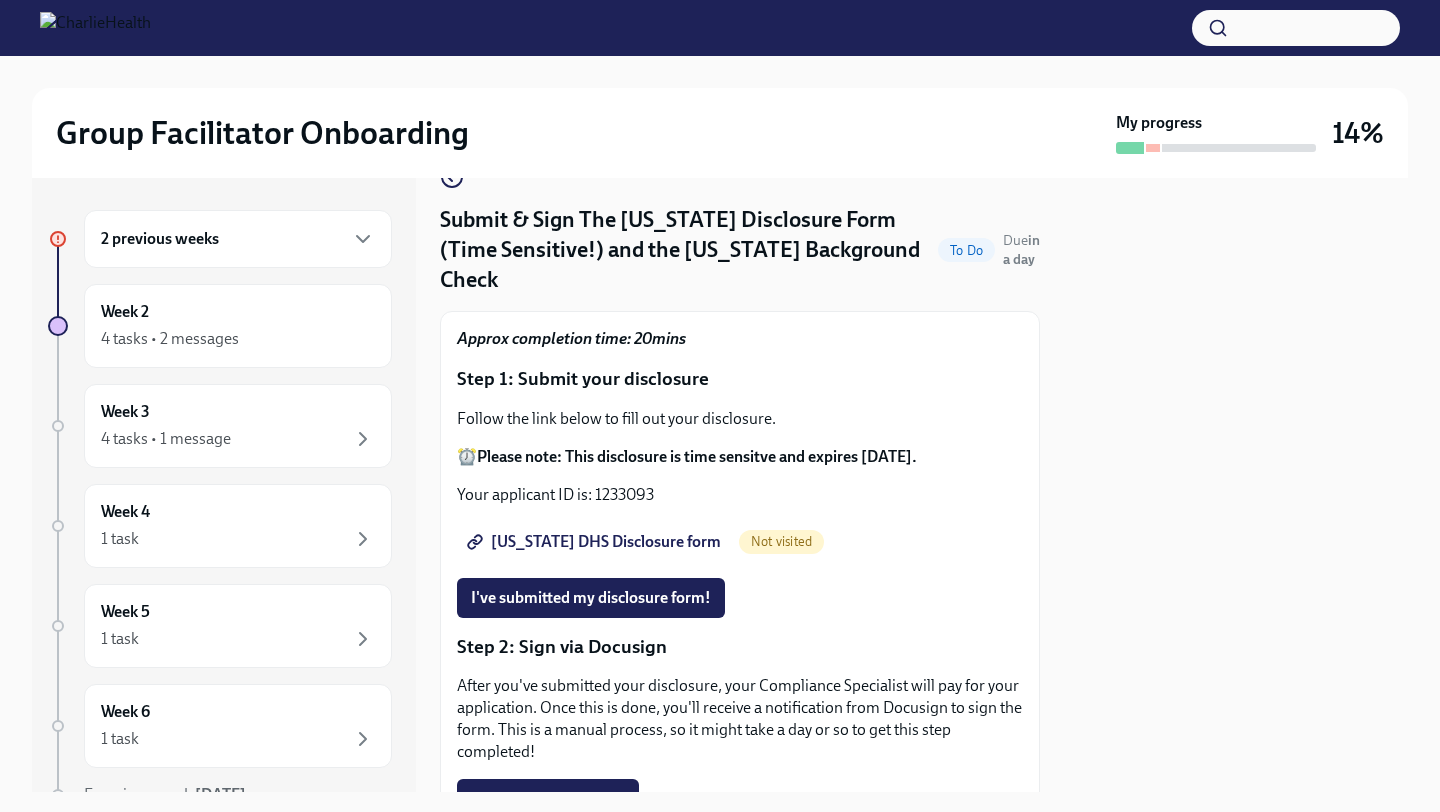 click on "[US_STATE] DHS Disclosure form" at bounding box center [596, 542] 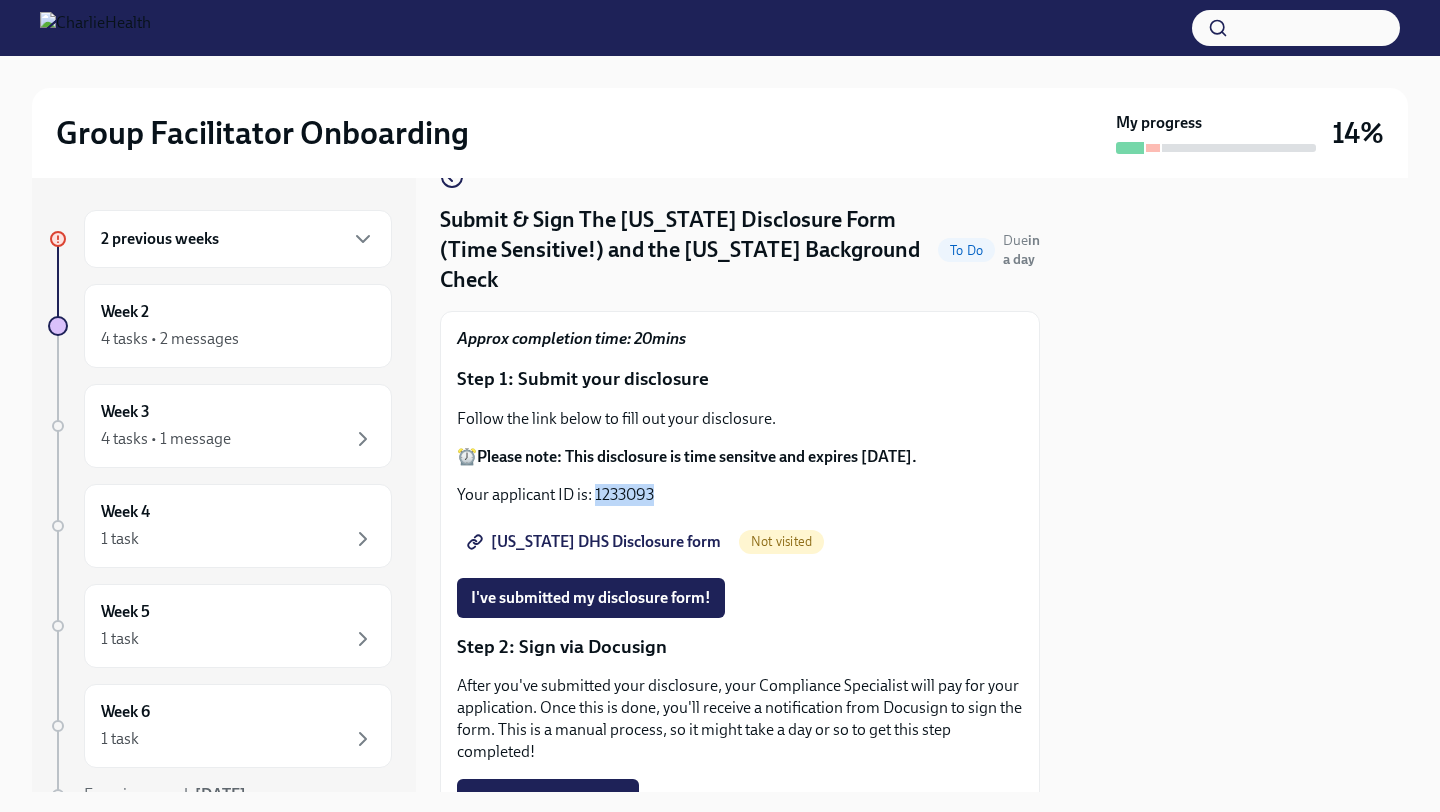 click on "Your applicant ID is: 1233093" at bounding box center [740, 495] 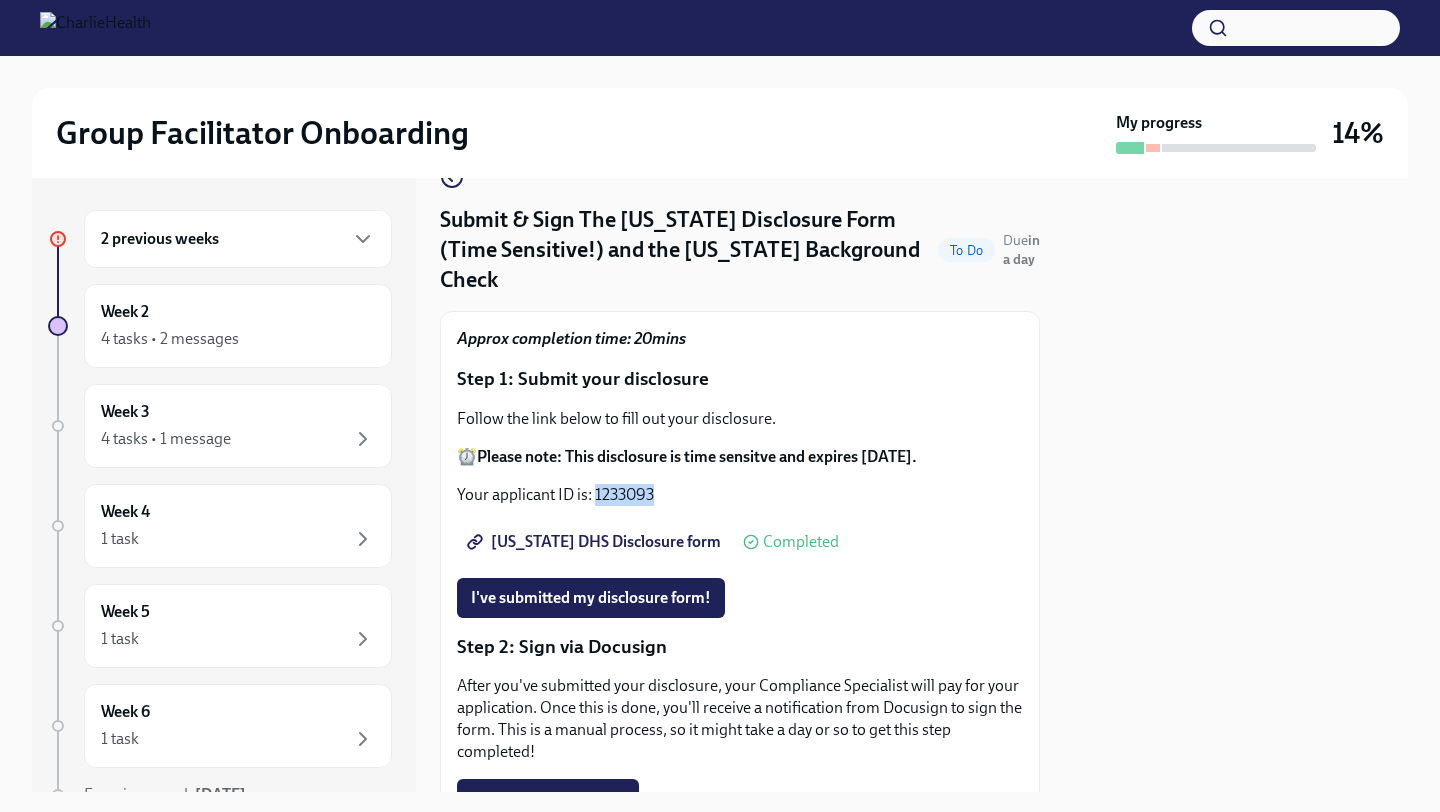 copy on "1233093" 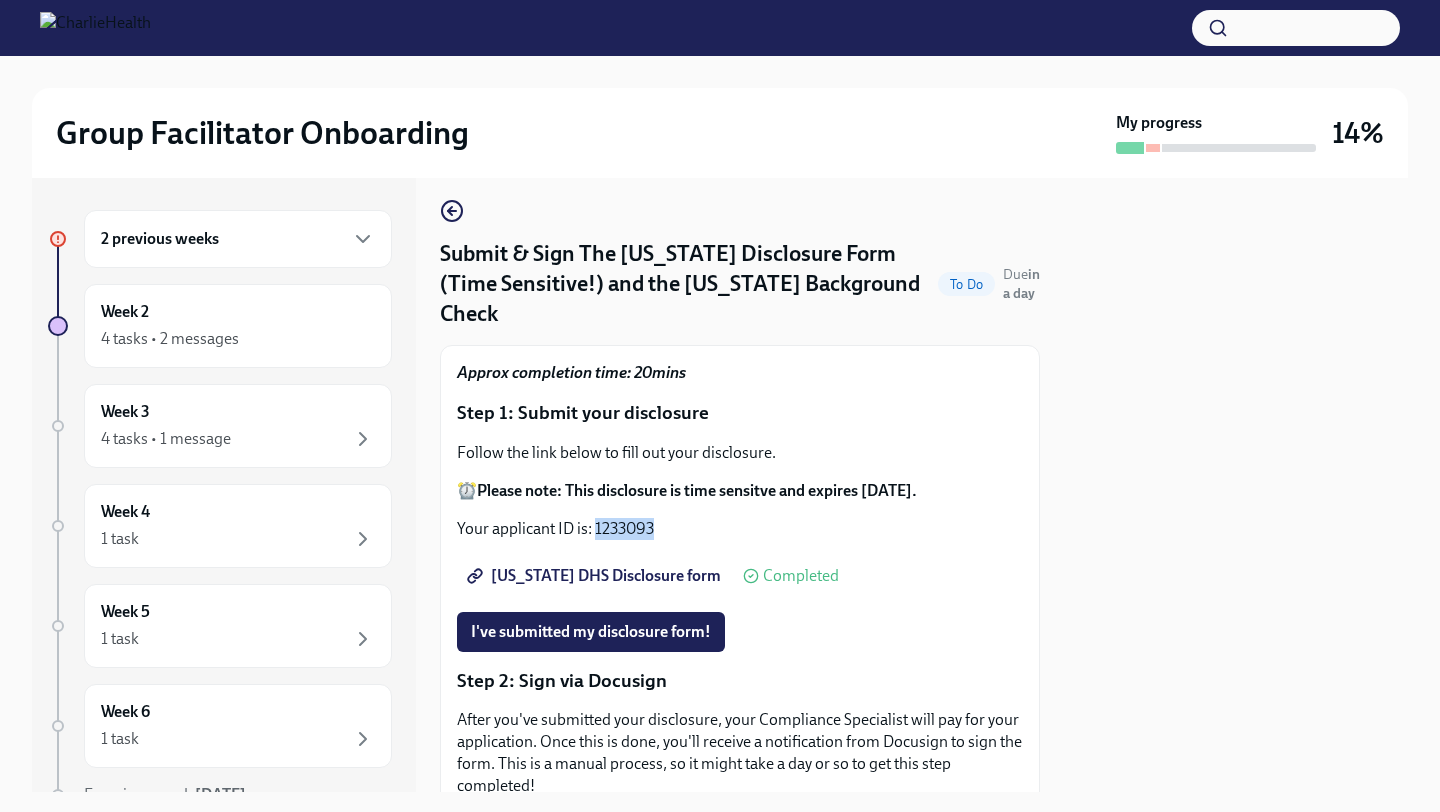 scroll, scrollTop: 0, scrollLeft: 0, axis: both 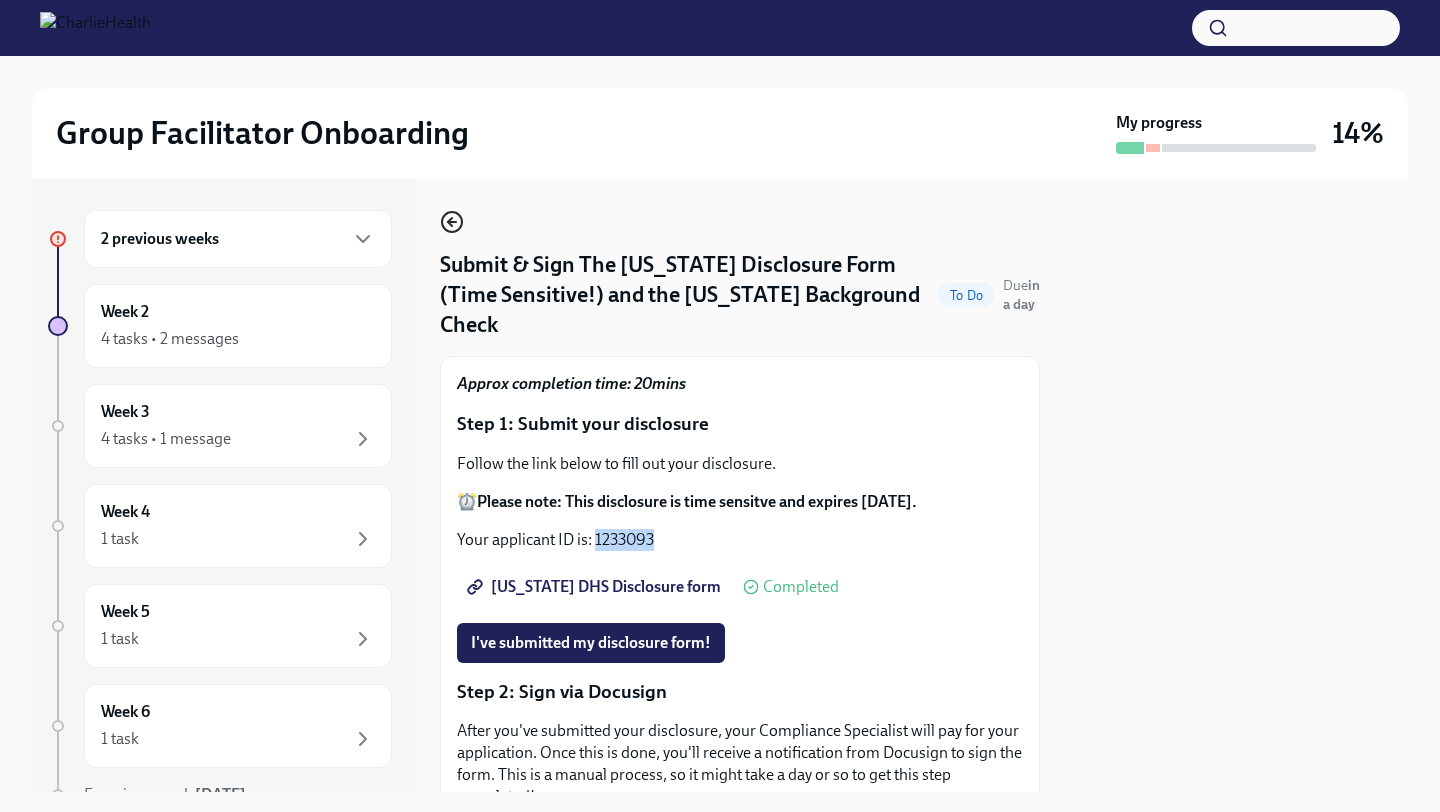 click 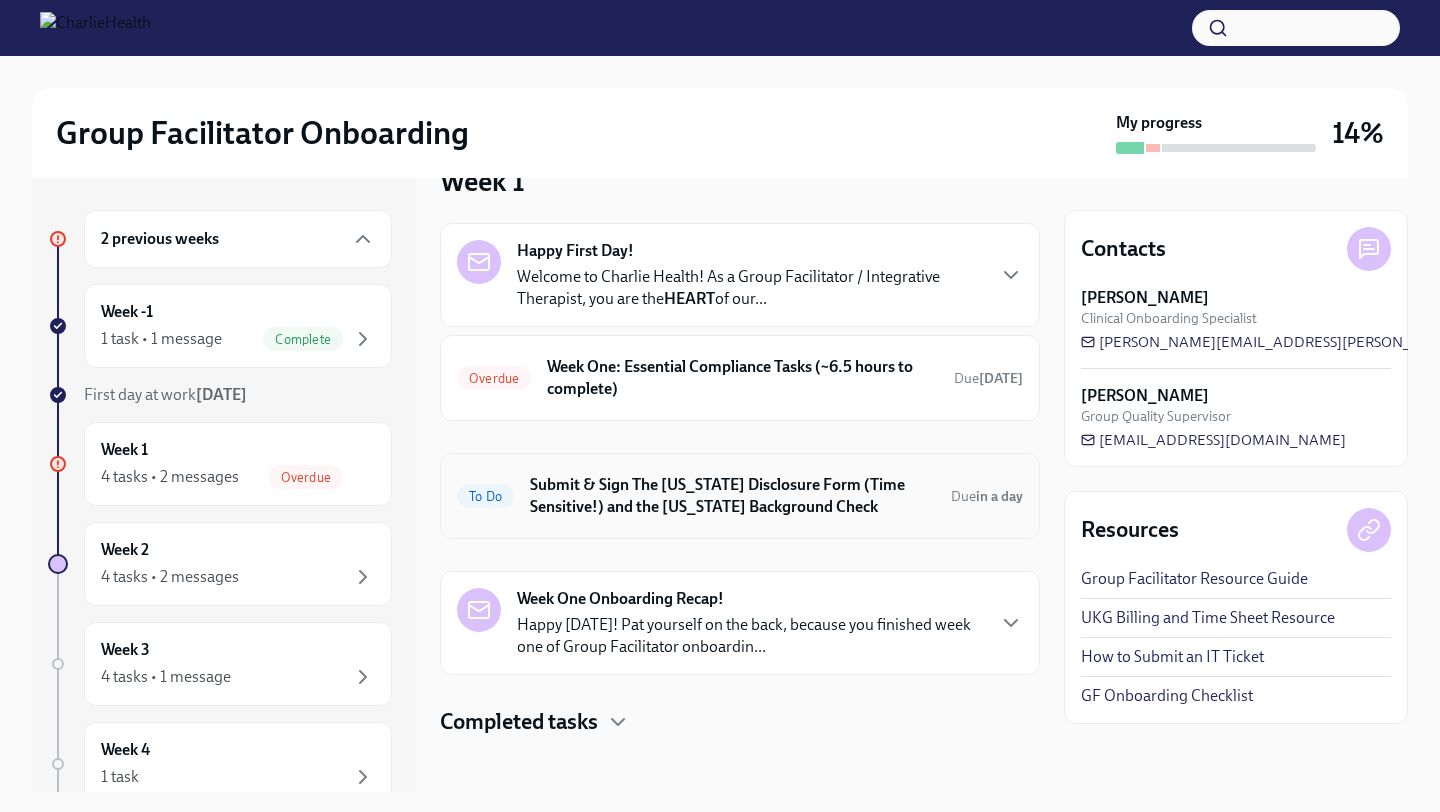 scroll, scrollTop: 56, scrollLeft: 0, axis: vertical 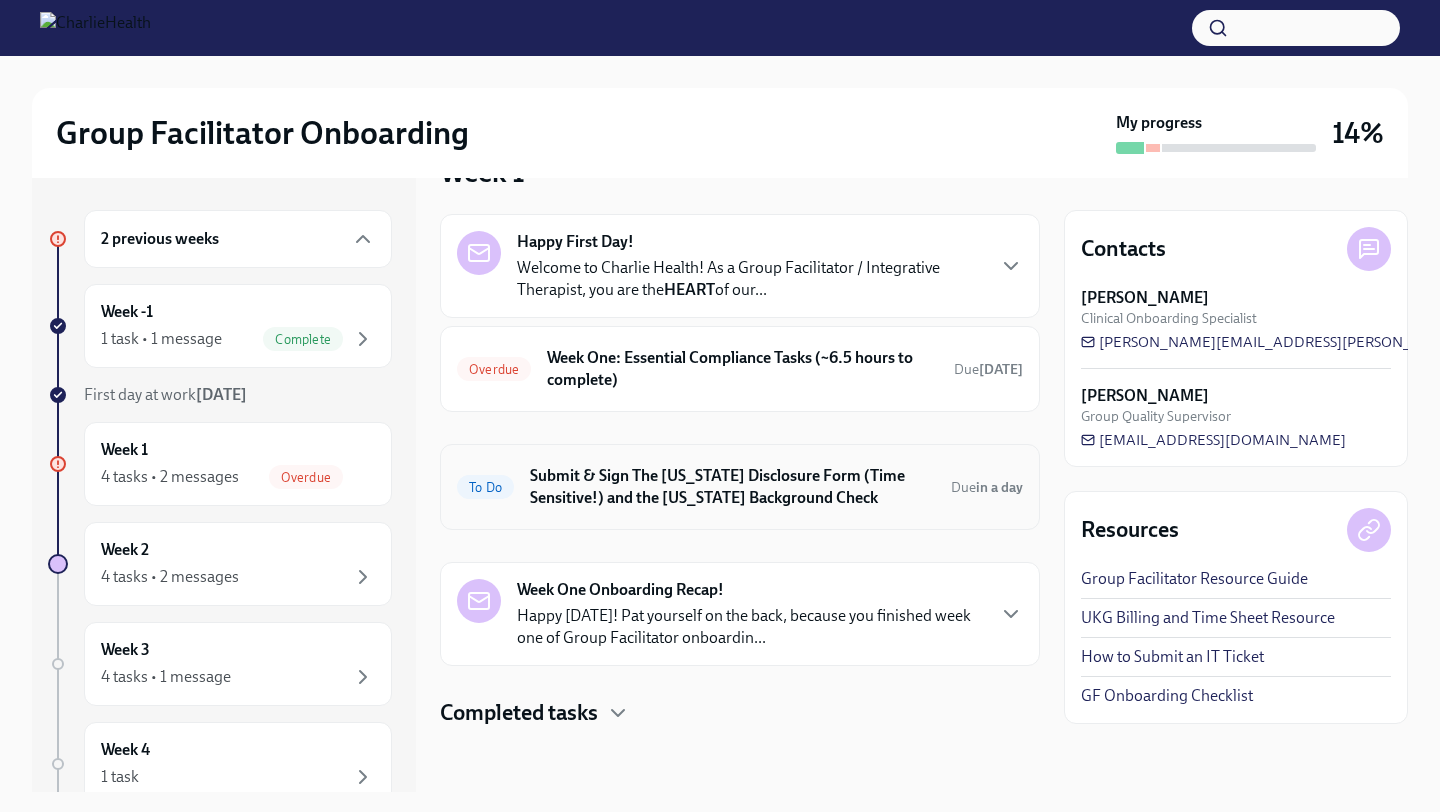 click on "To Do Submit & Sign The [US_STATE] Disclosure Form (Time Sensitive!) and the [US_STATE] Background Check Due  in a day" at bounding box center (740, 487) 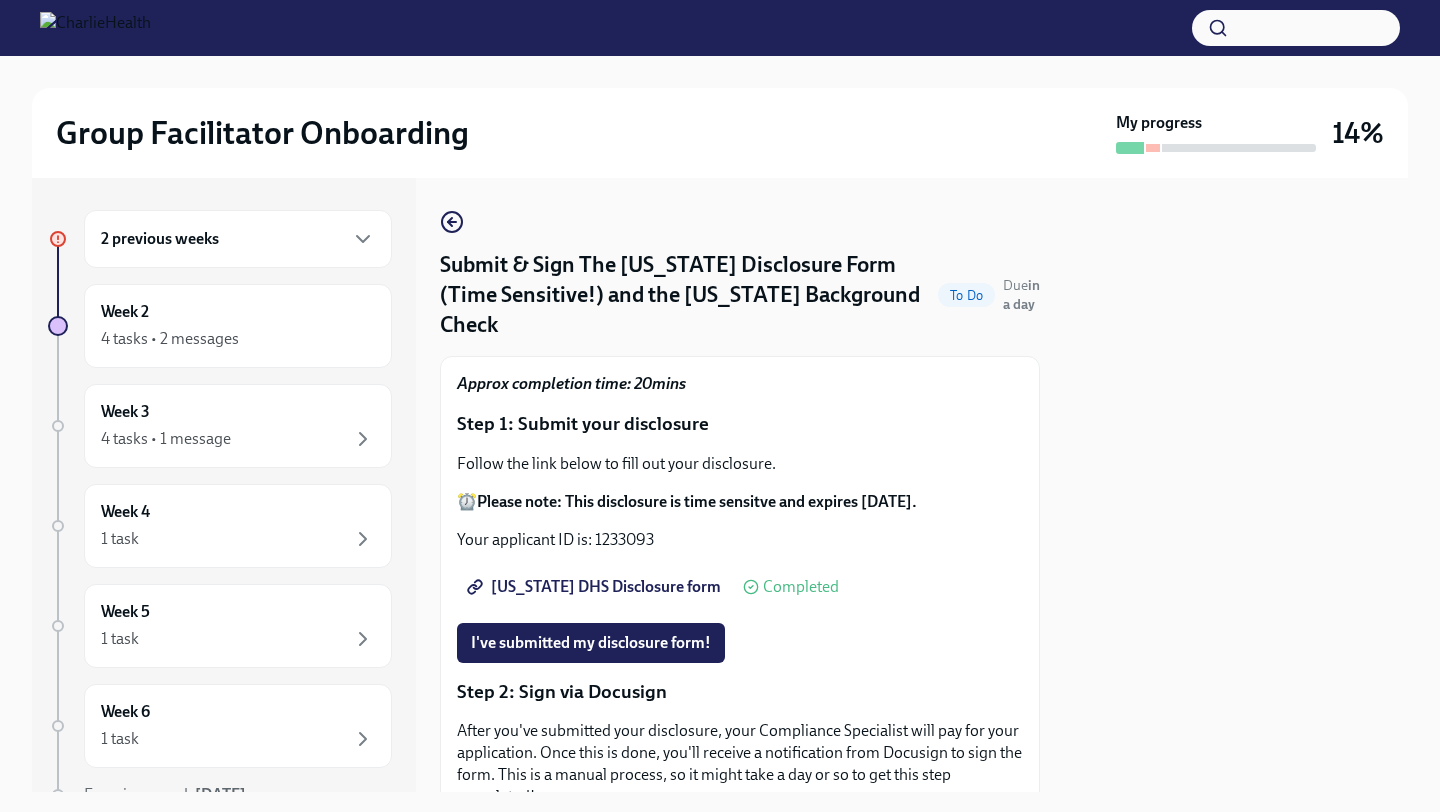 click on "Follow the link below to fill out your disclosure.
⏰   Please note: This disclosure is time sensitve and expires [DATE].
Your applicant ID is: 1233093" at bounding box center [740, 502] 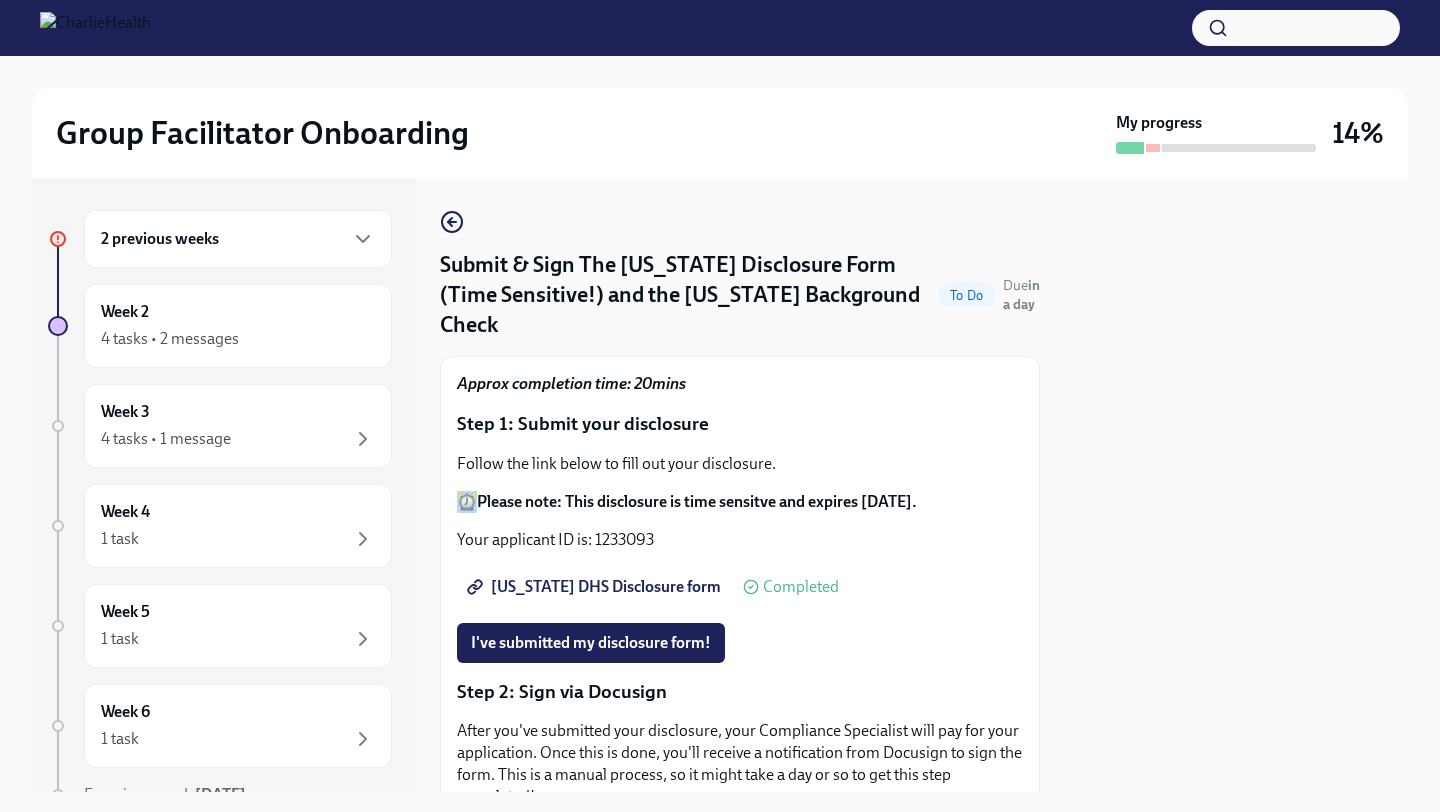 click on "Follow the link below to fill out your disclosure.
⏰   Please note: This disclosure is time sensitve and expires [DATE].
Your applicant ID is: 1233093" at bounding box center [740, 502] 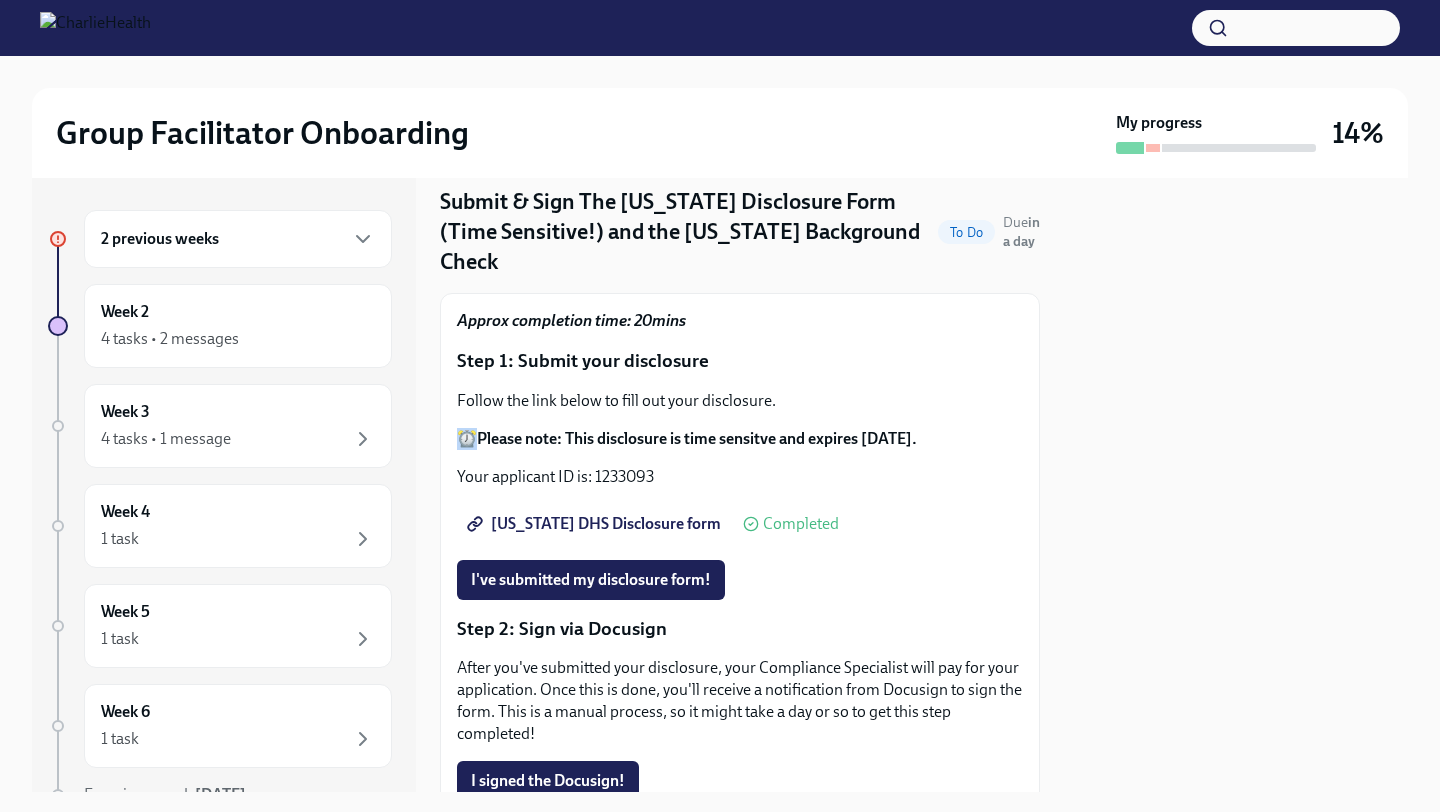 scroll, scrollTop: 92, scrollLeft: 0, axis: vertical 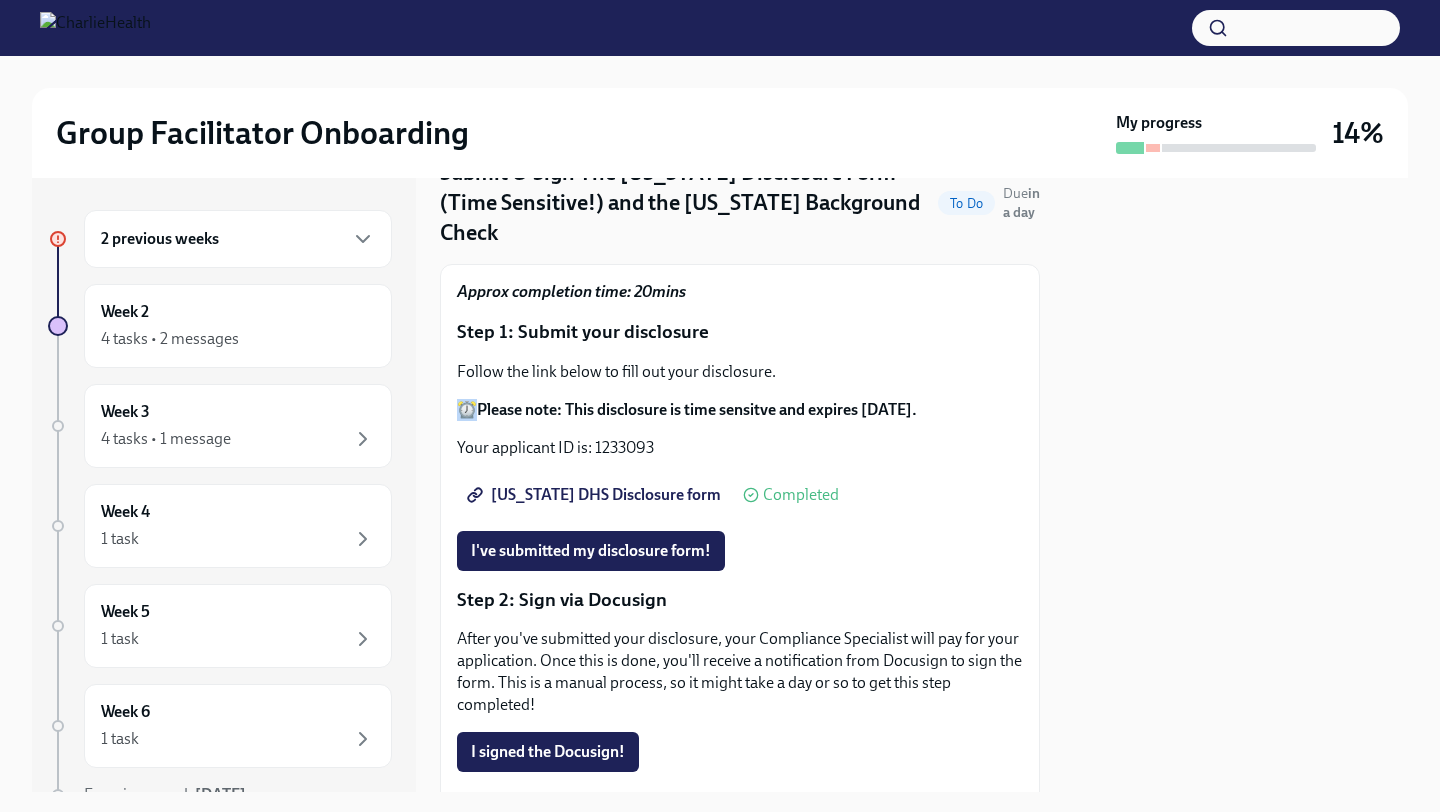 click on "[US_STATE] DHS Disclosure form" at bounding box center (596, 495) 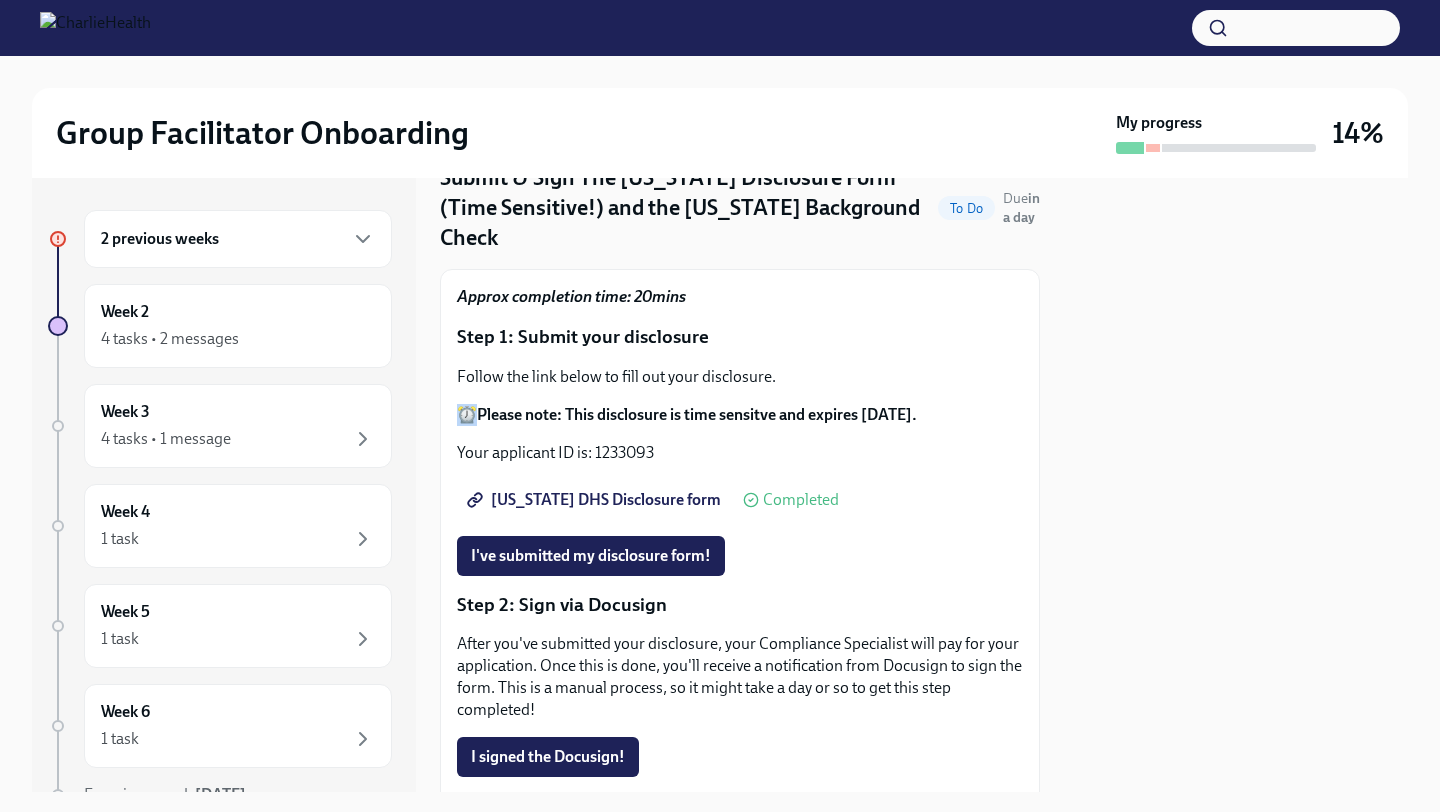 scroll, scrollTop: 0, scrollLeft: 0, axis: both 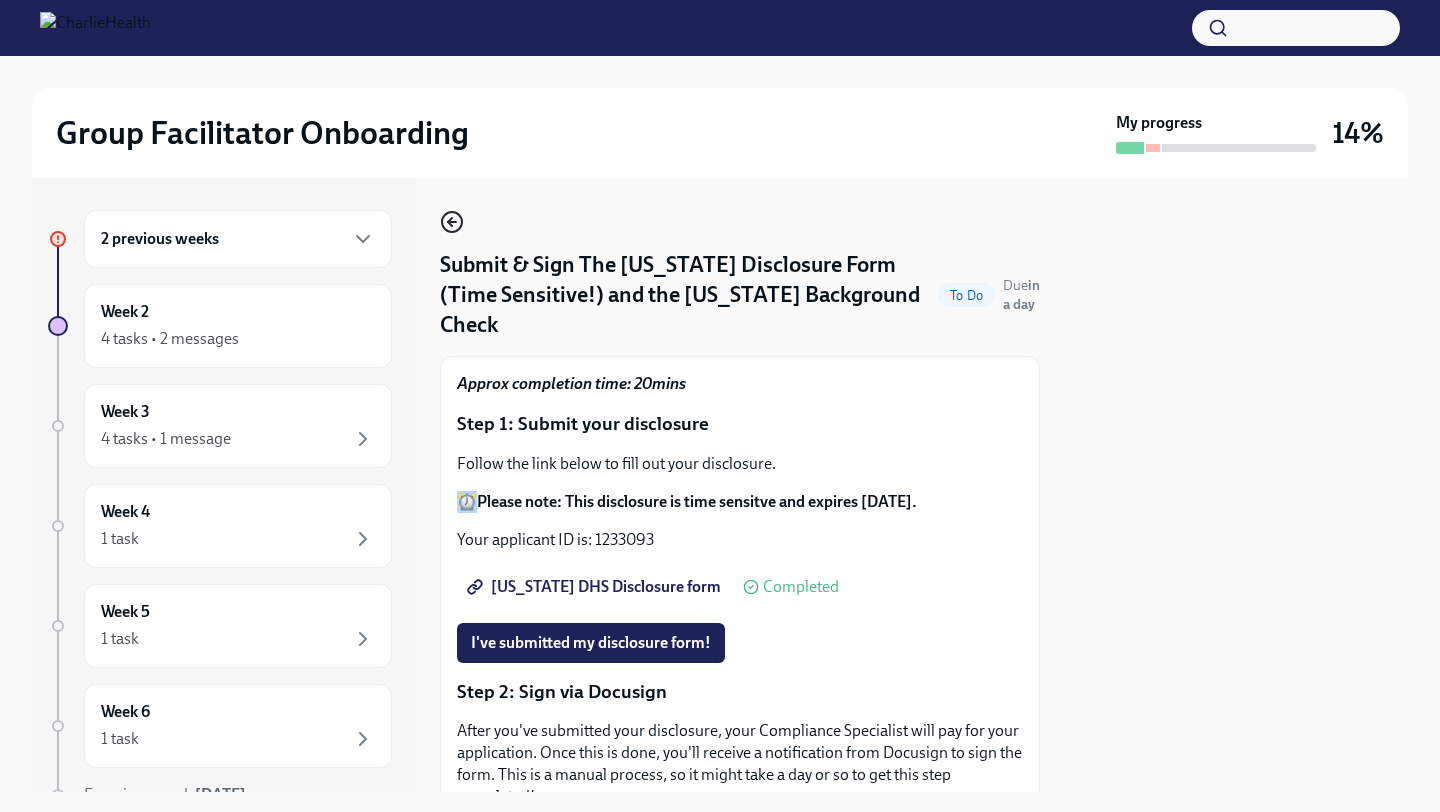 click 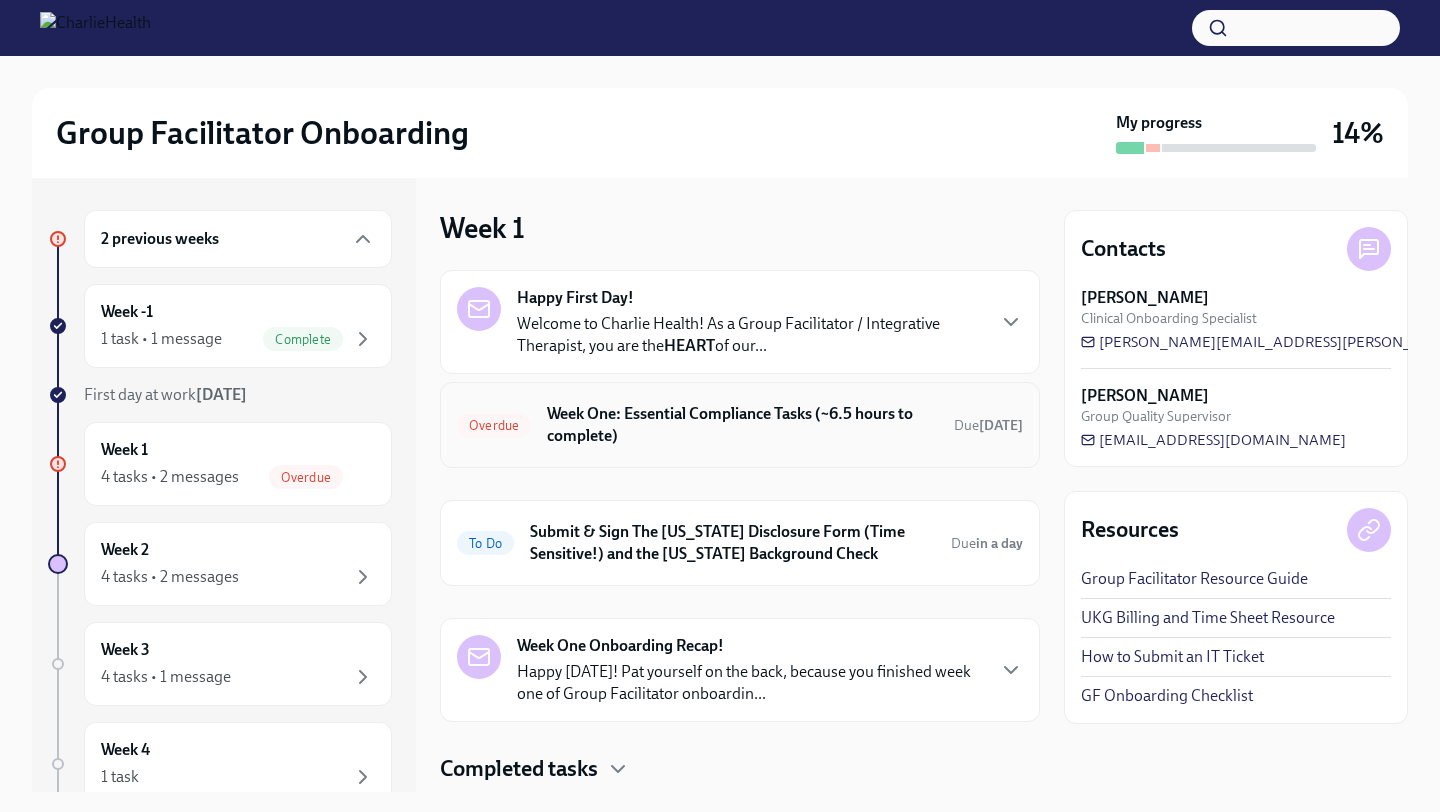 scroll, scrollTop: 56, scrollLeft: 0, axis: vertical 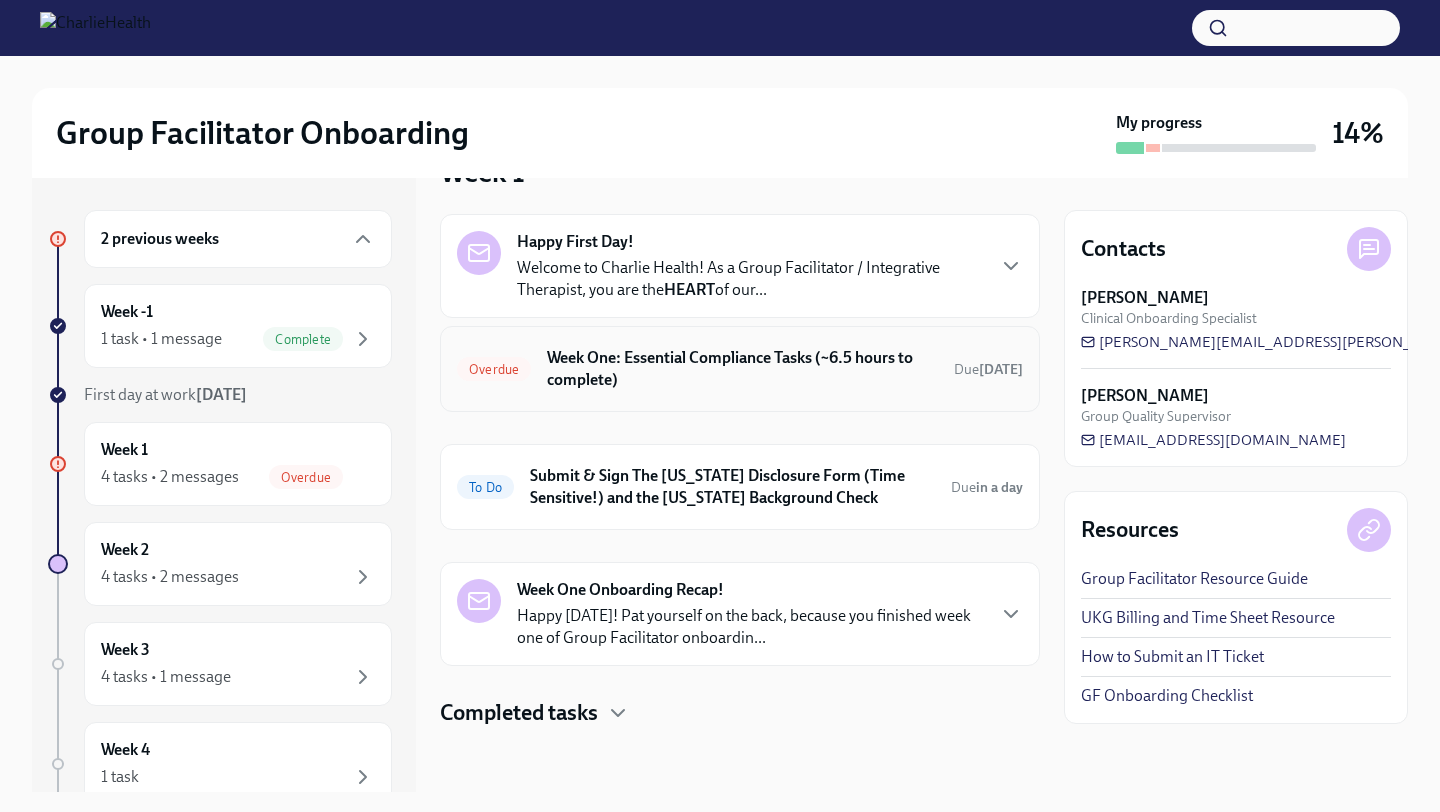 click on "Week One: Essential Compliance Tasks (~6.5 hours to complete)" at bounding box center [742, 369] 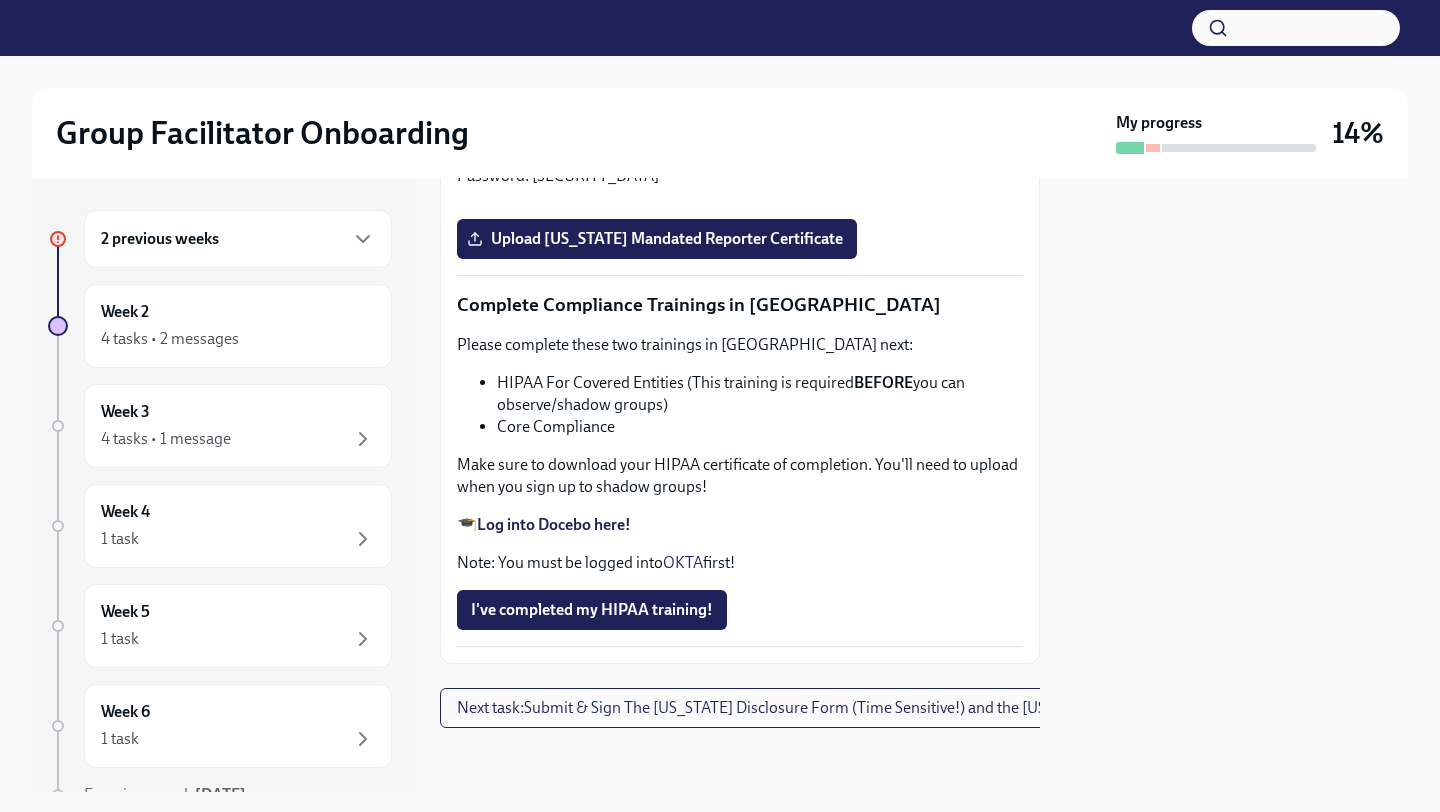 scroll, scrollTop: 4295, scrollLeft: 0, axis: vertical 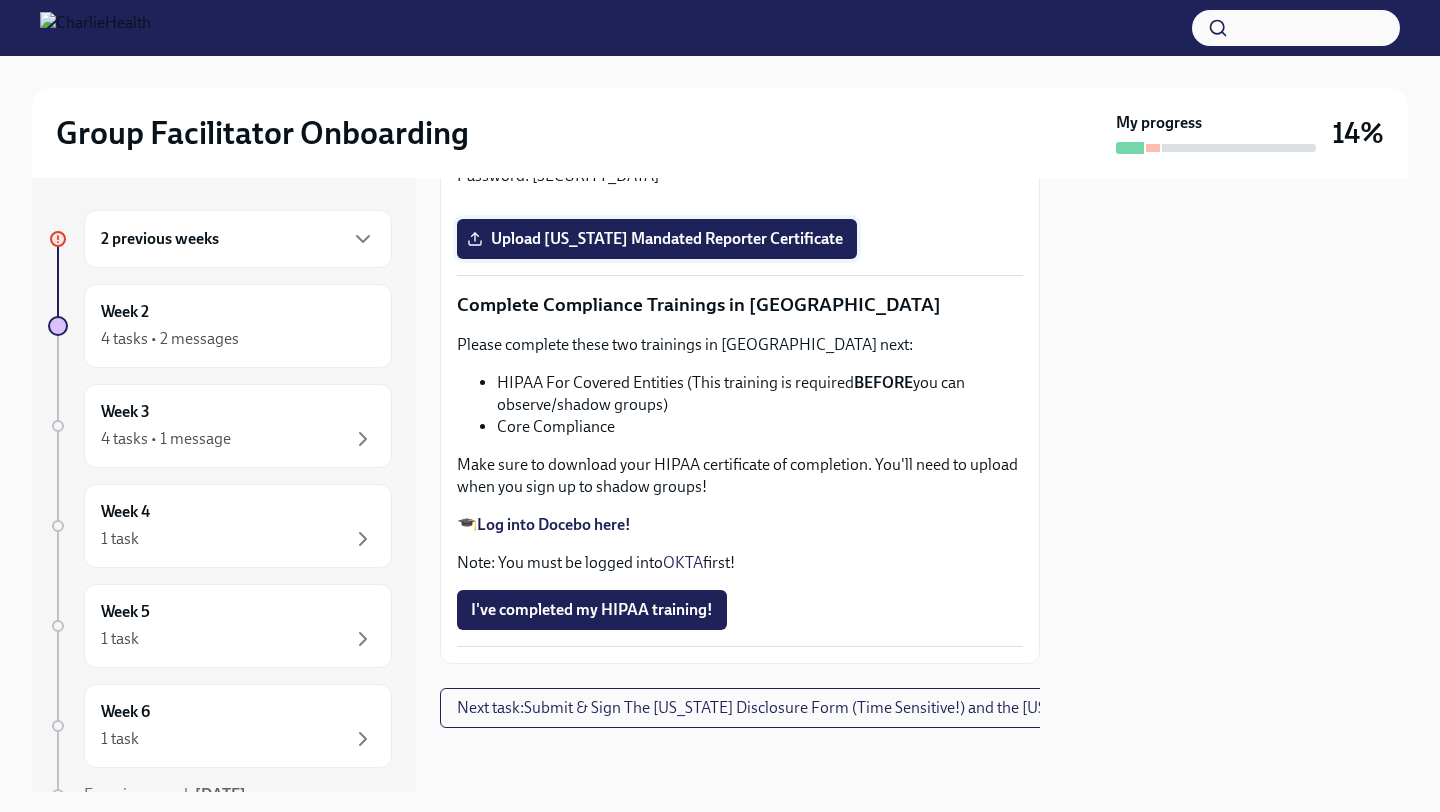 click on "Upload [US_STATE] Mandated Reporter Certificate" at bounding box center [657, 239] 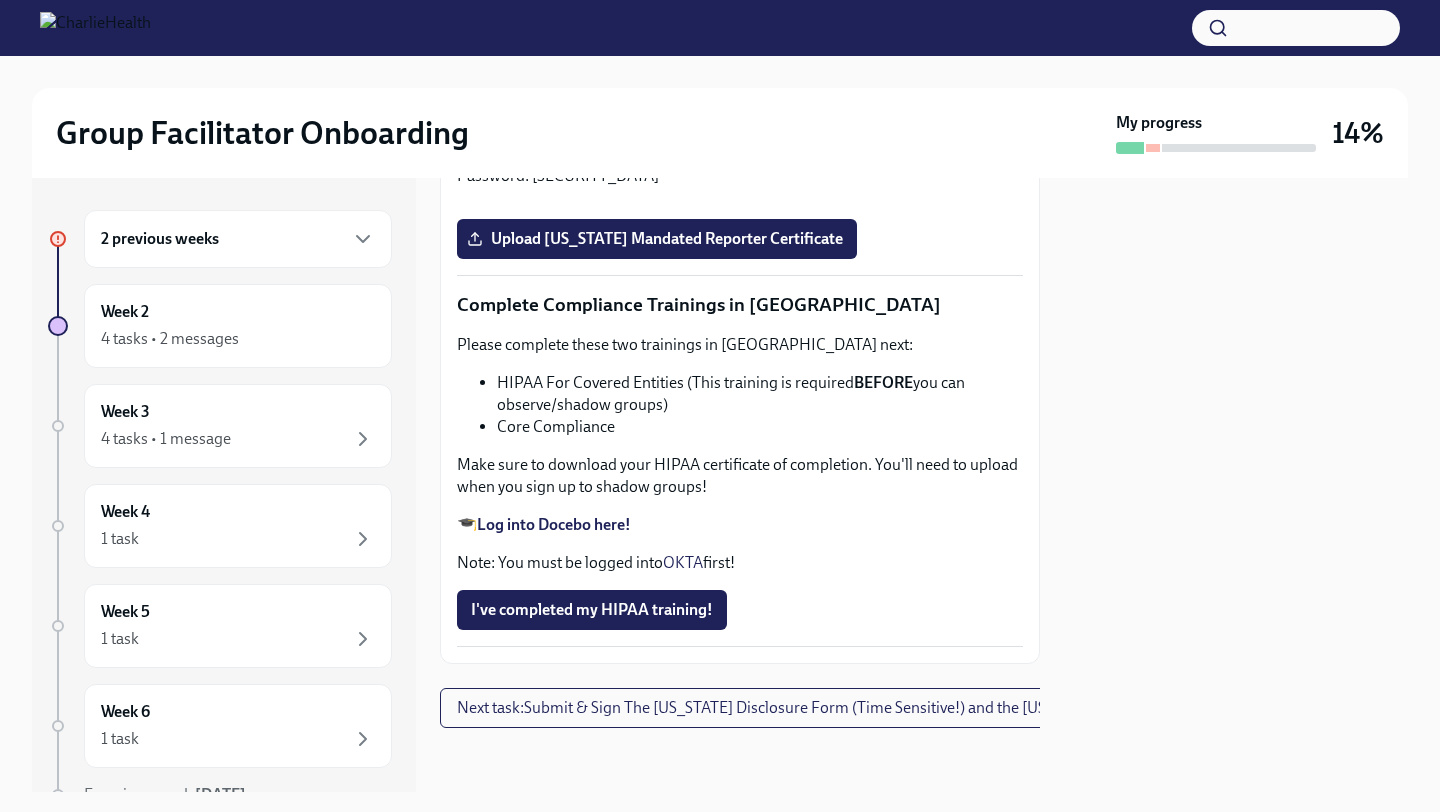 scroll, scrollTop: 3947, scrollLeft: 0, axis: vertical 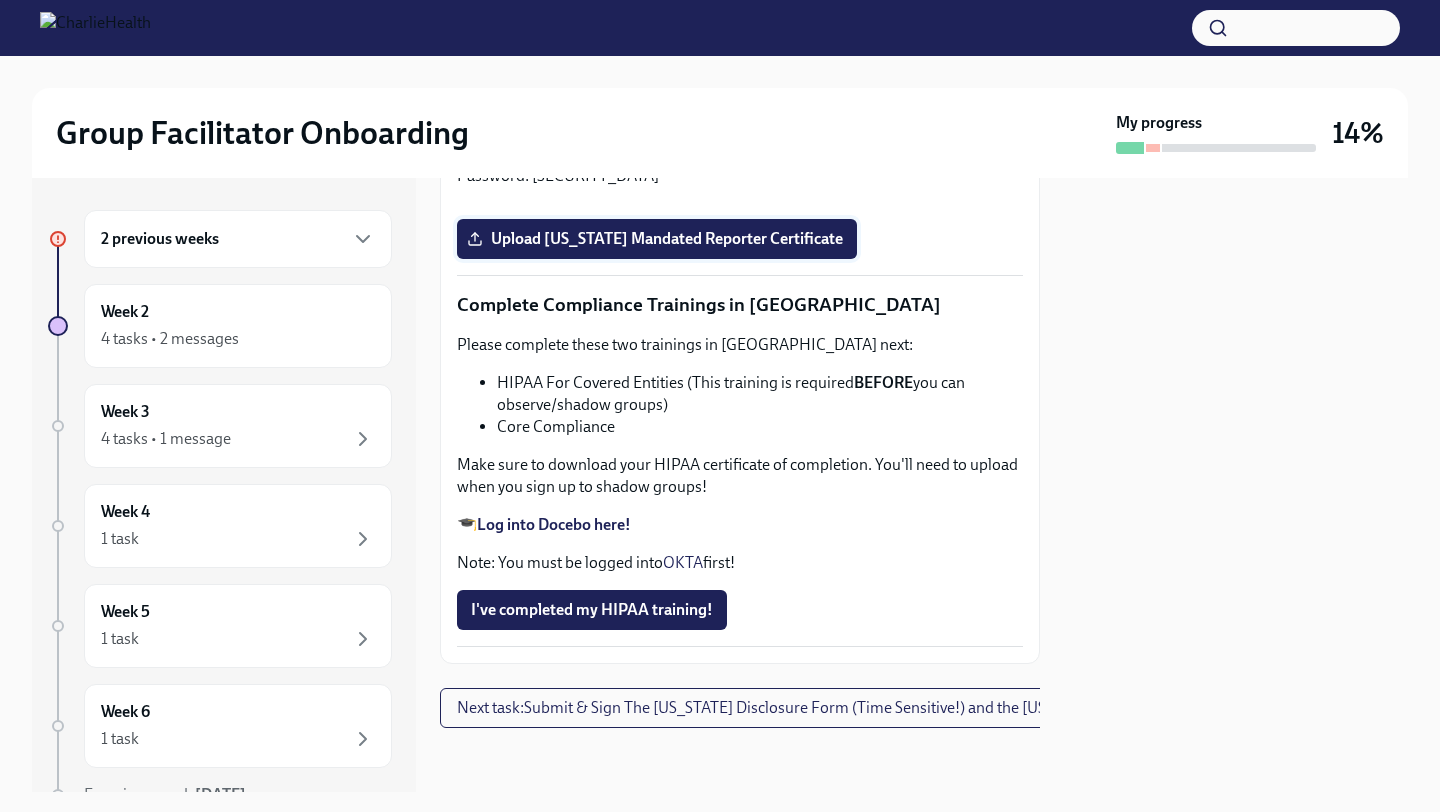 click on "Upload [US_STATE] Mandated Reporter Certificate" at bounding box center (657, 239) 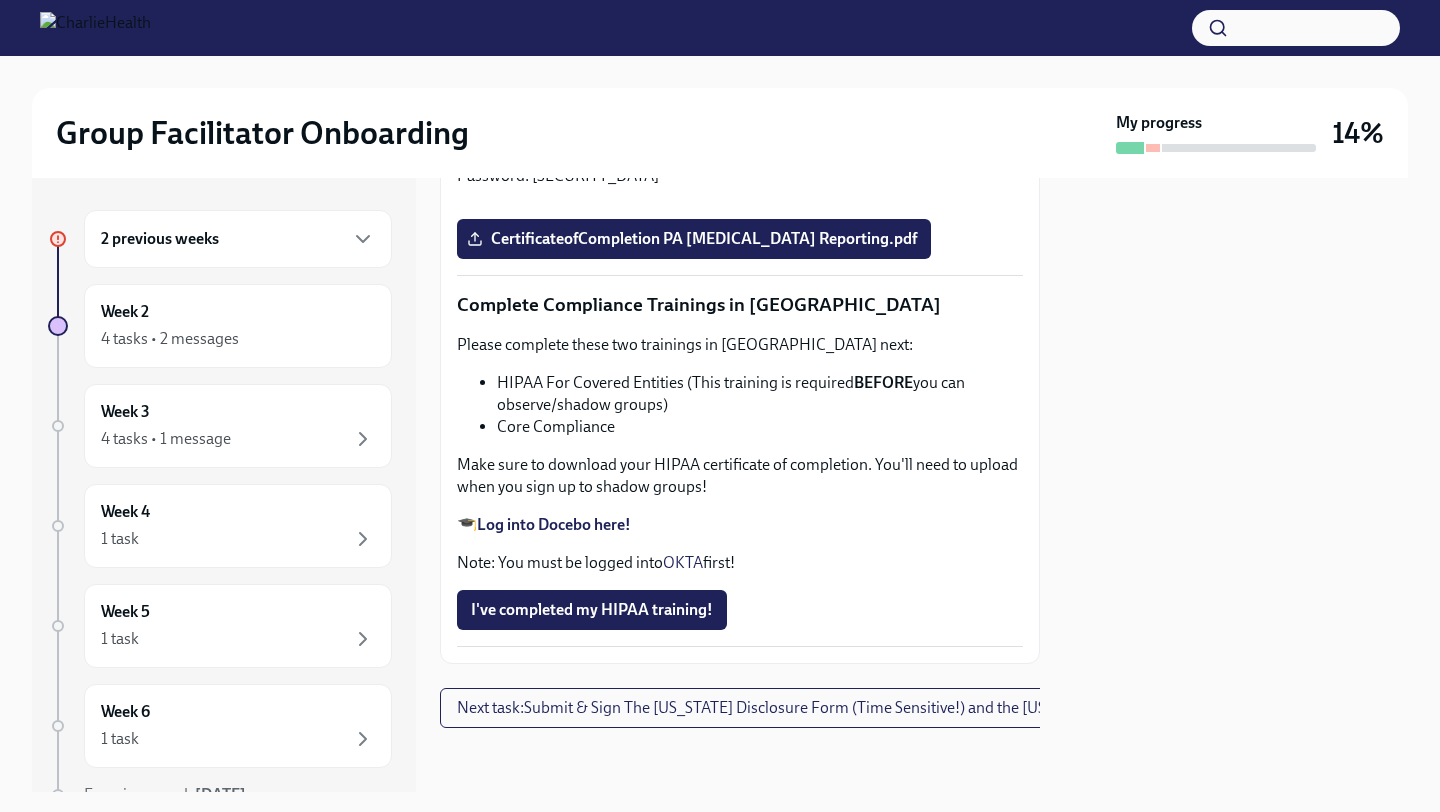 scroll, scrollTop: 4316, scrollLeft: 0, axis: vertical 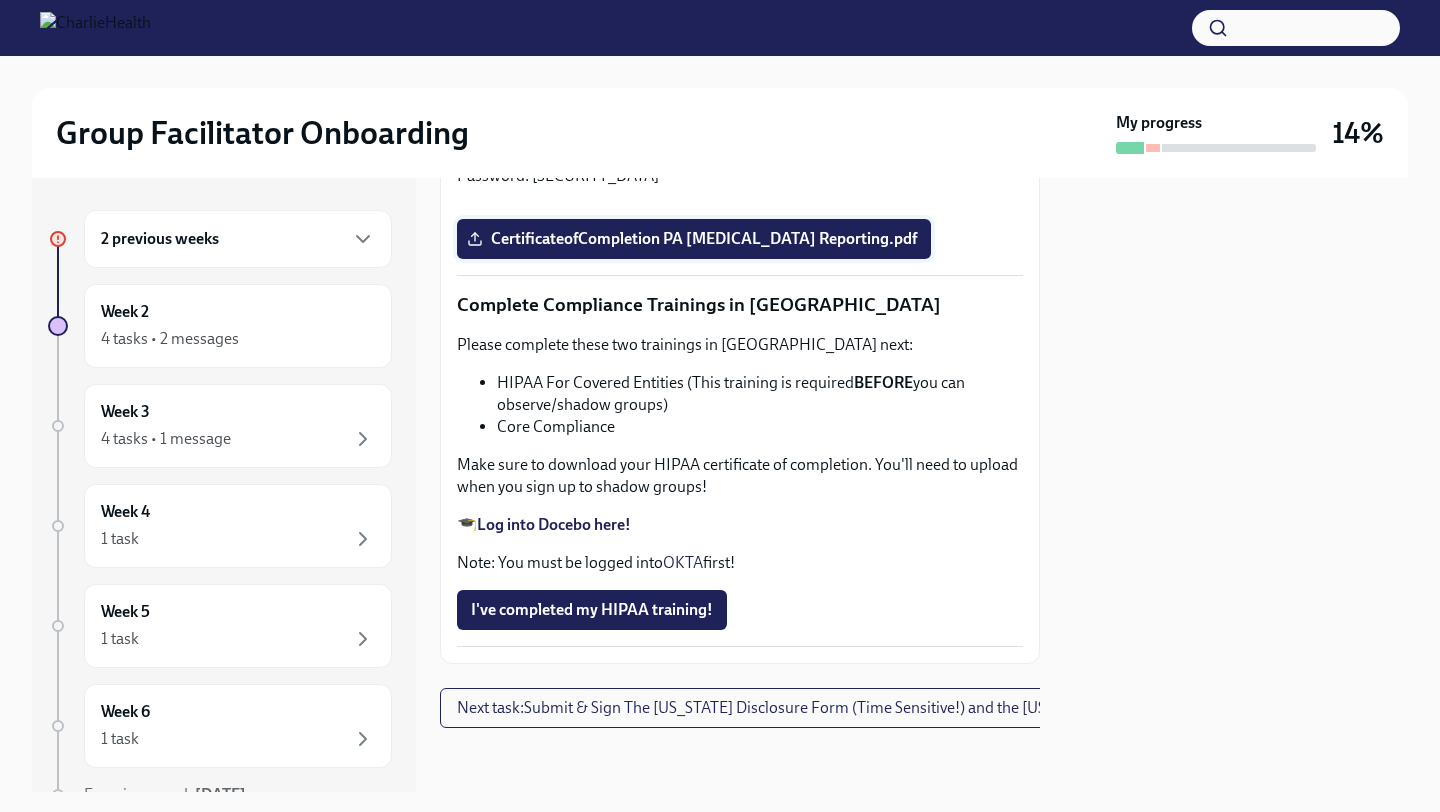 click on "CertificateofCompletion PA [MEDICAL_DATA] Reporting.pdf" at bounding box center (694, 239) 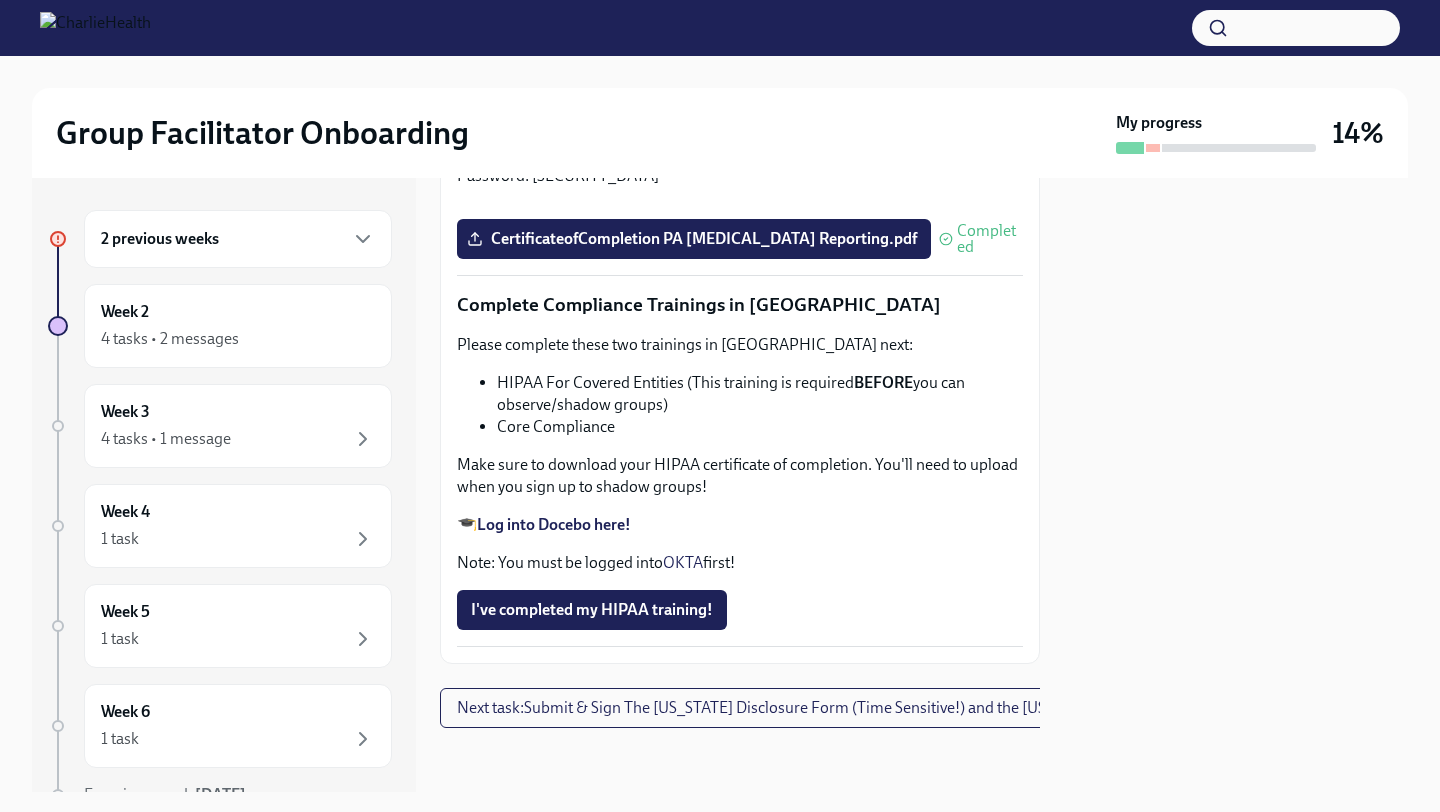 scroll, scrollTop: 4707, scrollLeft: 0, axis: vertical 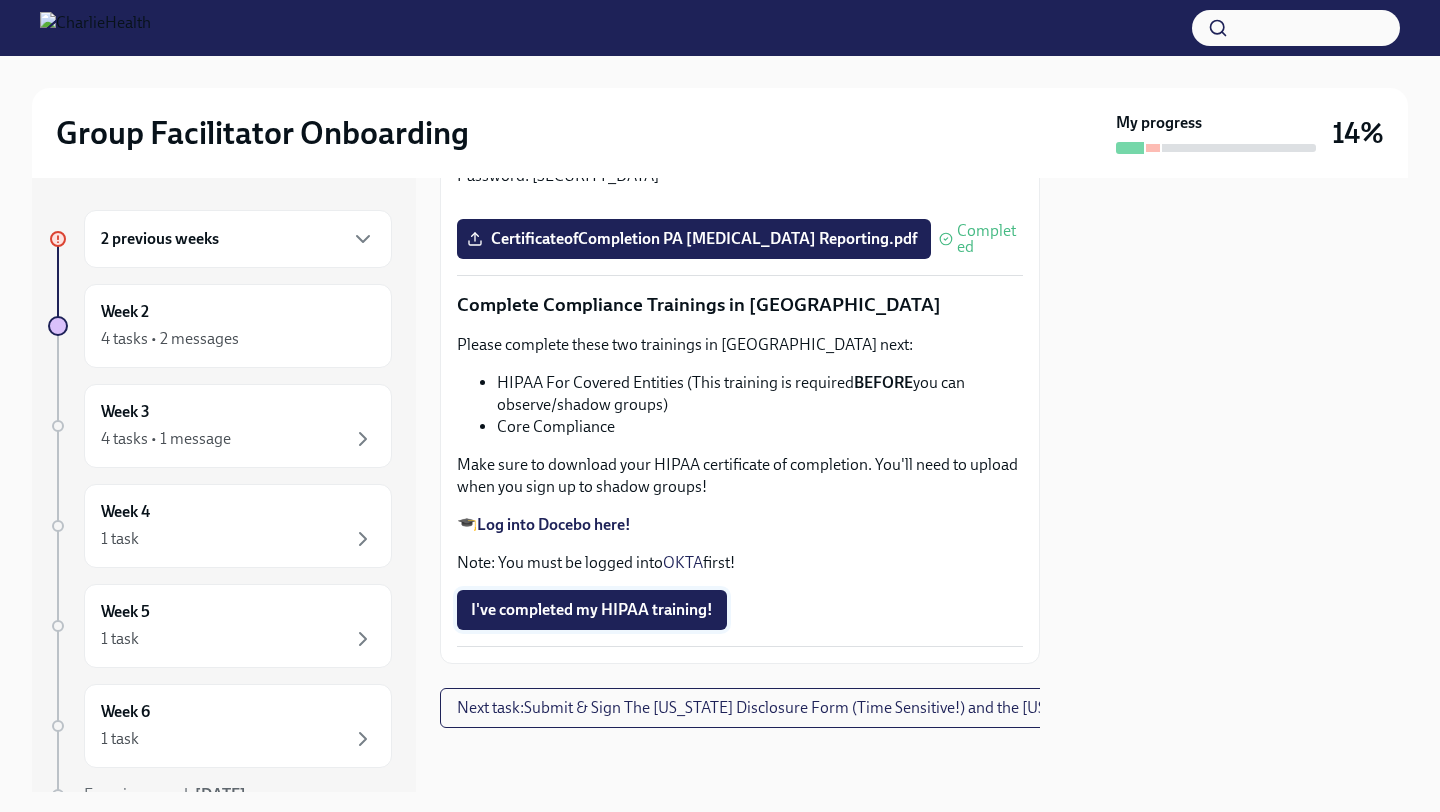 click on "I've completed my HIPAA training!" at bounding box center (592, 610) 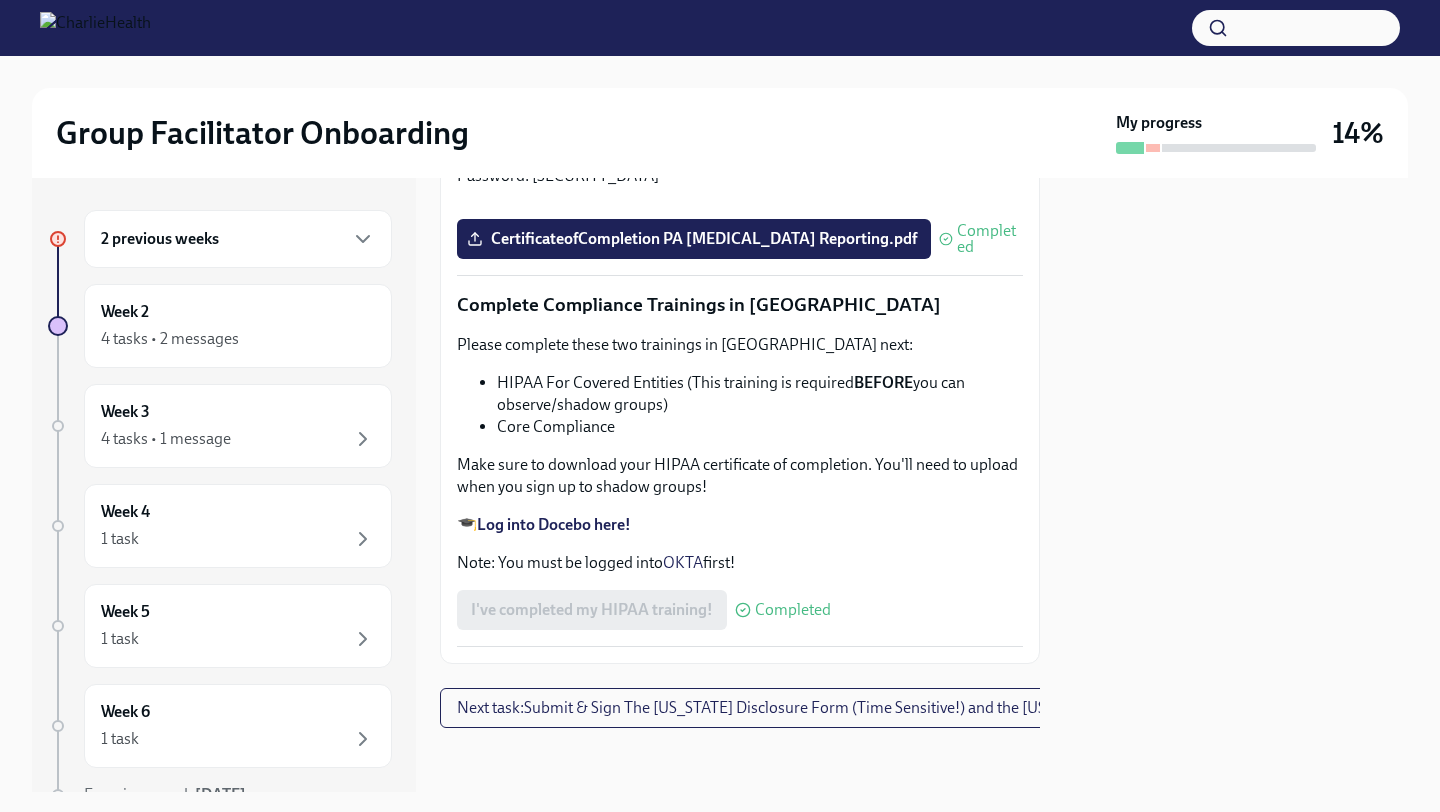 click on "I've completed my HIPAA training! Completed" at bounding box center [644, 610] 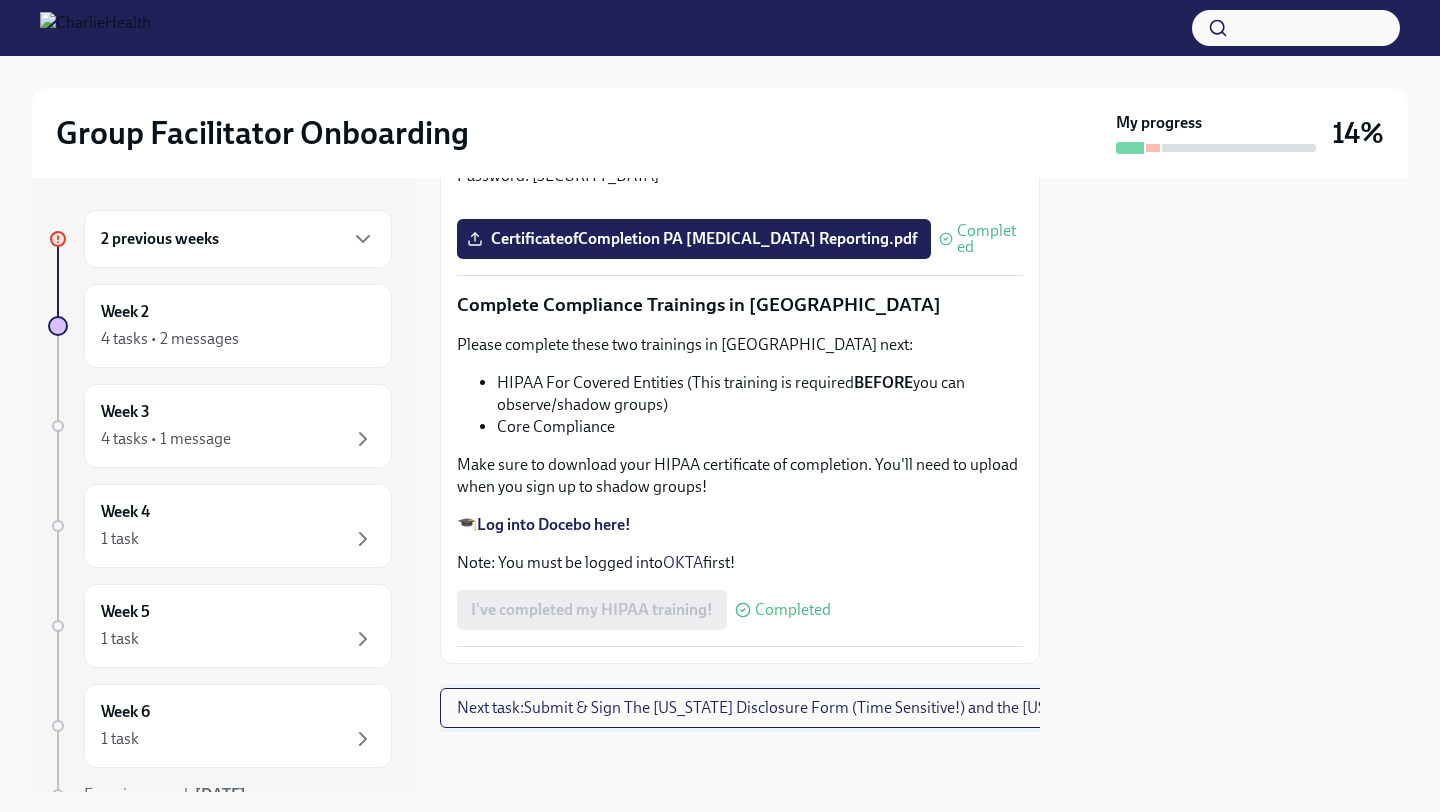 click on "Next task :  Submit & Sign The [US_STATE] Disclosure Form (Time Sensitive!) and the [US_STATE] Background Check" at bounding box center [845, 708] 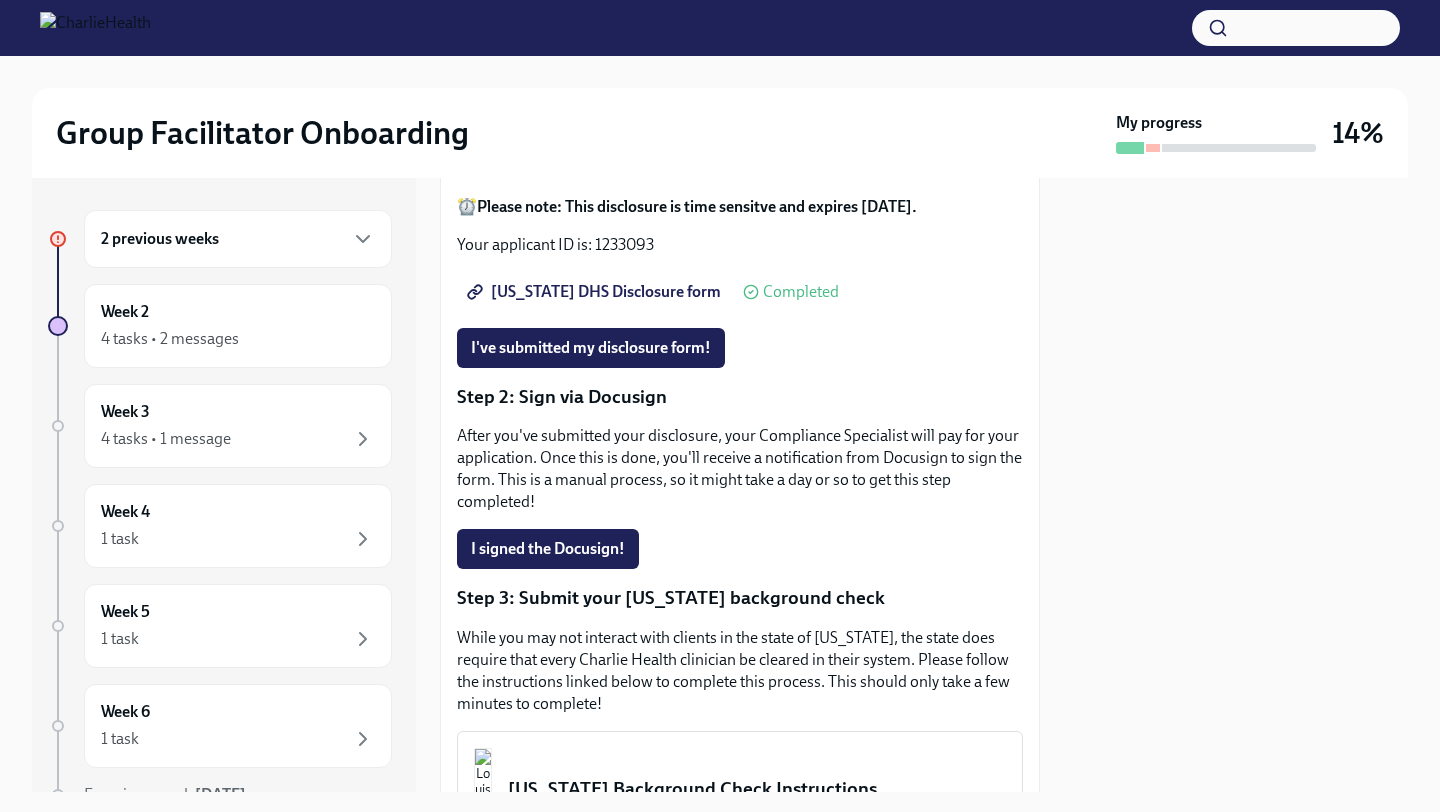 scroll, scrollTop: 630, scrollLeft: 0, axis: vertical 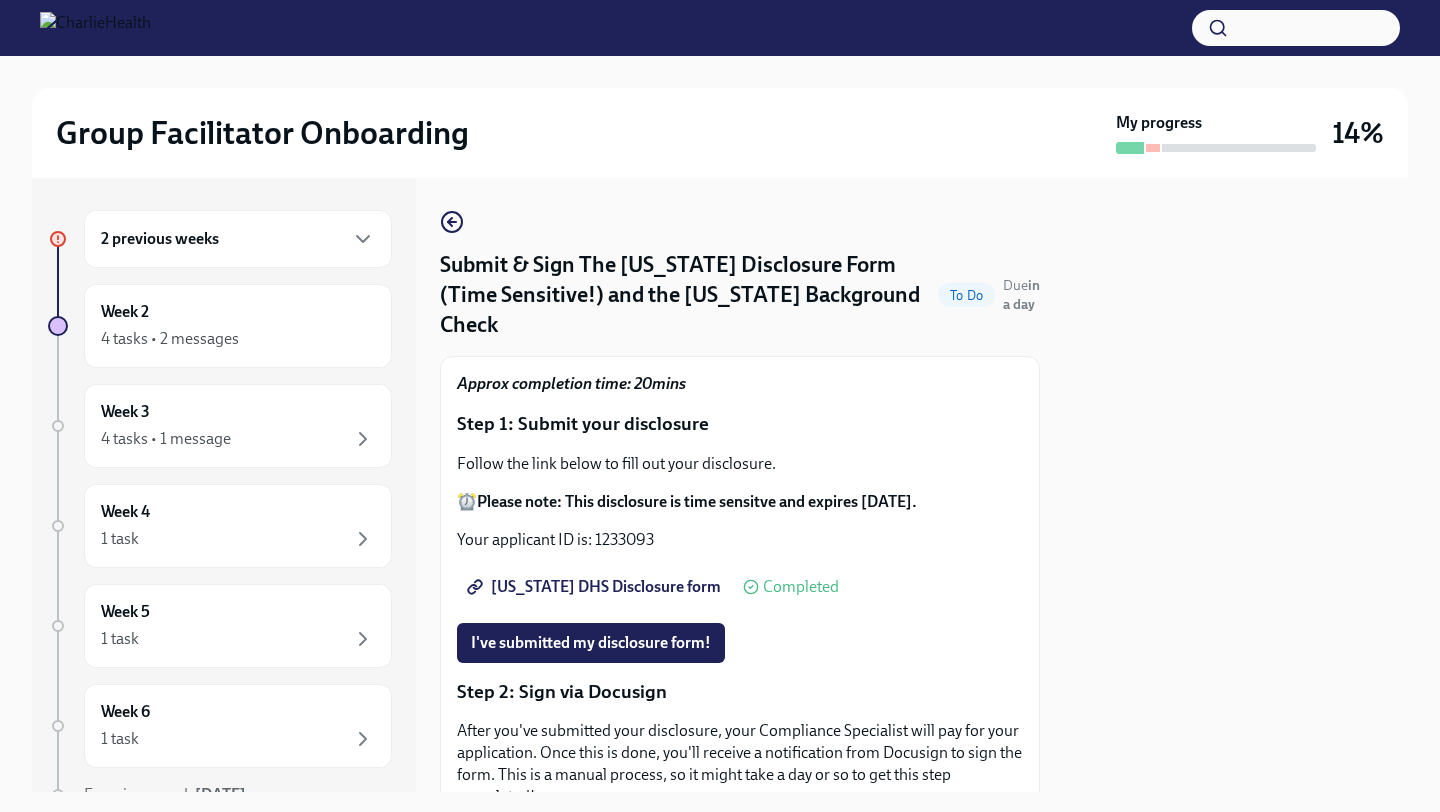 click on "Completed" at bounding box center [801, 587] 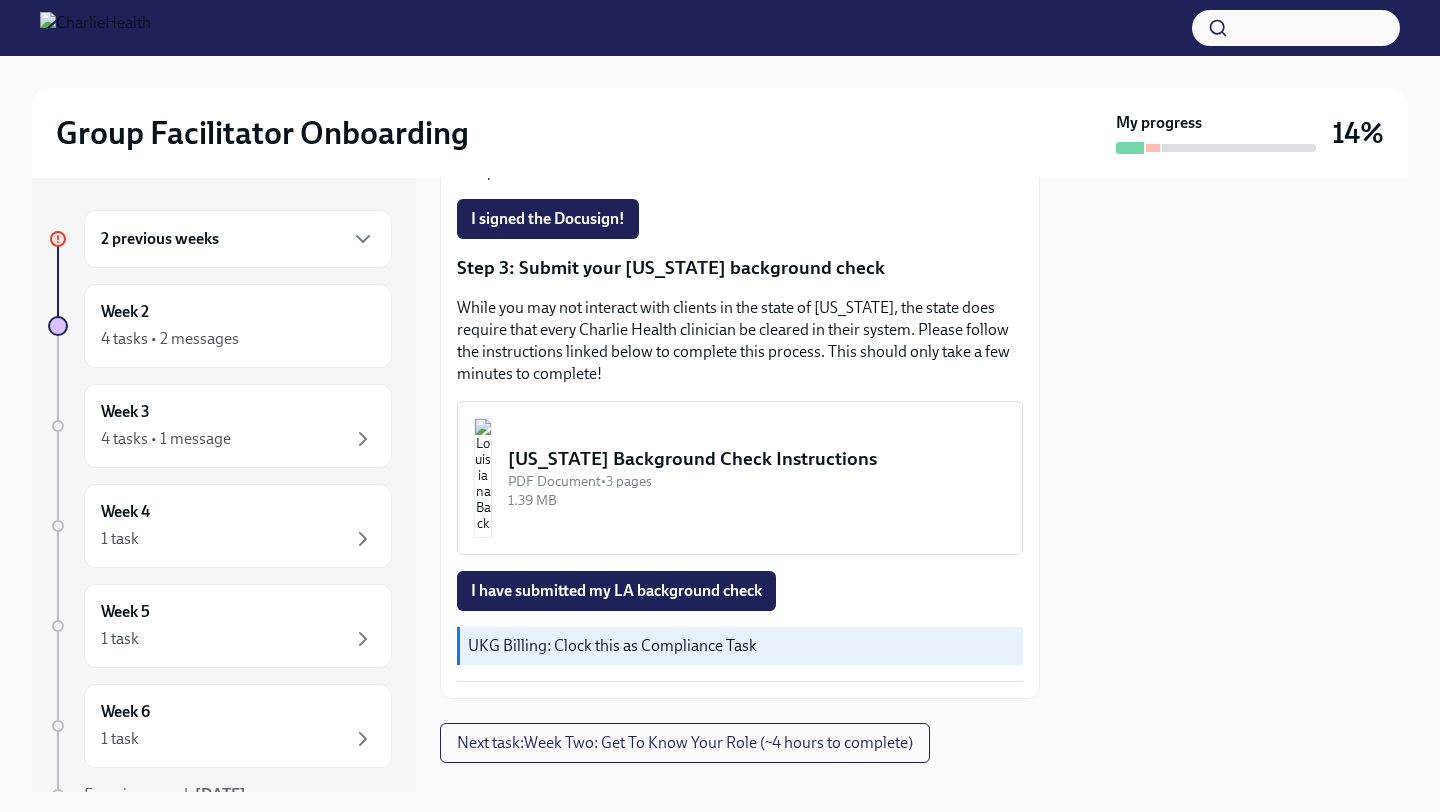 scroll, scrollTop: 629, scrollLeft: 0, axis: vertical 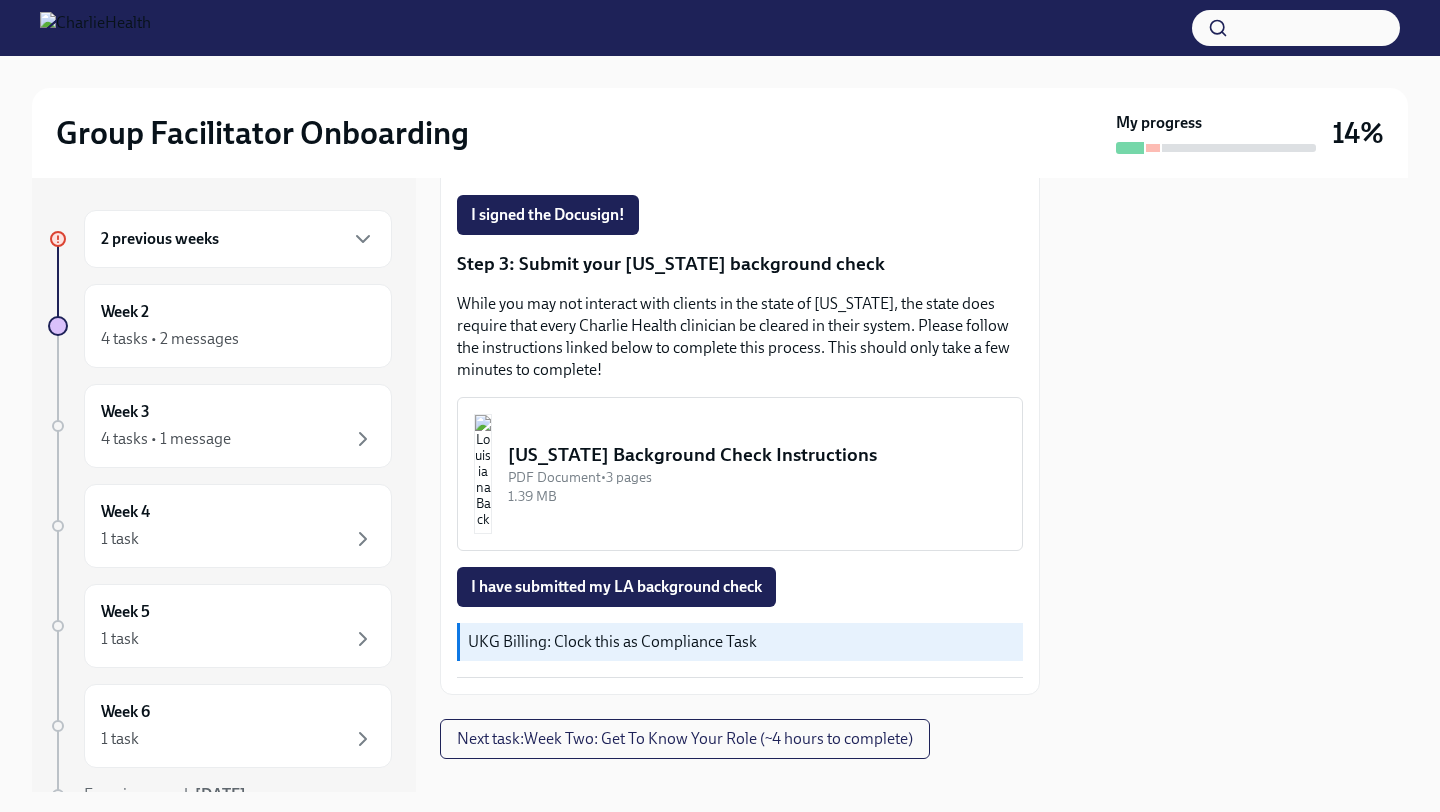 click on "[US_STATE] Background Check Instructions" at bounding box center [757, 455] 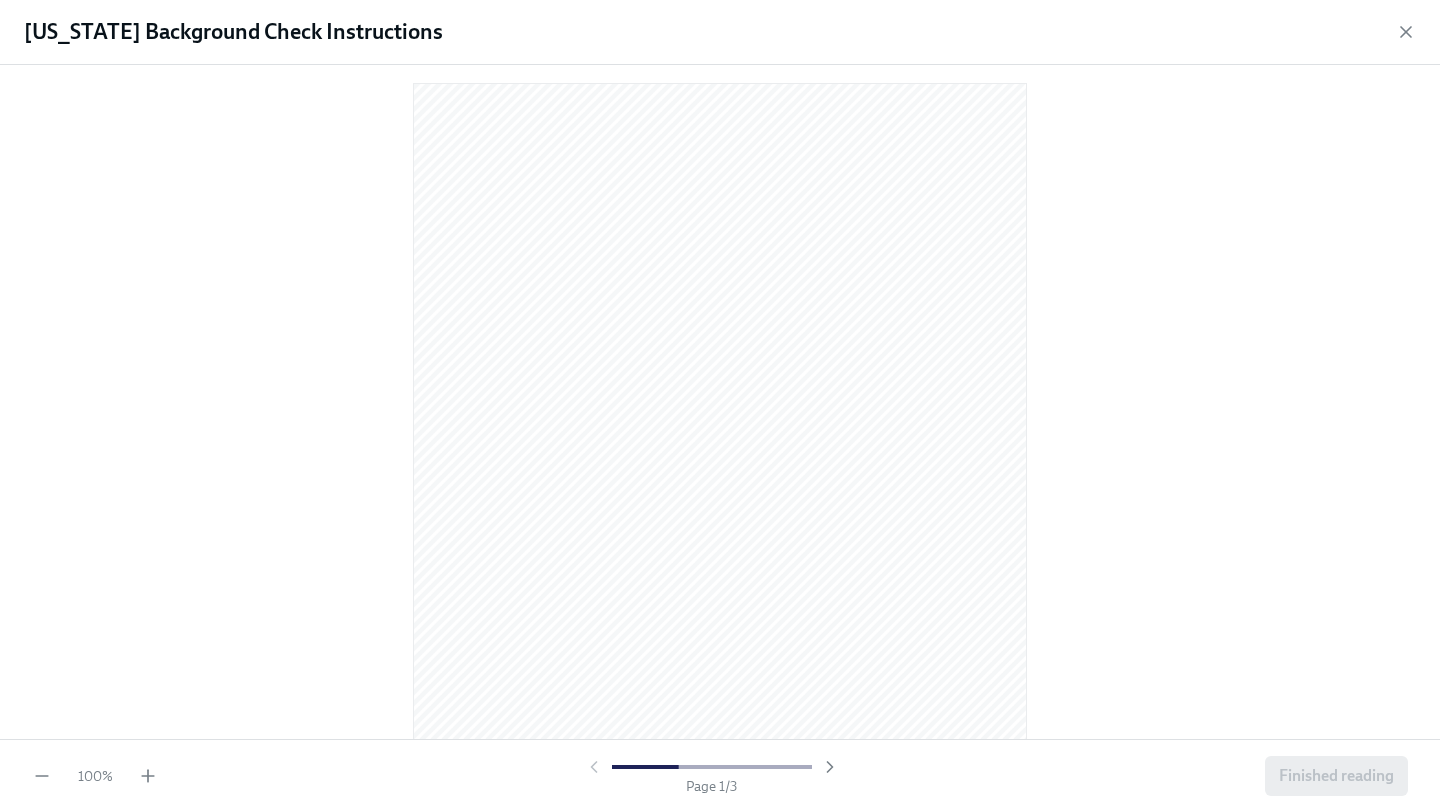 scroll, scrollTop: 15, scrollLeft: 0, axis: vertical 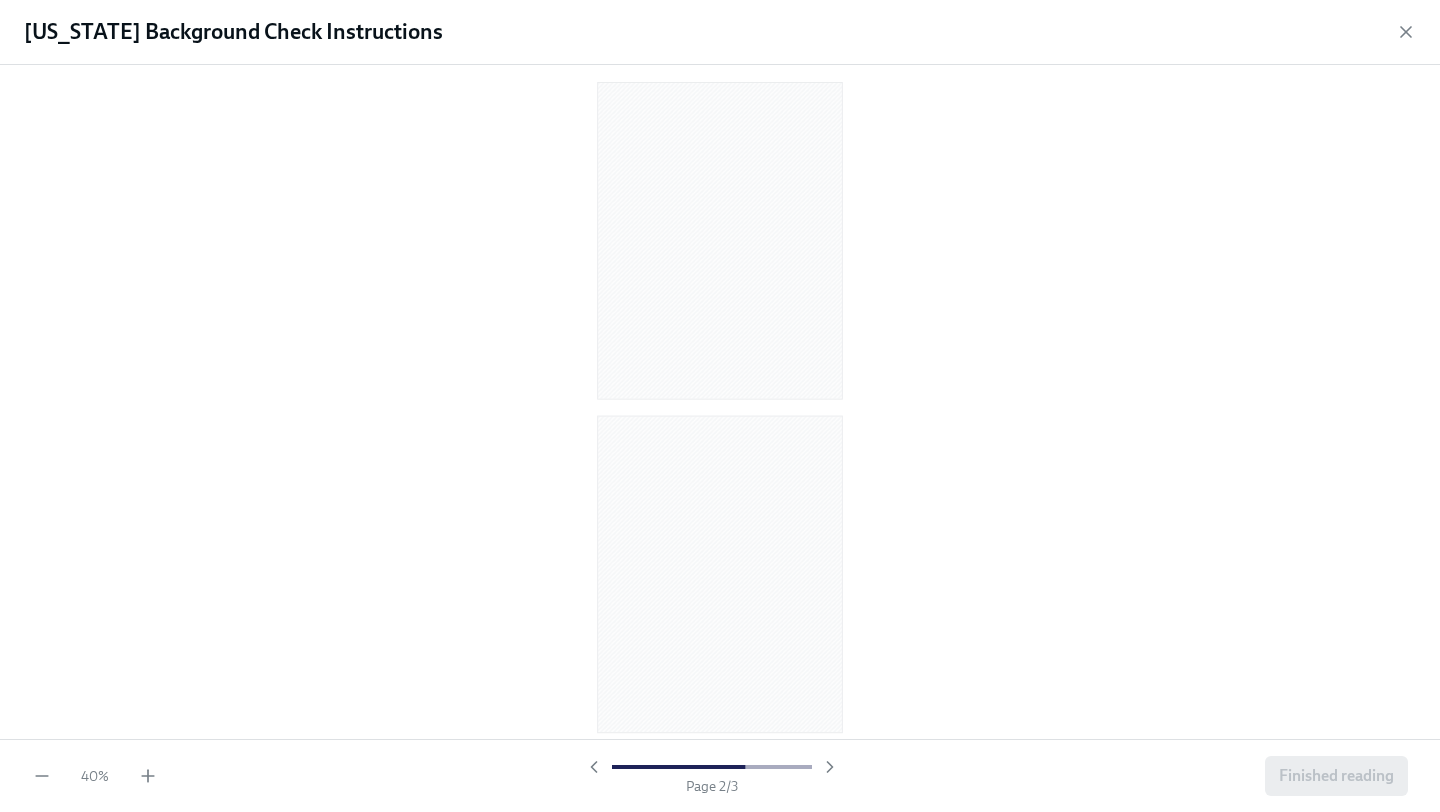 click on "40 % Page   2 / 3 Finished reading" at bounding box center (720, 775) 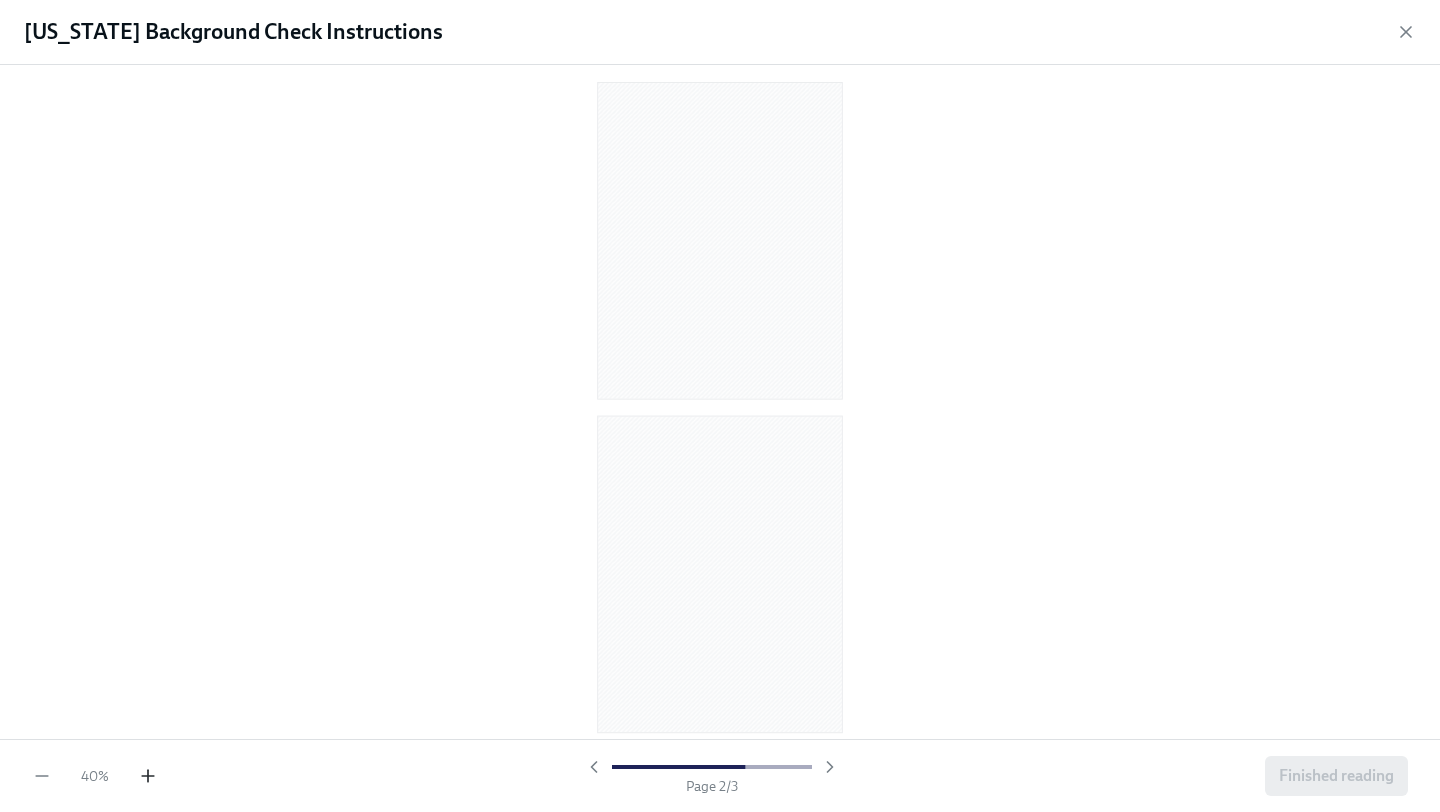 click 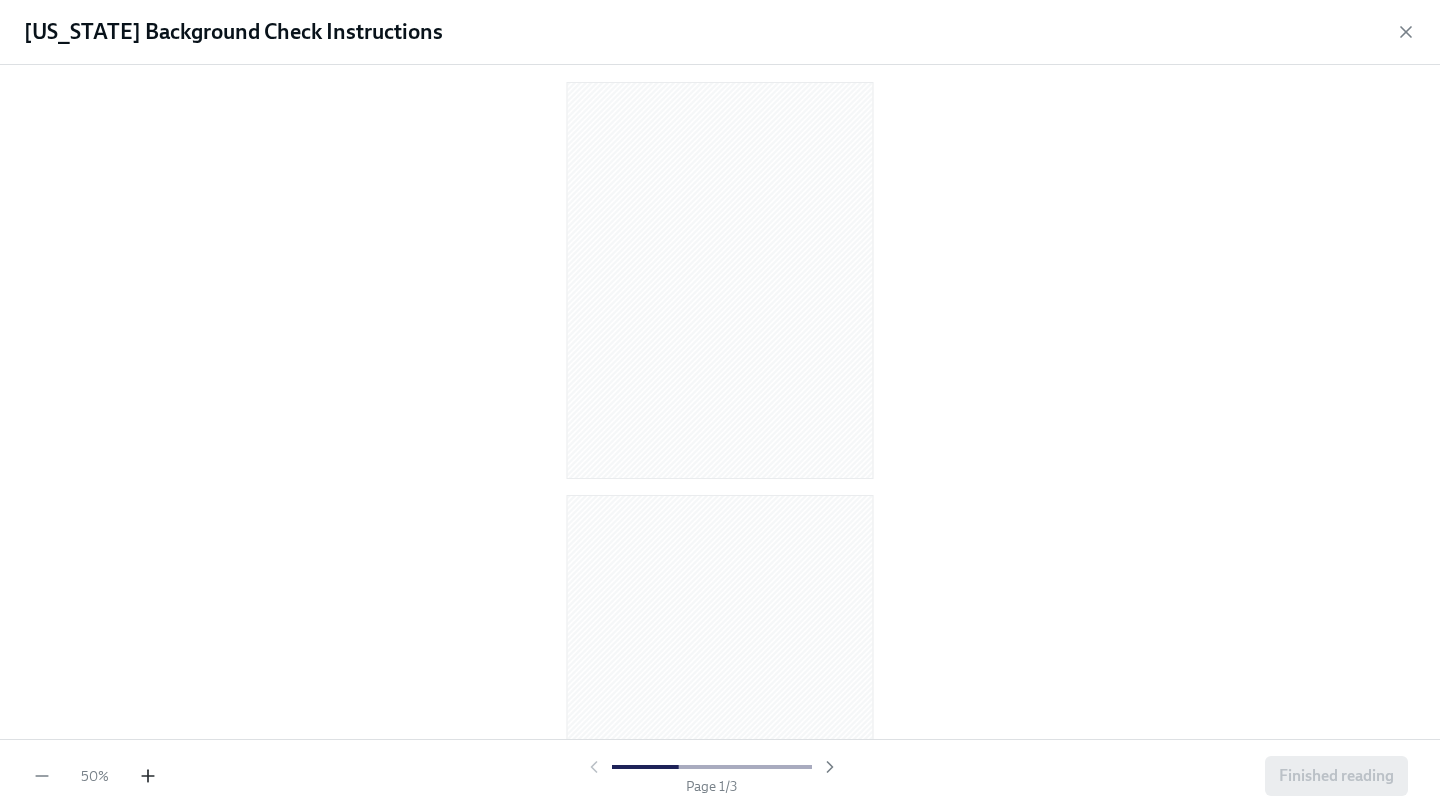 click 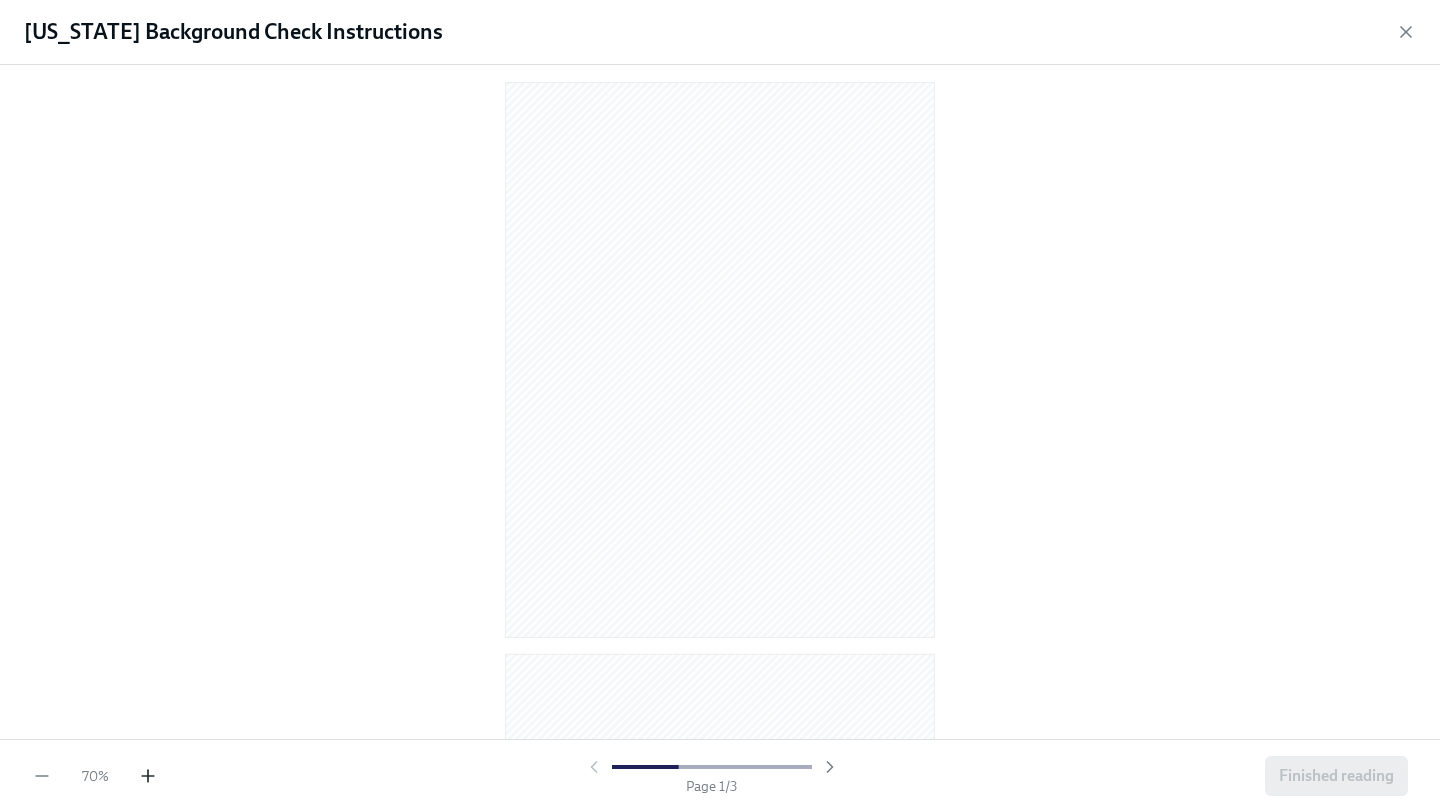 click 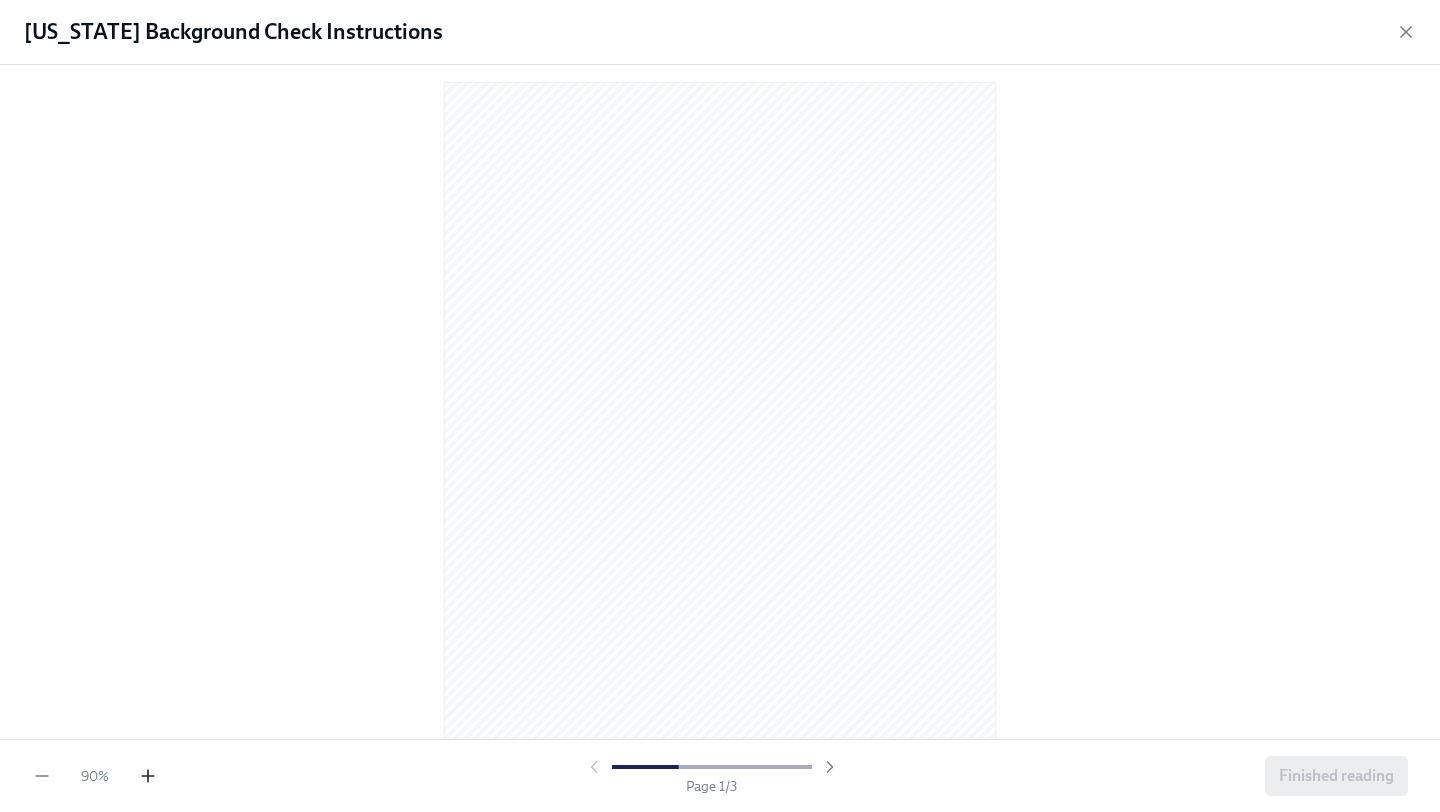 click 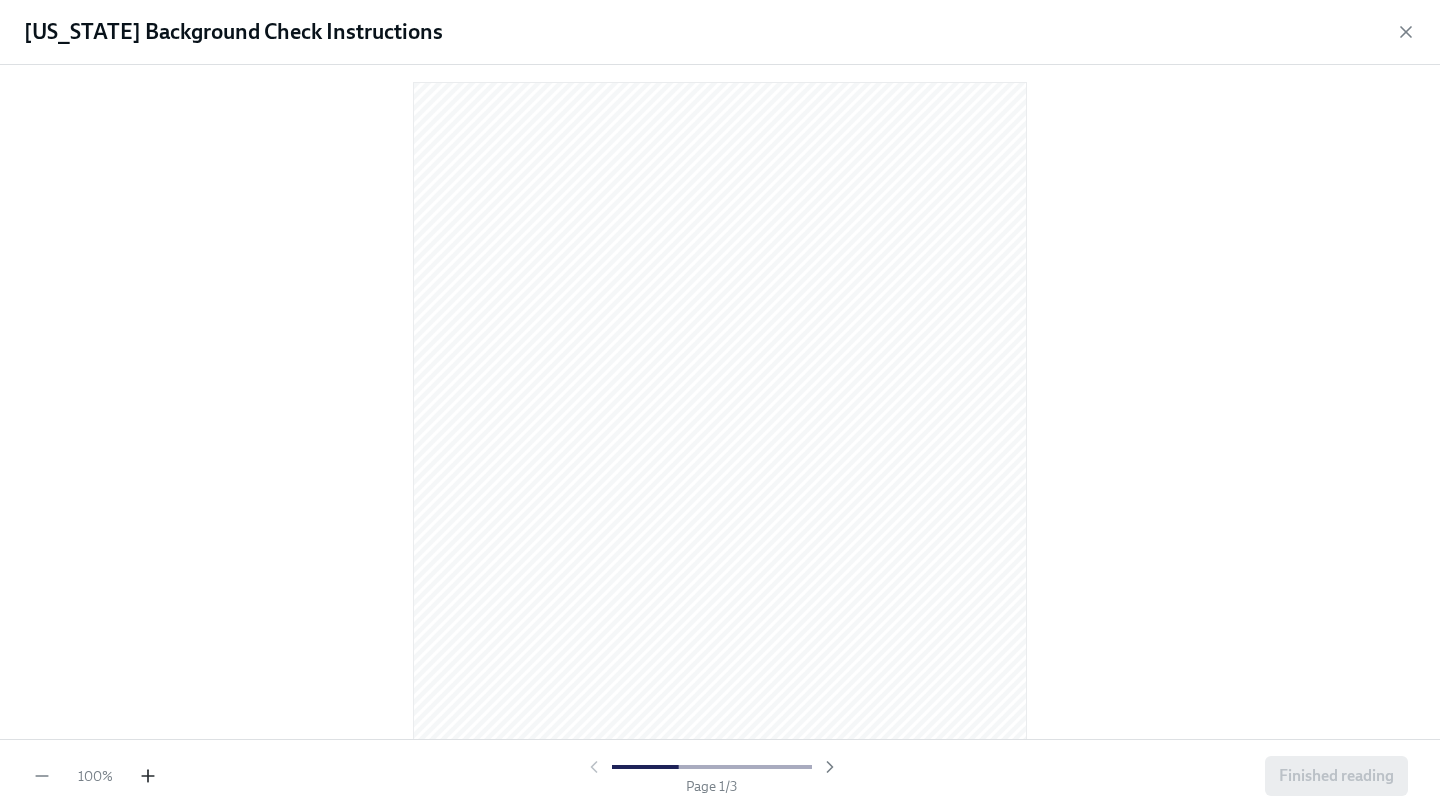 click 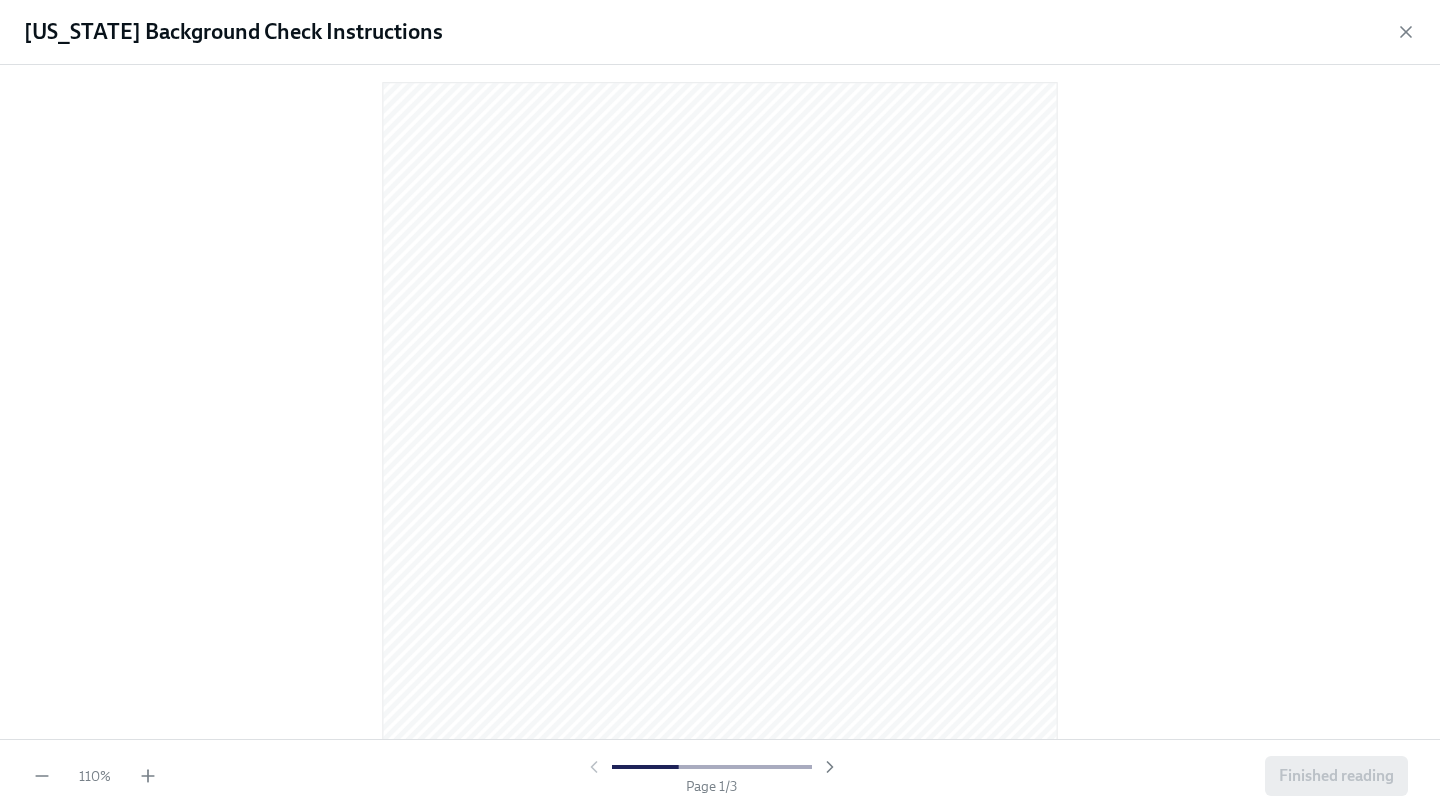 scroll, scrollTop: 0, scrollLeft: 0, axis: both 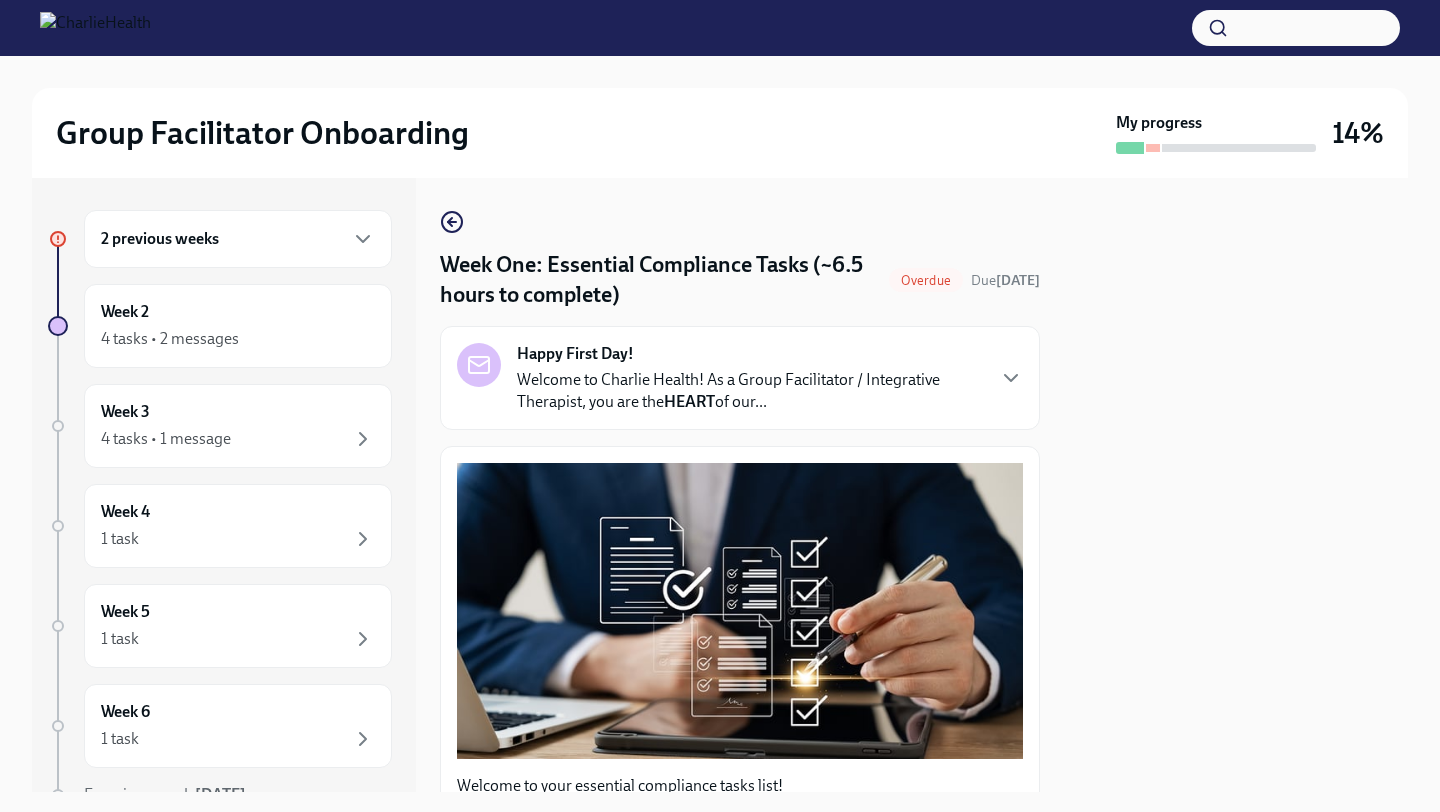 click on "Happy First Day! Welcome to Charlie Health! As a Group Facilitator / Integrative Therapist, you are the  HEART  of our..." at bounding box center [740, 378] 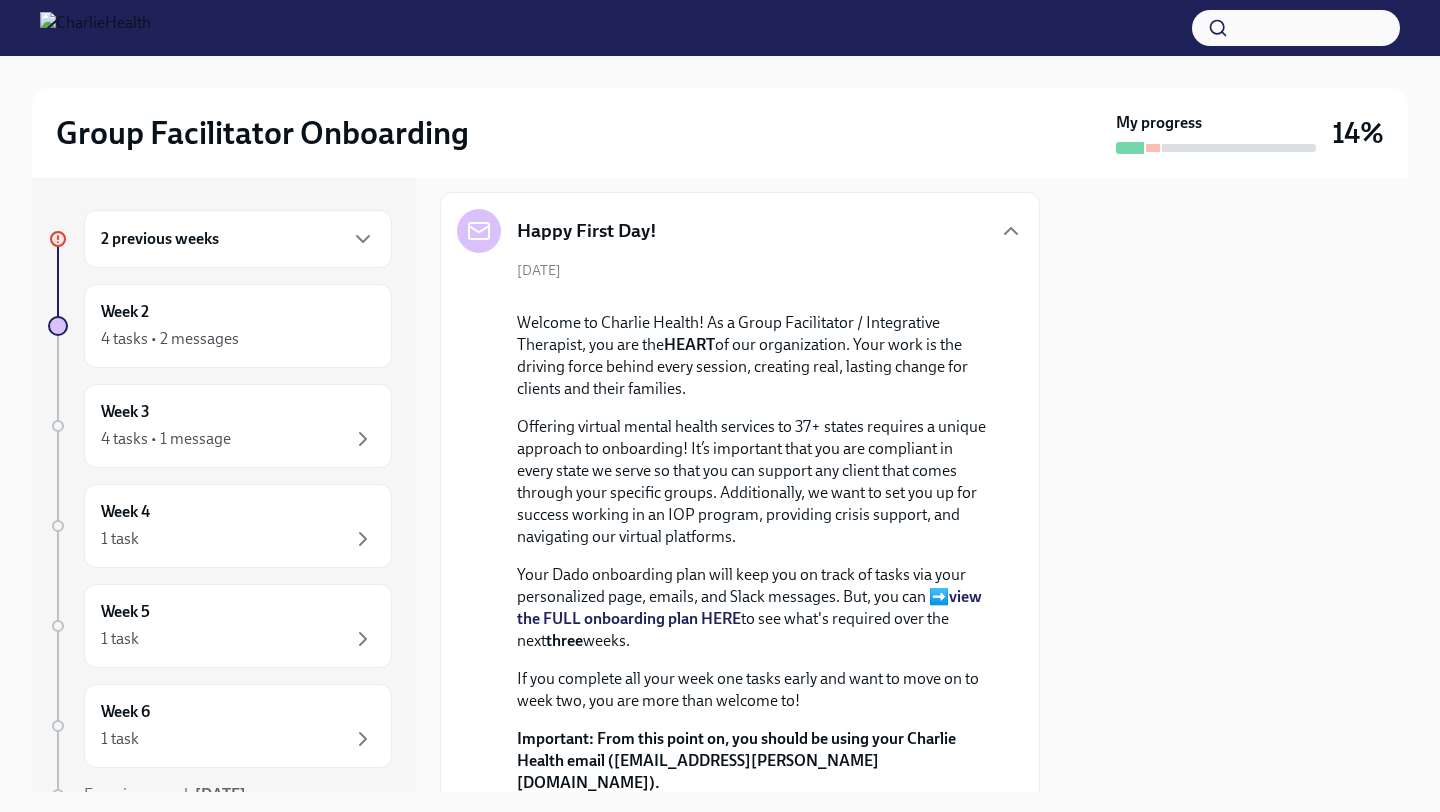 scroll, scrollTop: 0, scrollLeft: 0, axis: both 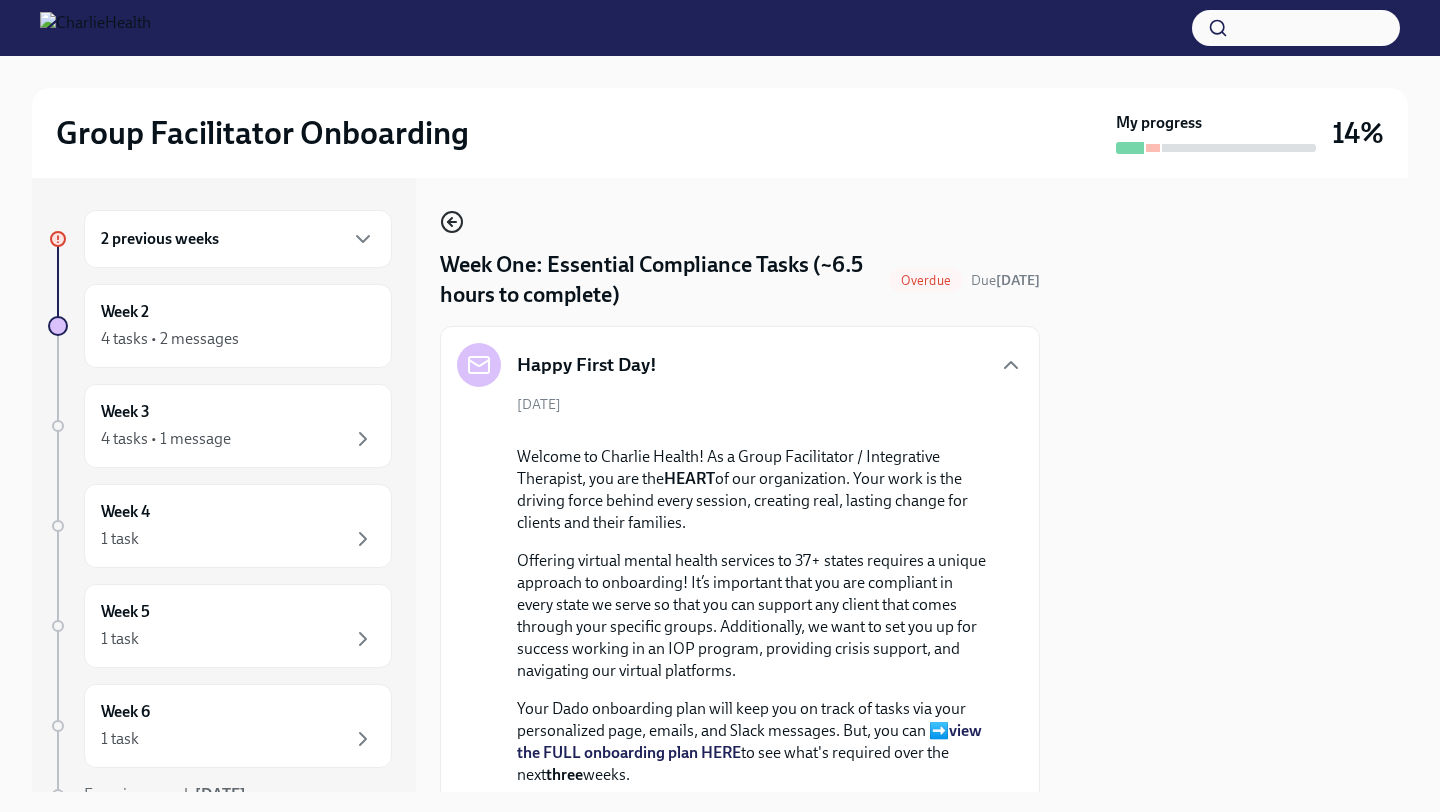 click 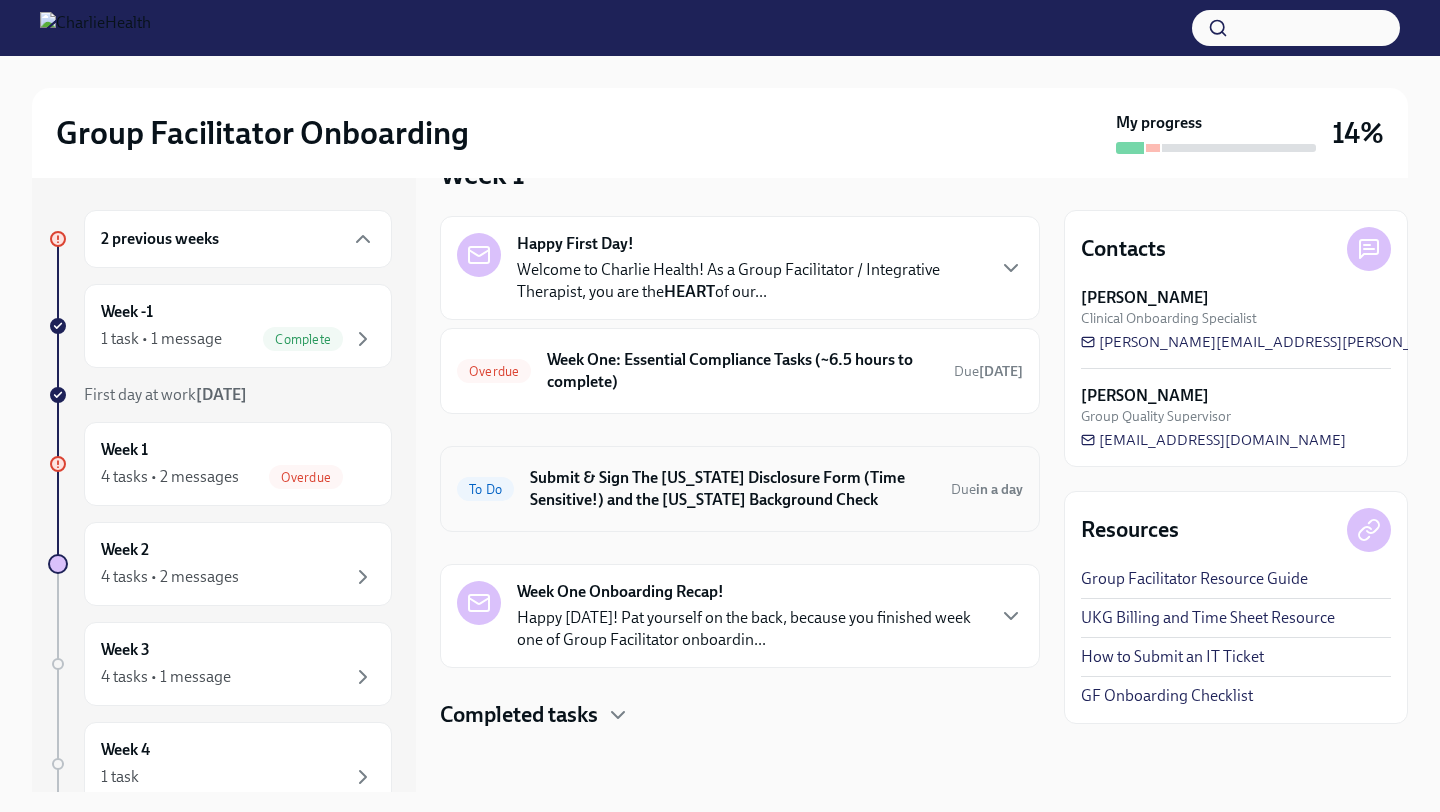 scroll, scrollTop: 56, scrollLeft: 0, axis: vertical 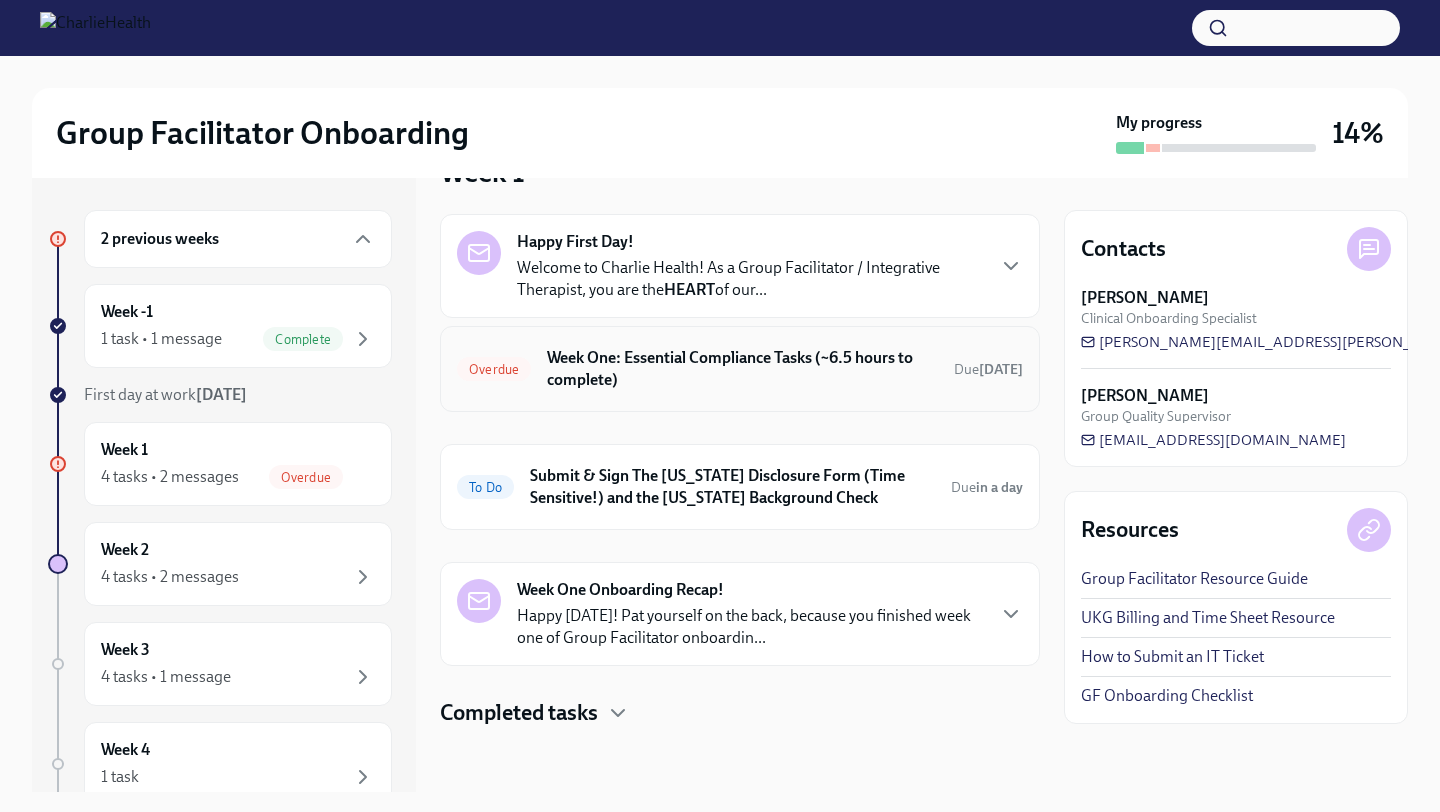click on "Overdue Week One: Essential Compliance Tasks (~6.5 hours to complete) Due  [DATE]" at bounding box center (740, 369) 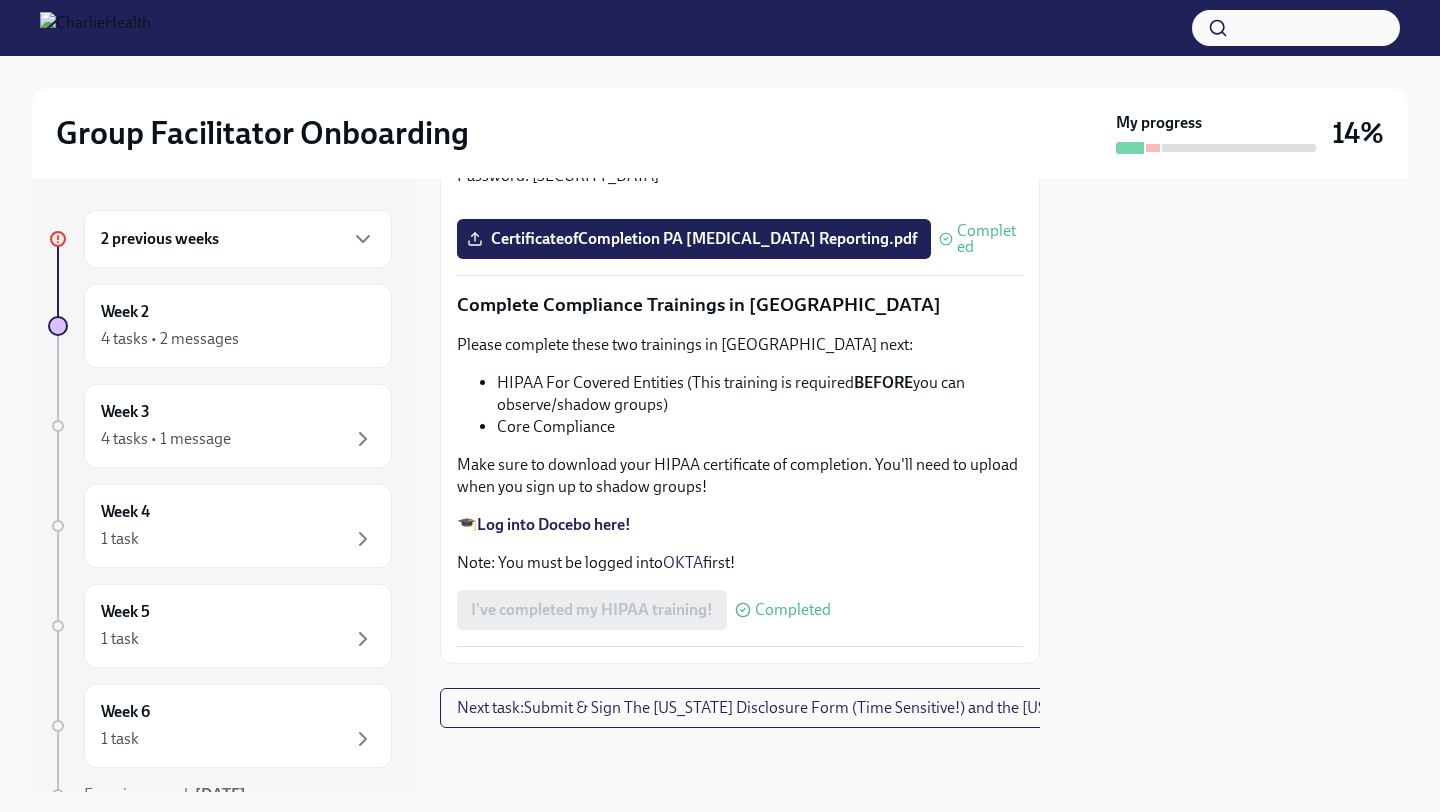 scroll, scrollTop: 4707, scrollLeft: 0, axis: vertical 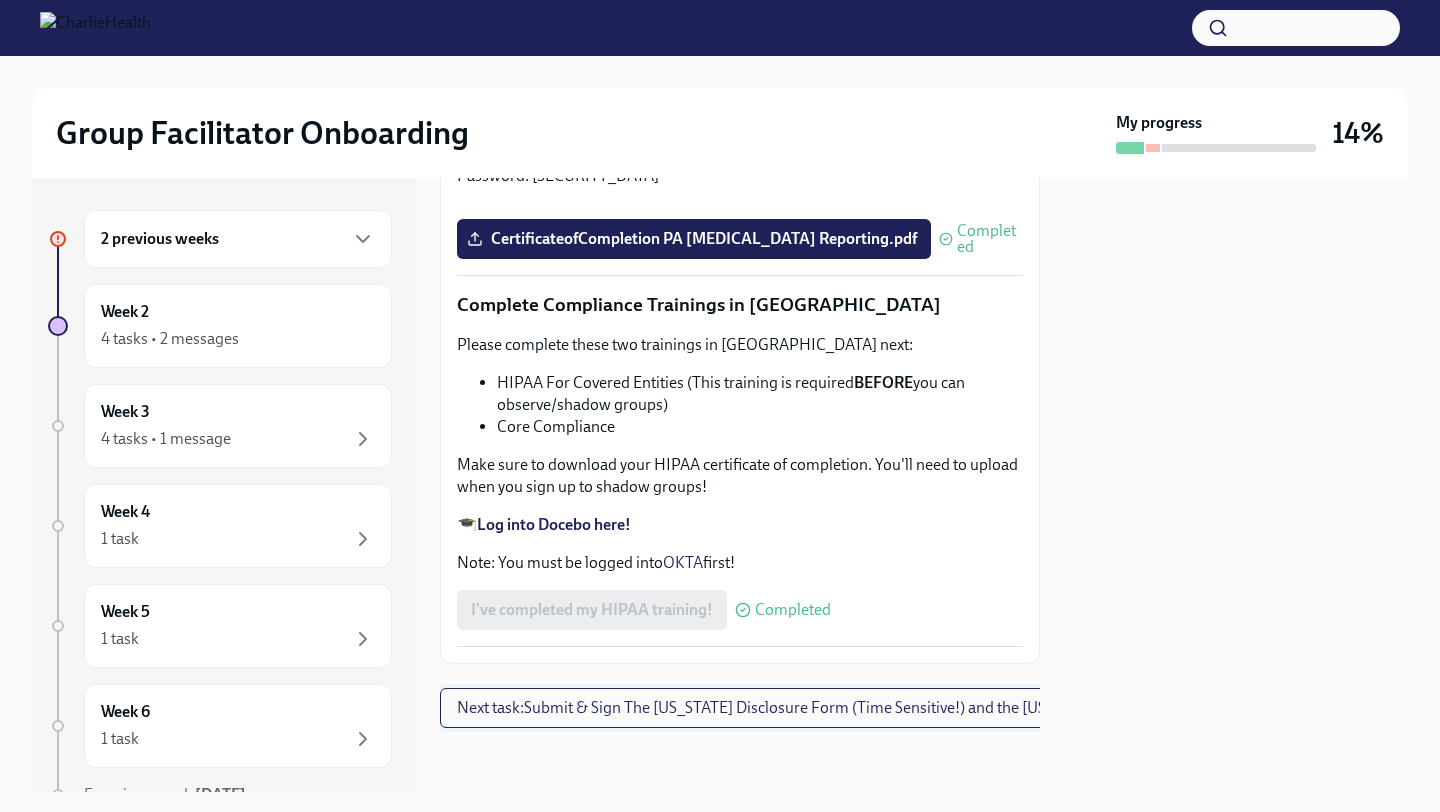click on "Next task :  Submit & Sign The [US_STATE] Disclosure Form (Time Sensitive!) and the [US_STATE] Background Check" at bounding box center (845, 708) 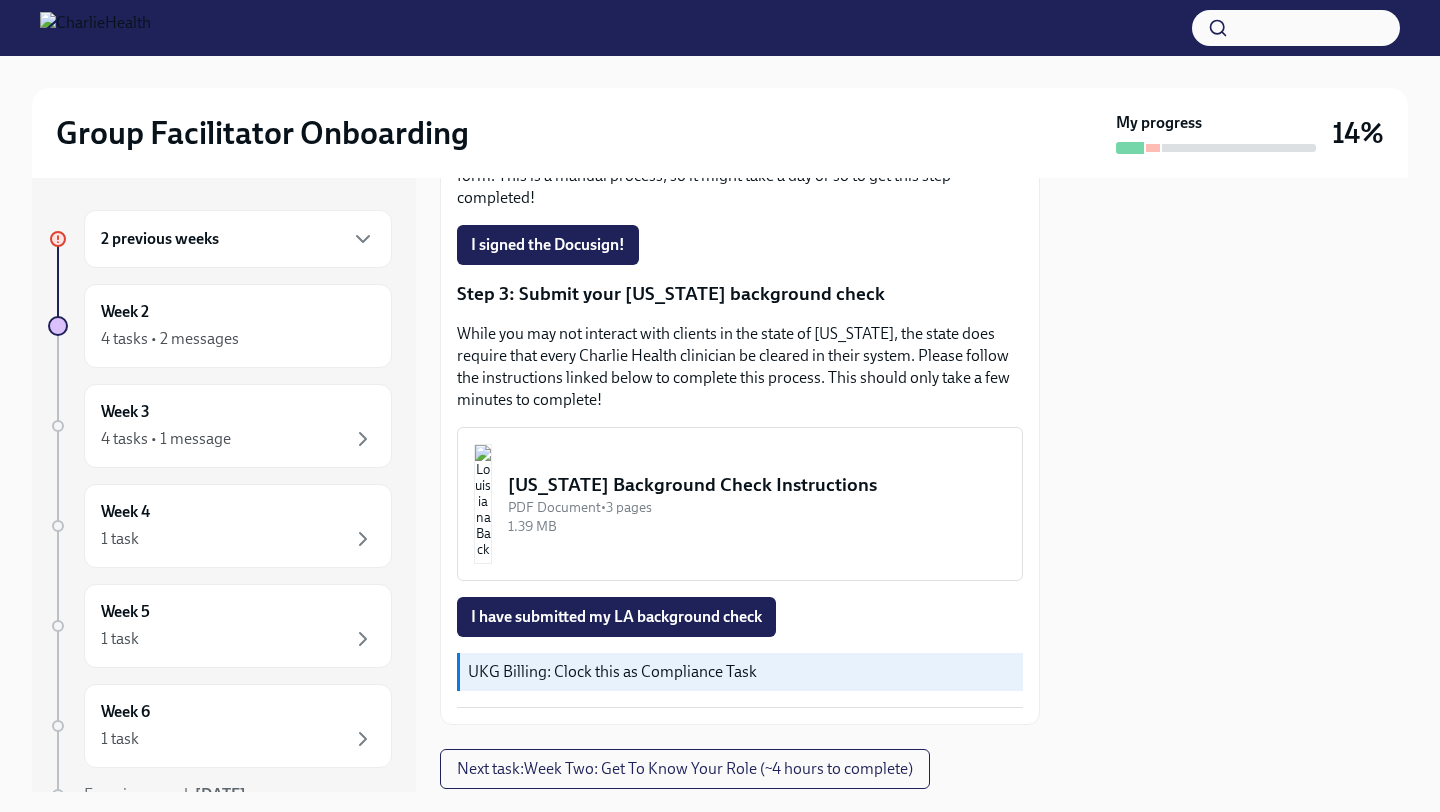 scroll, scrollTop: 630, scrollLeft: 0, axis: vertical 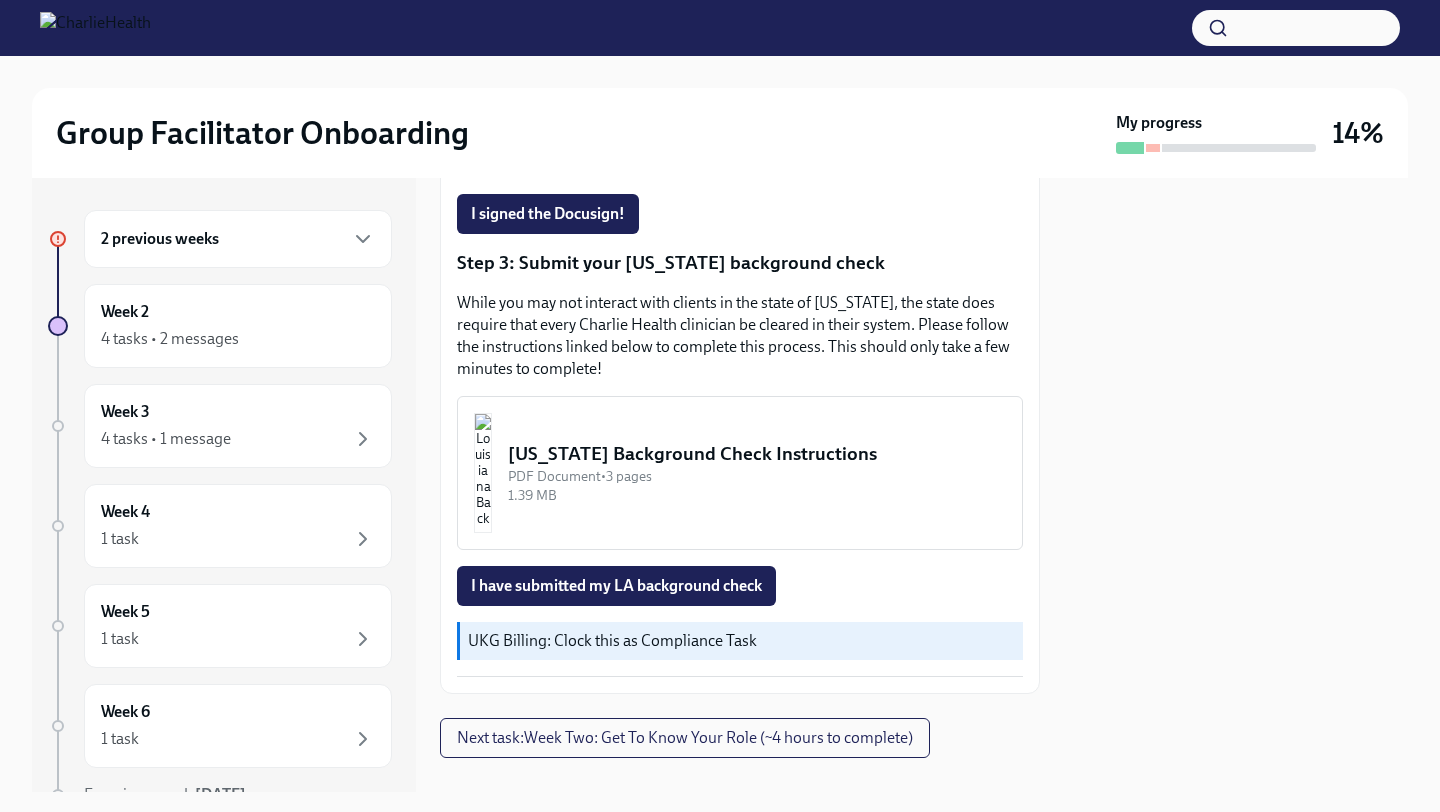 click on "PDF Document  •  3 pages" at bounding box center [757, 476] 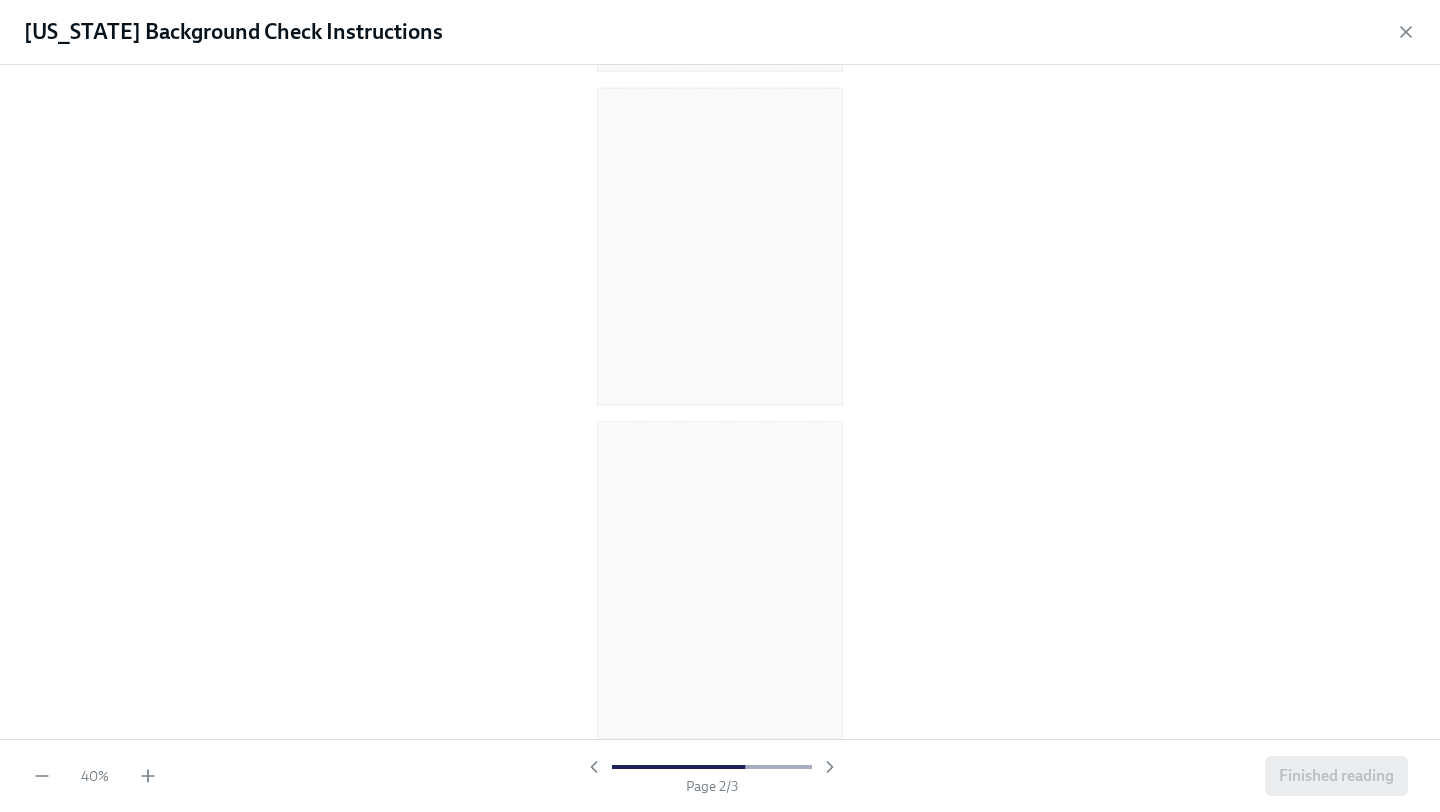 scroll, scrollTop: 0, scrollLeft: 0, axis: both 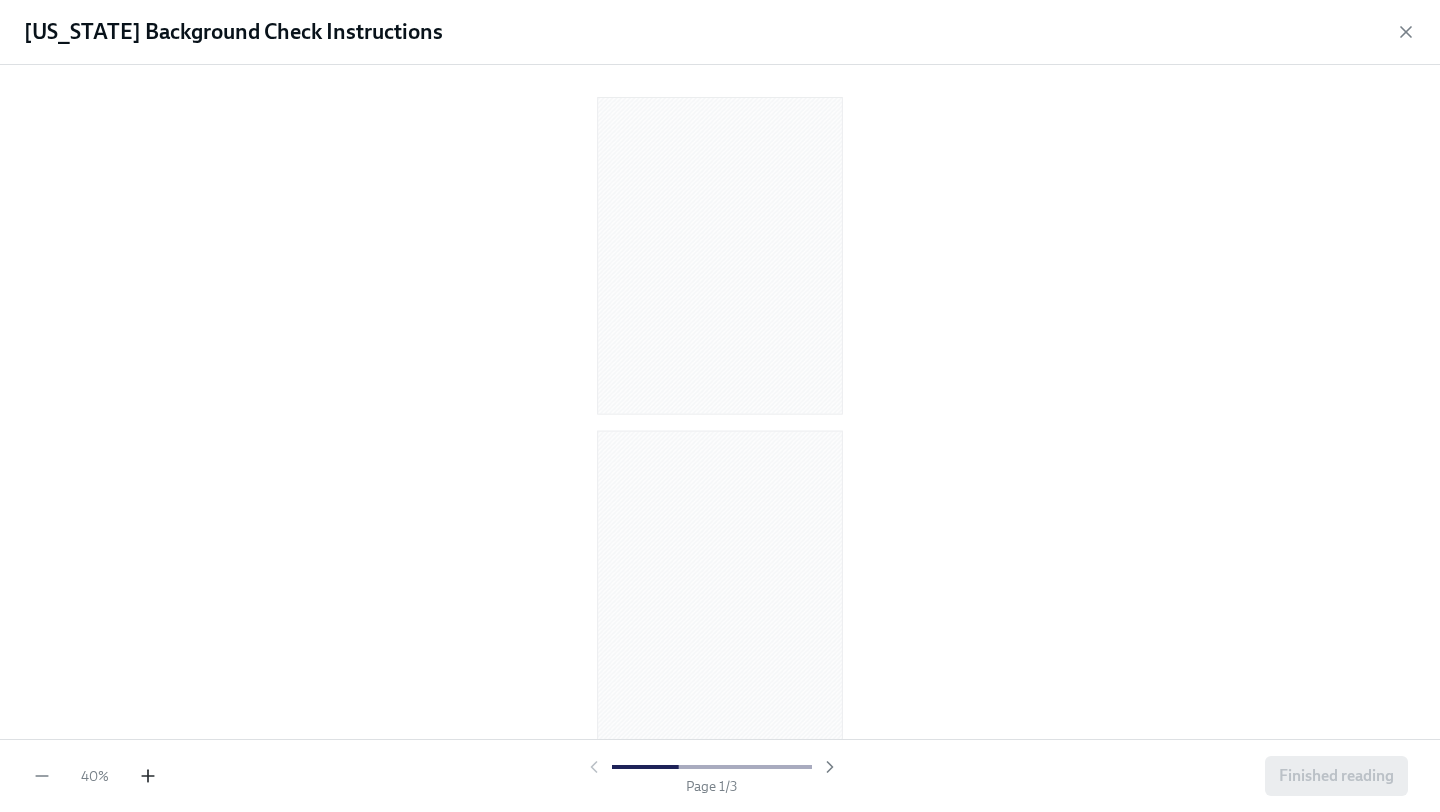 click 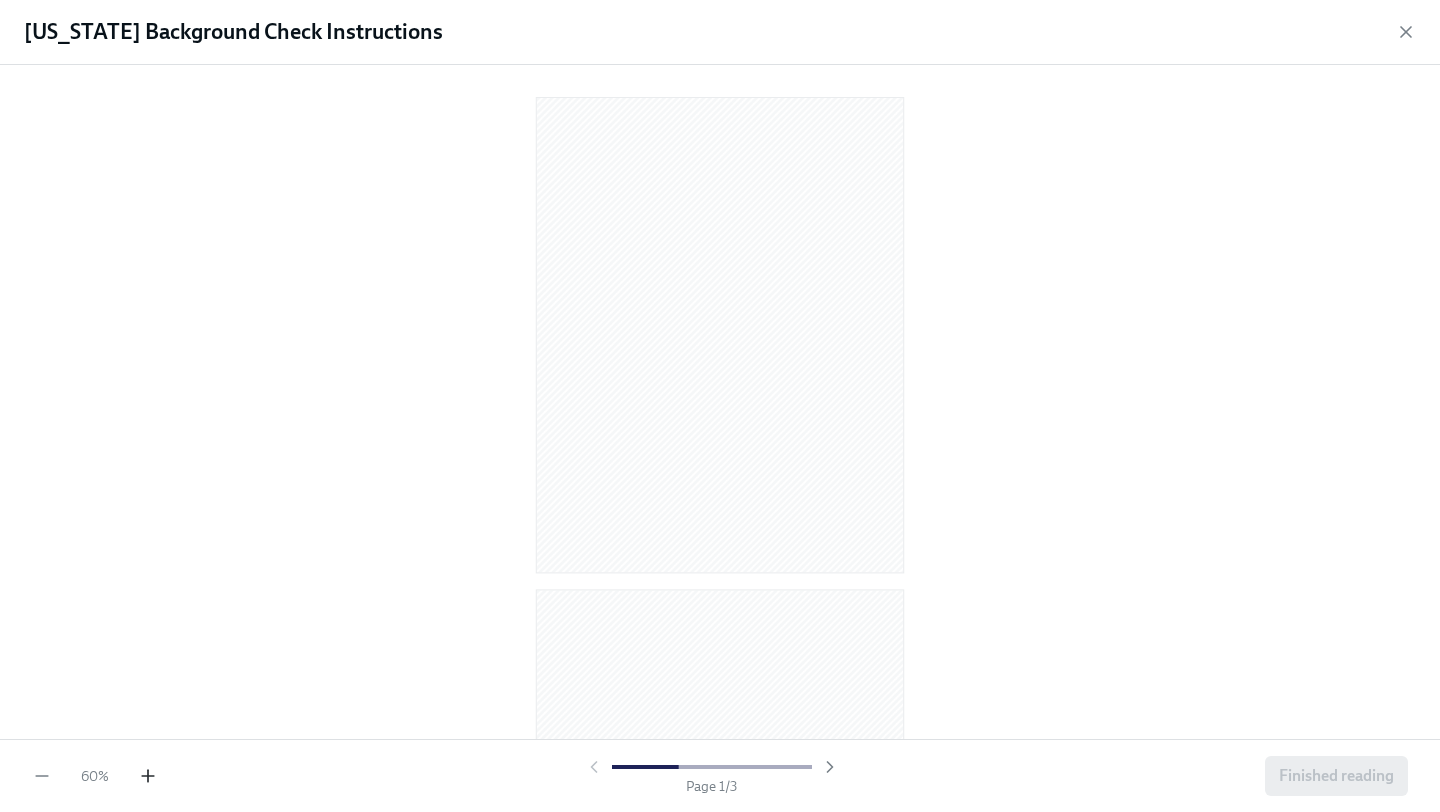 click 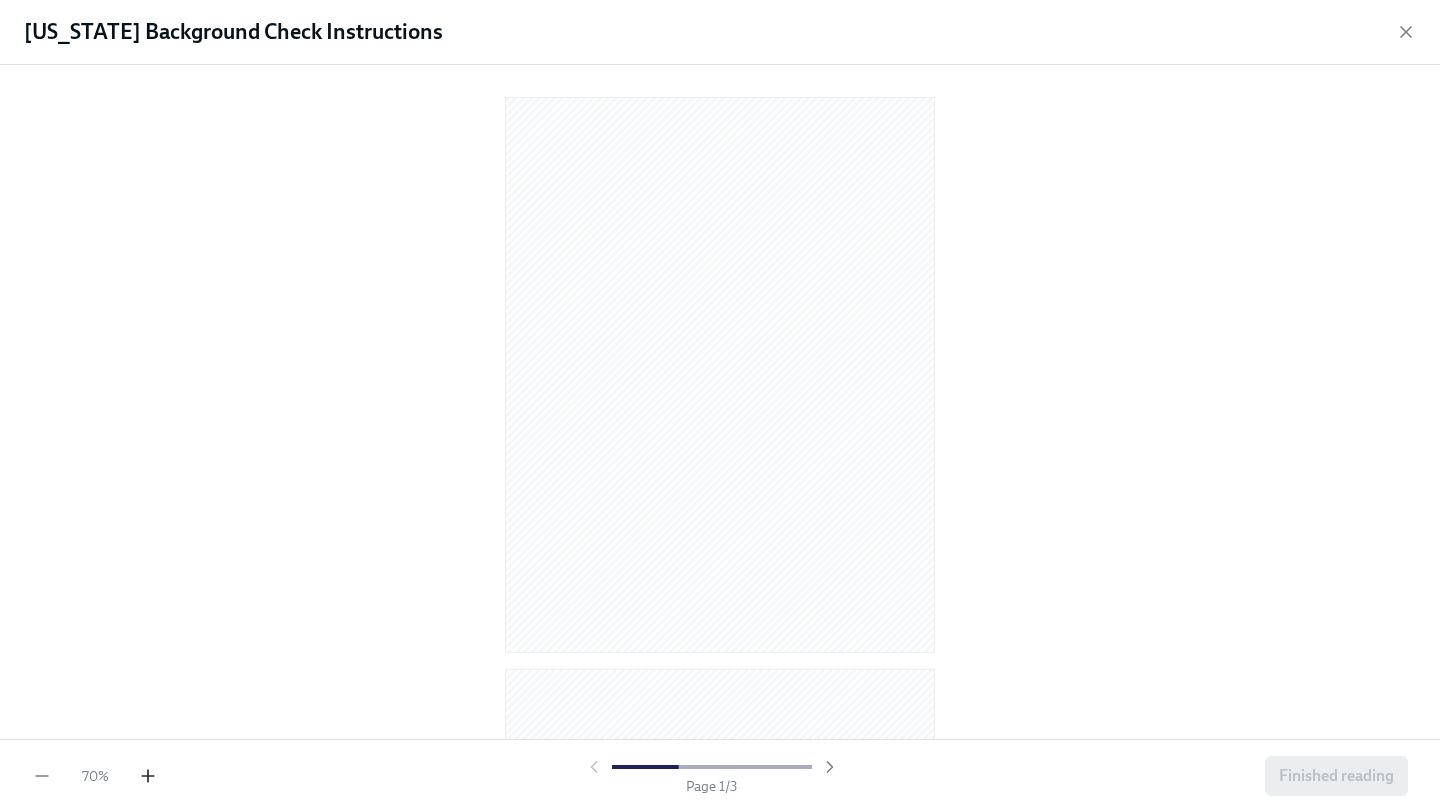 click 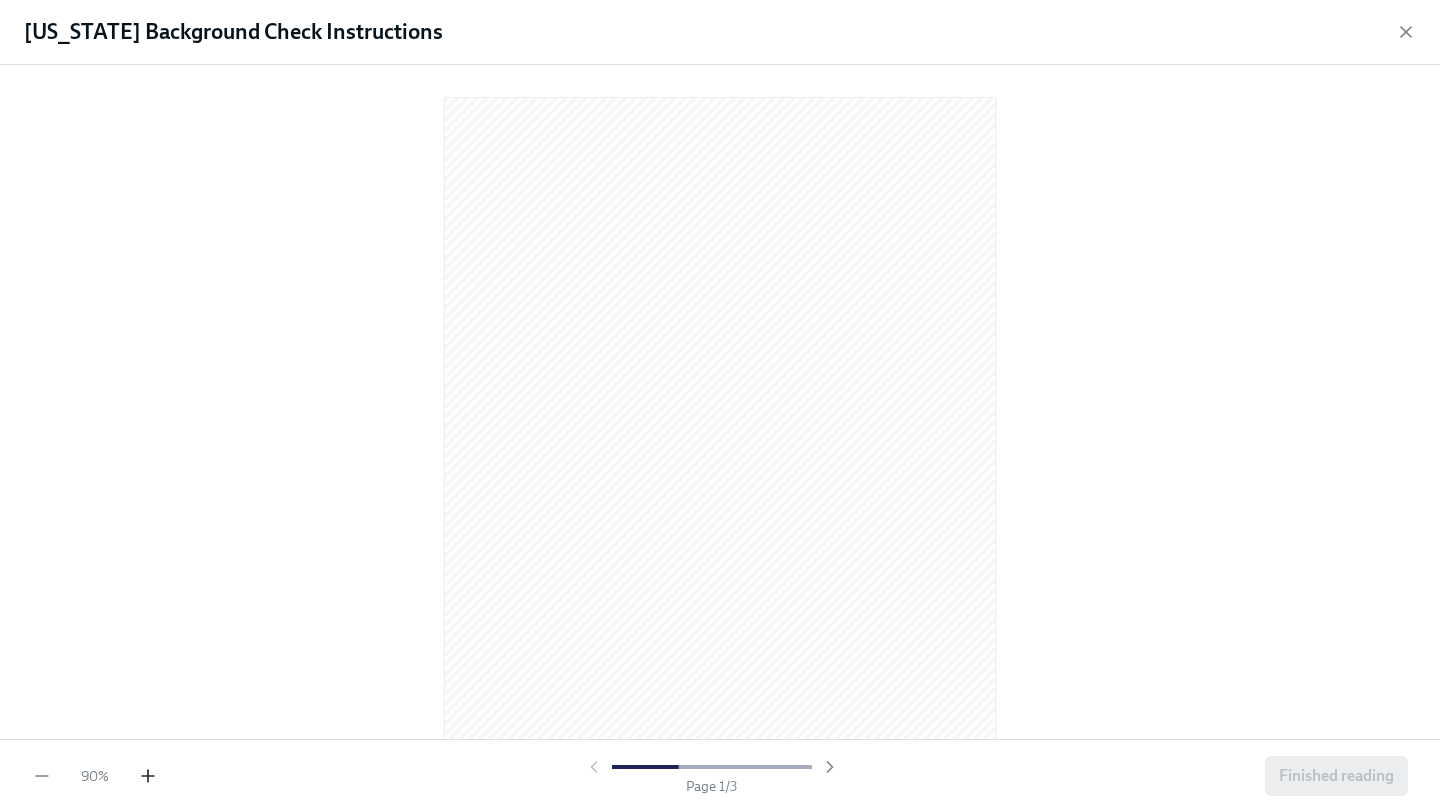 click 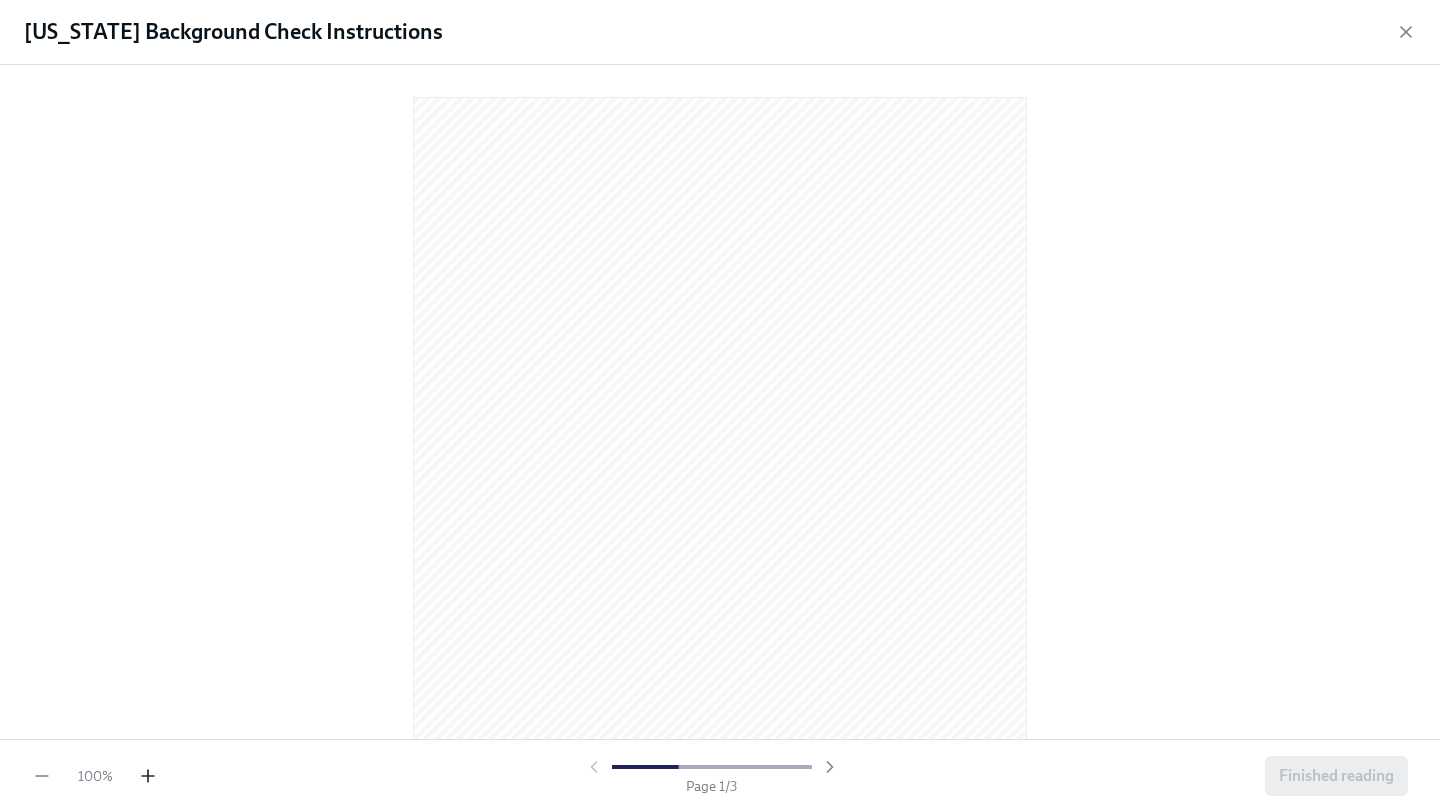click 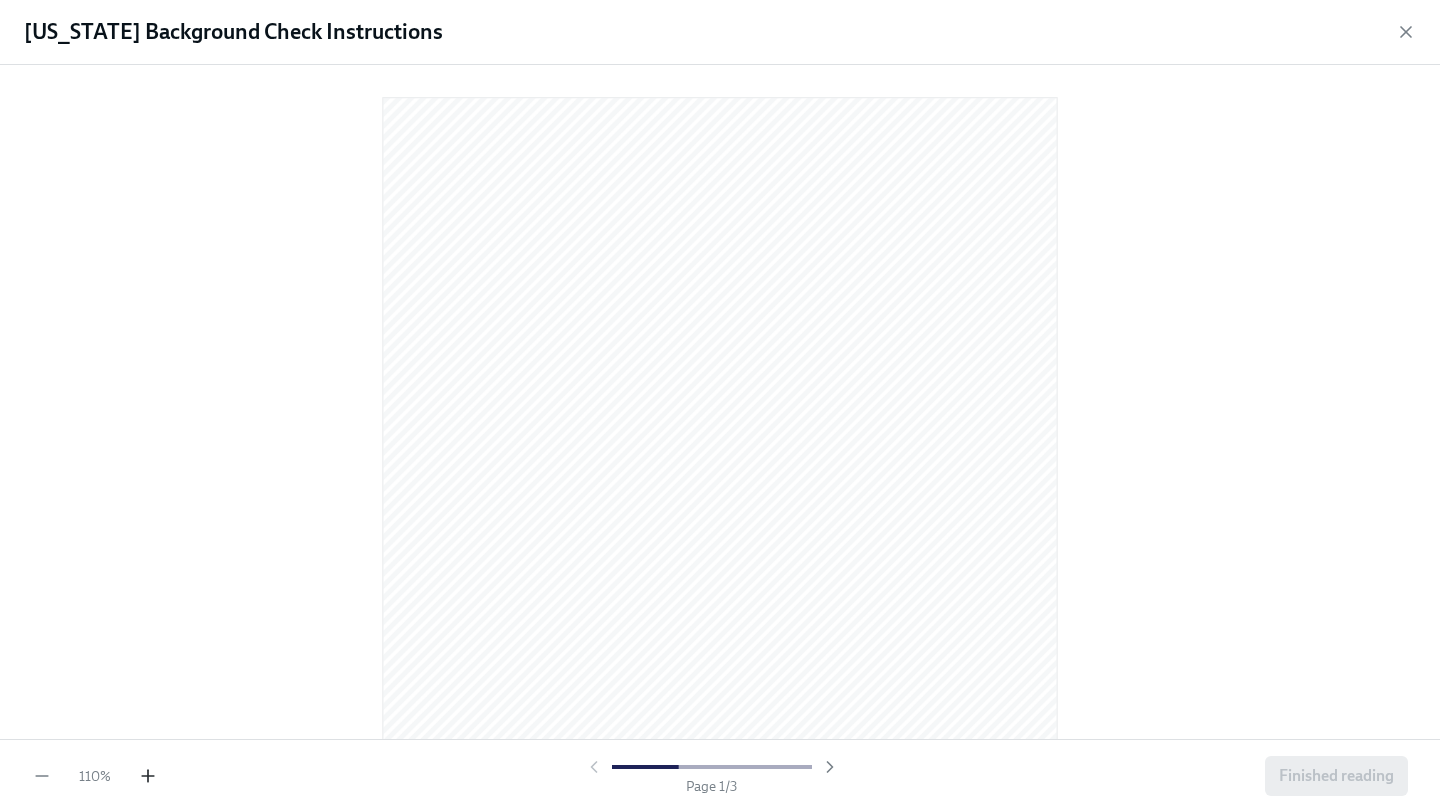 click 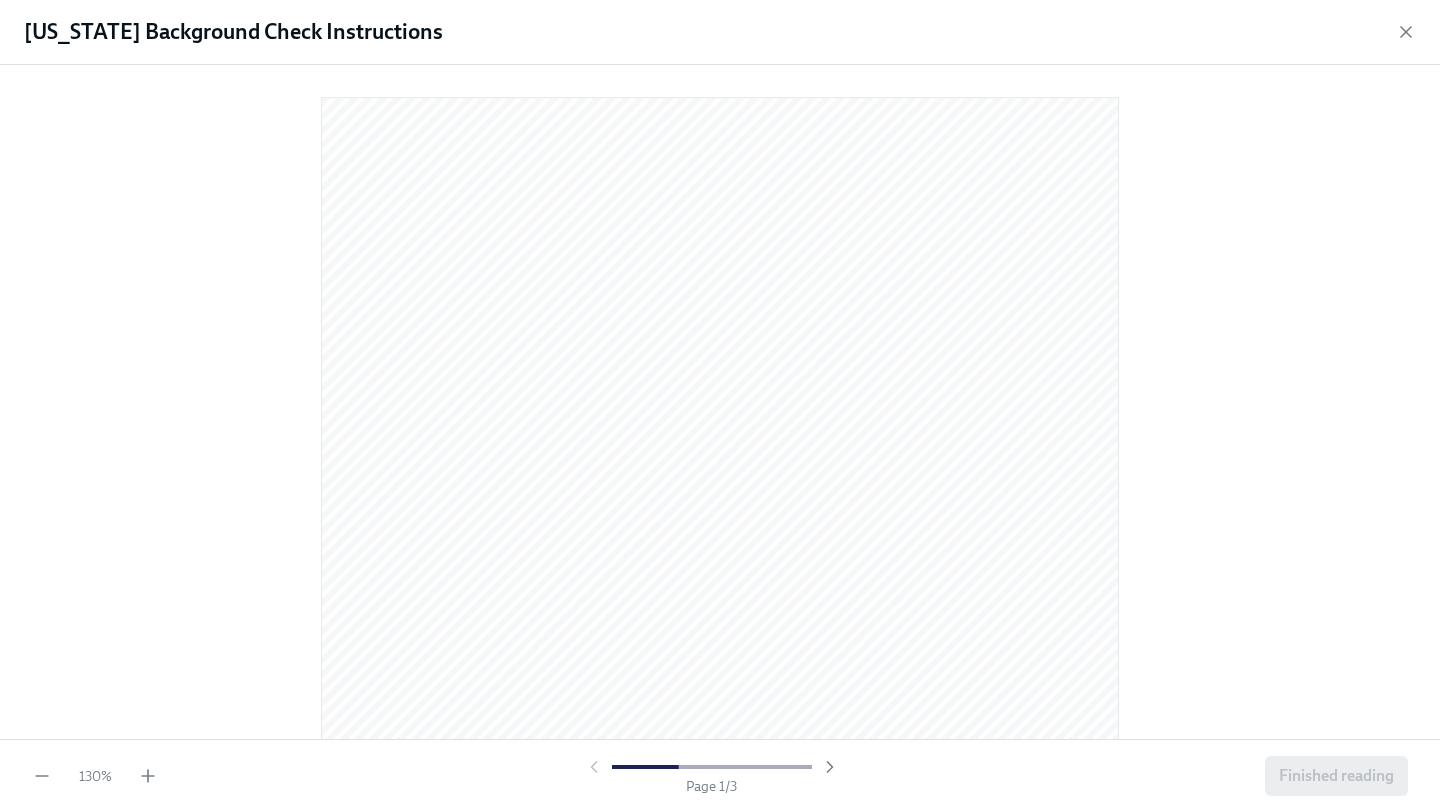 scroll, scrollTop: 290, scrollLeft: 0, axis: vertical 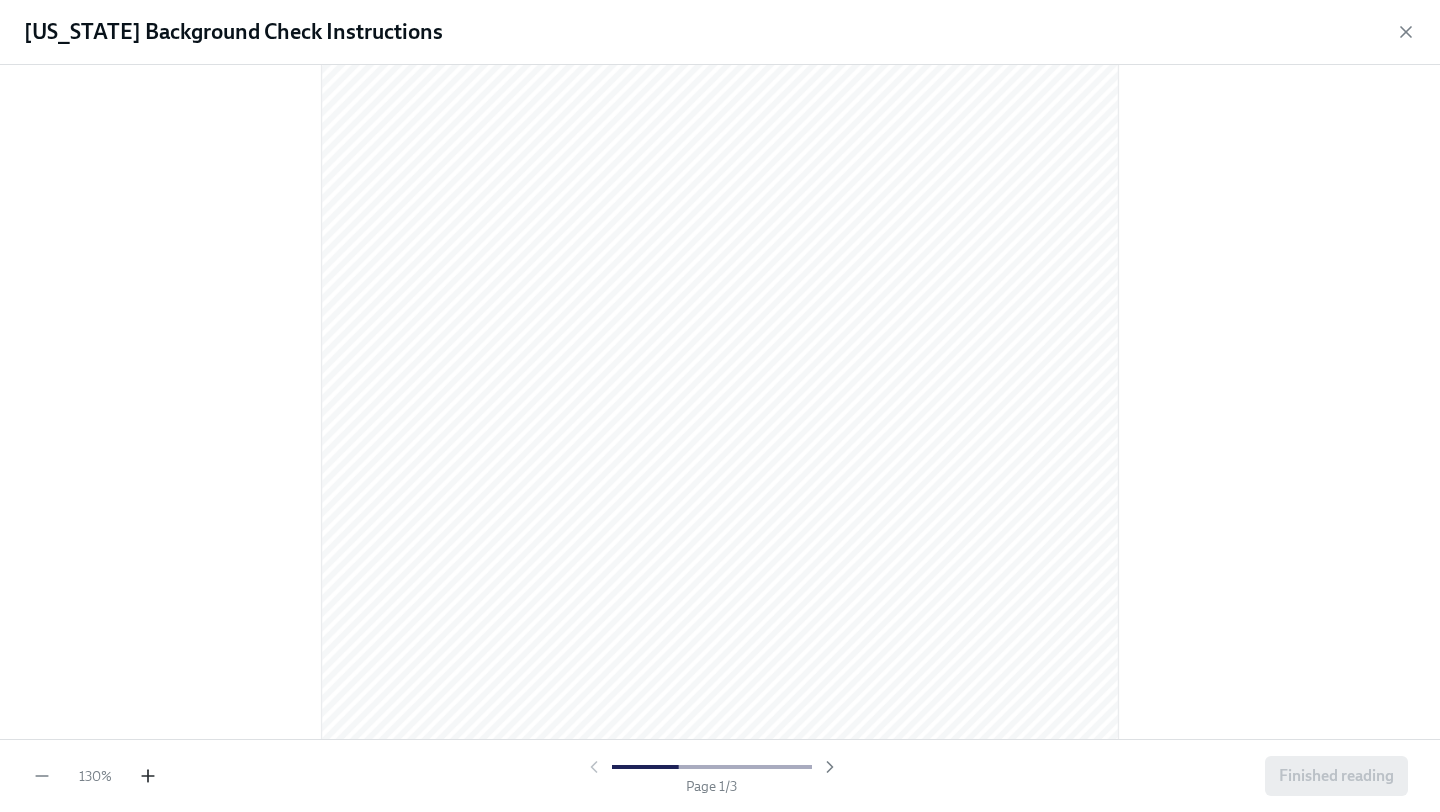 click 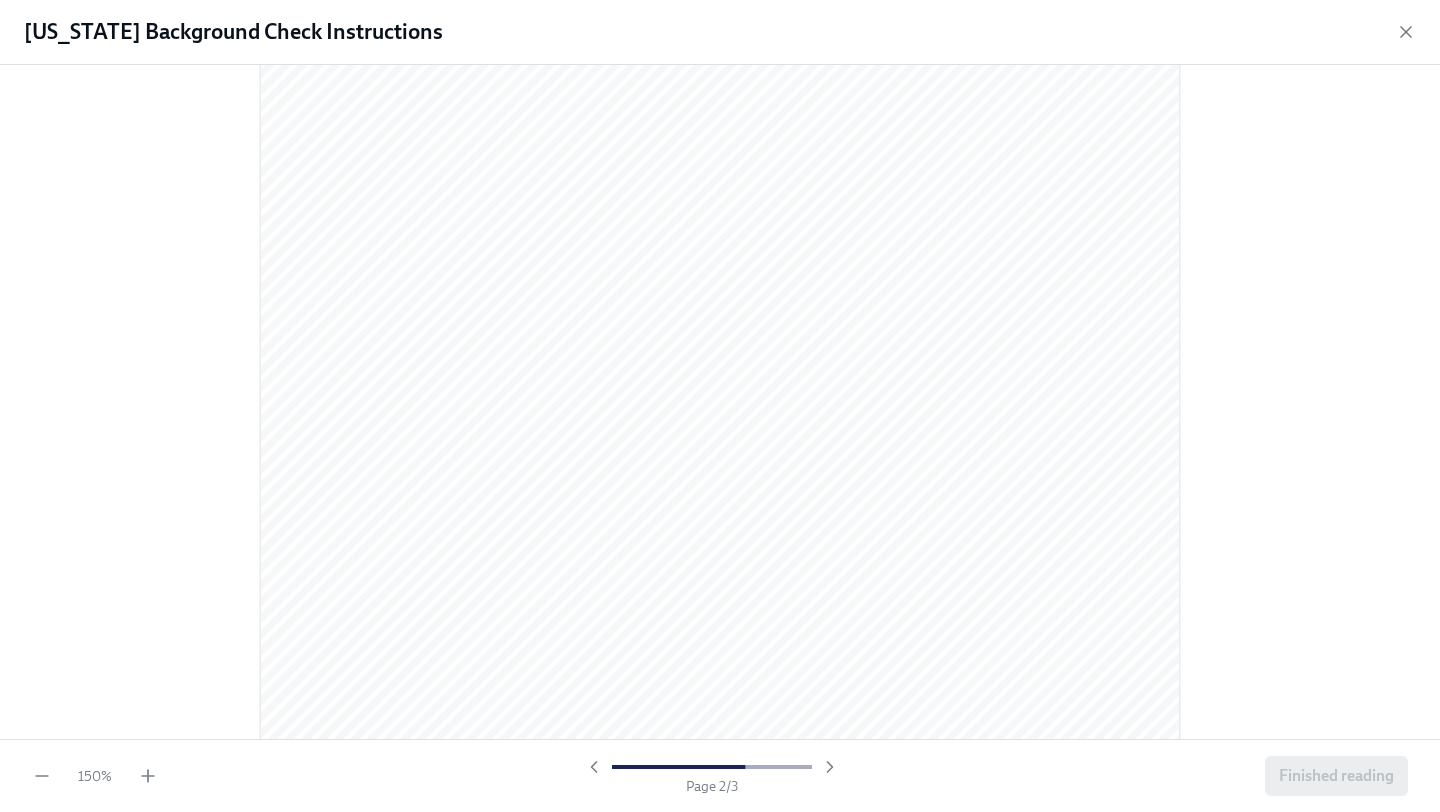scroll, scrollTop: 1528, scrollLeft: 0, axis: vertical 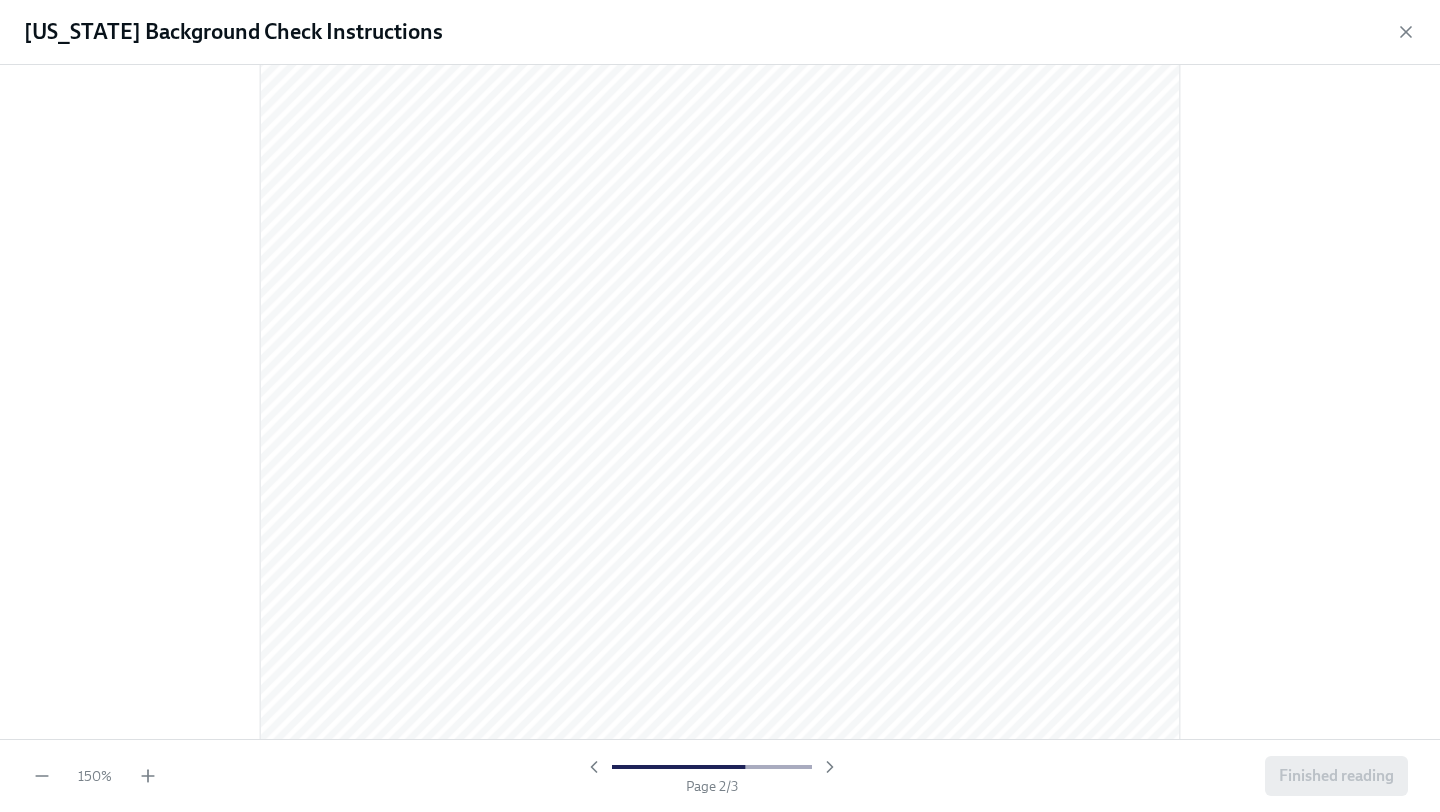 click on "150 % Page   2 / 3 Finished reading" at bounding box center [720, 775] 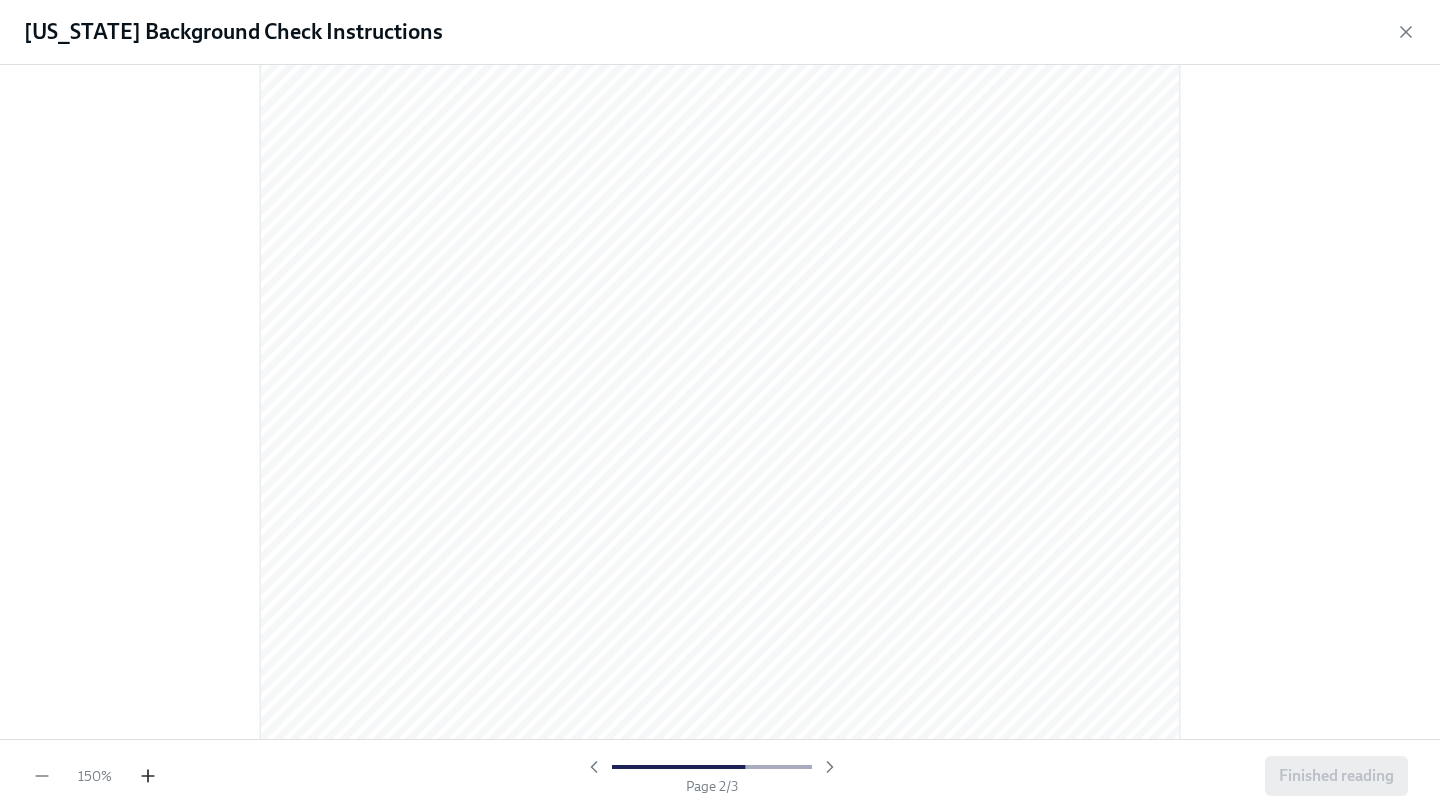 click 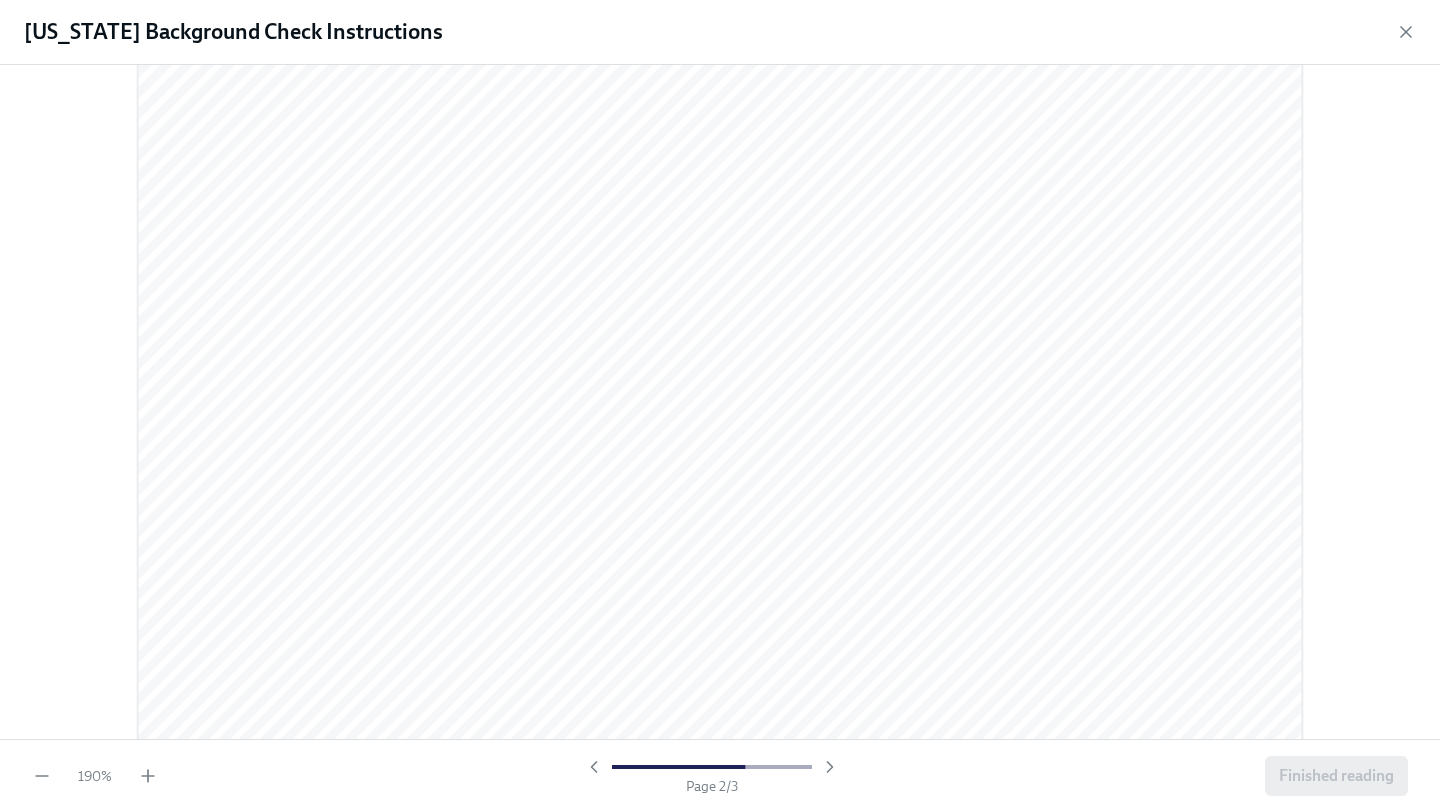 scroll, scrollTop: 2209, scrollLeft: 0, axis: vertical 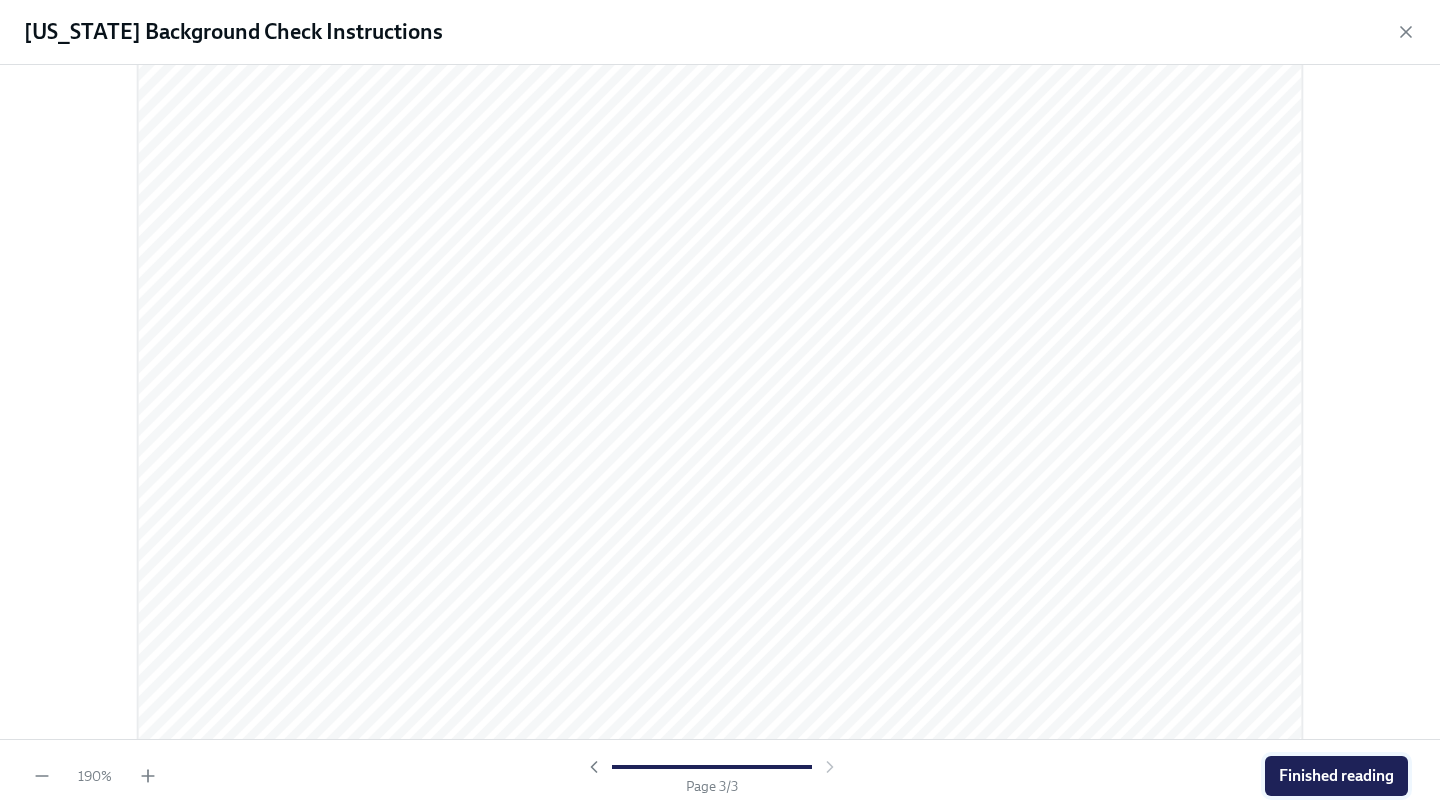click on "Finished reading" at bounding box center [1336, 776] 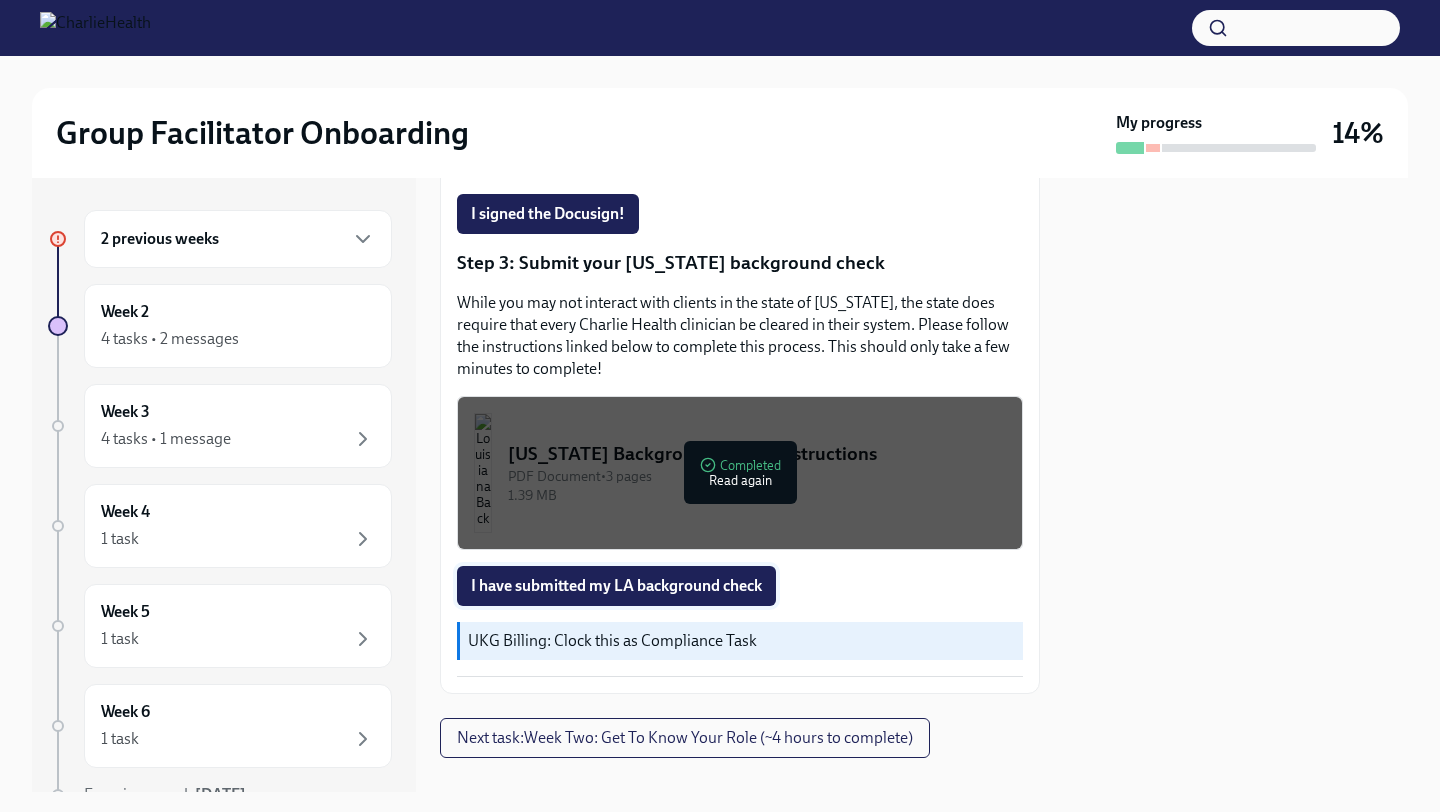 click on "I have submitted my LA background check" at bounding box center (616, 586) 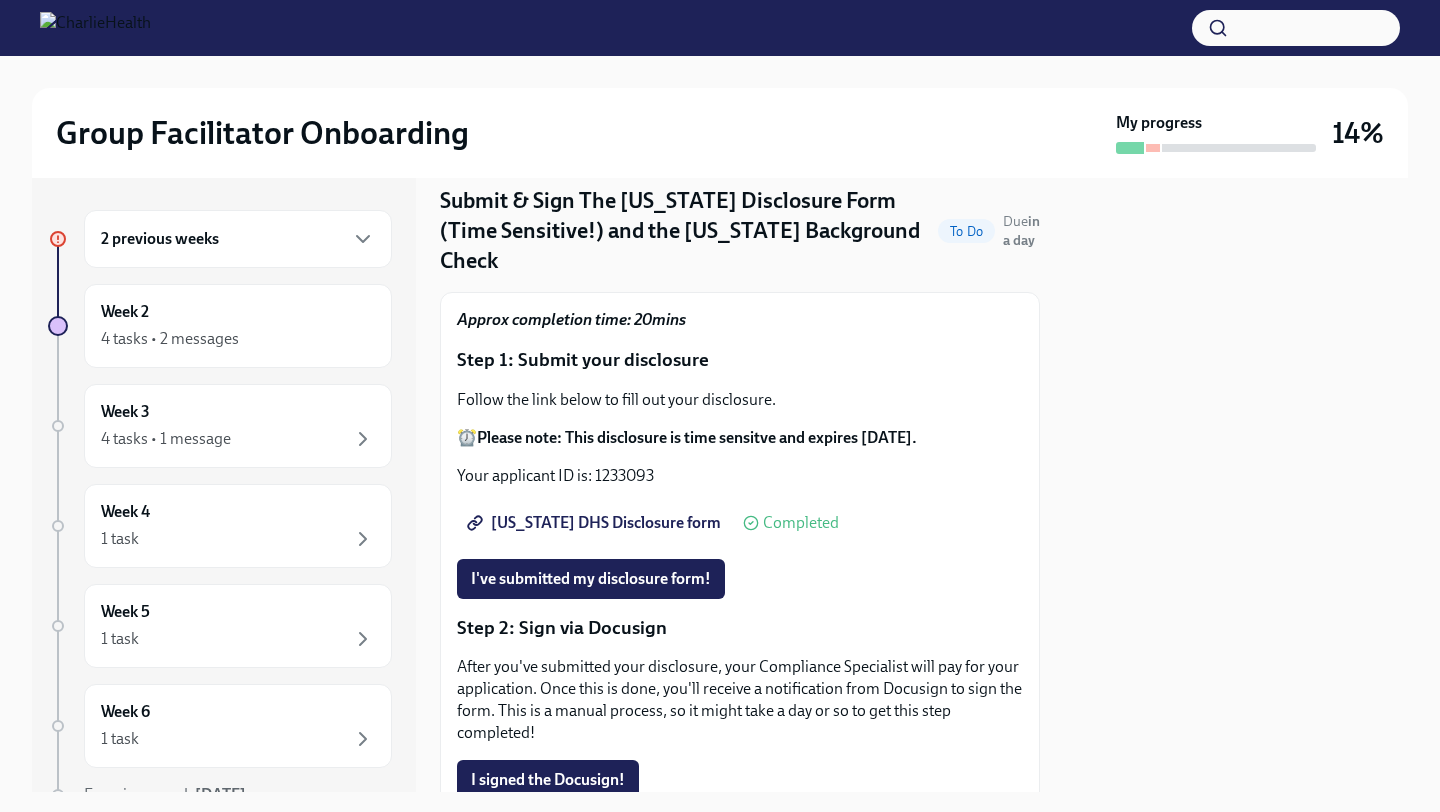 scroll, scrollTop: 0, scrollLeft: 0, axis: both 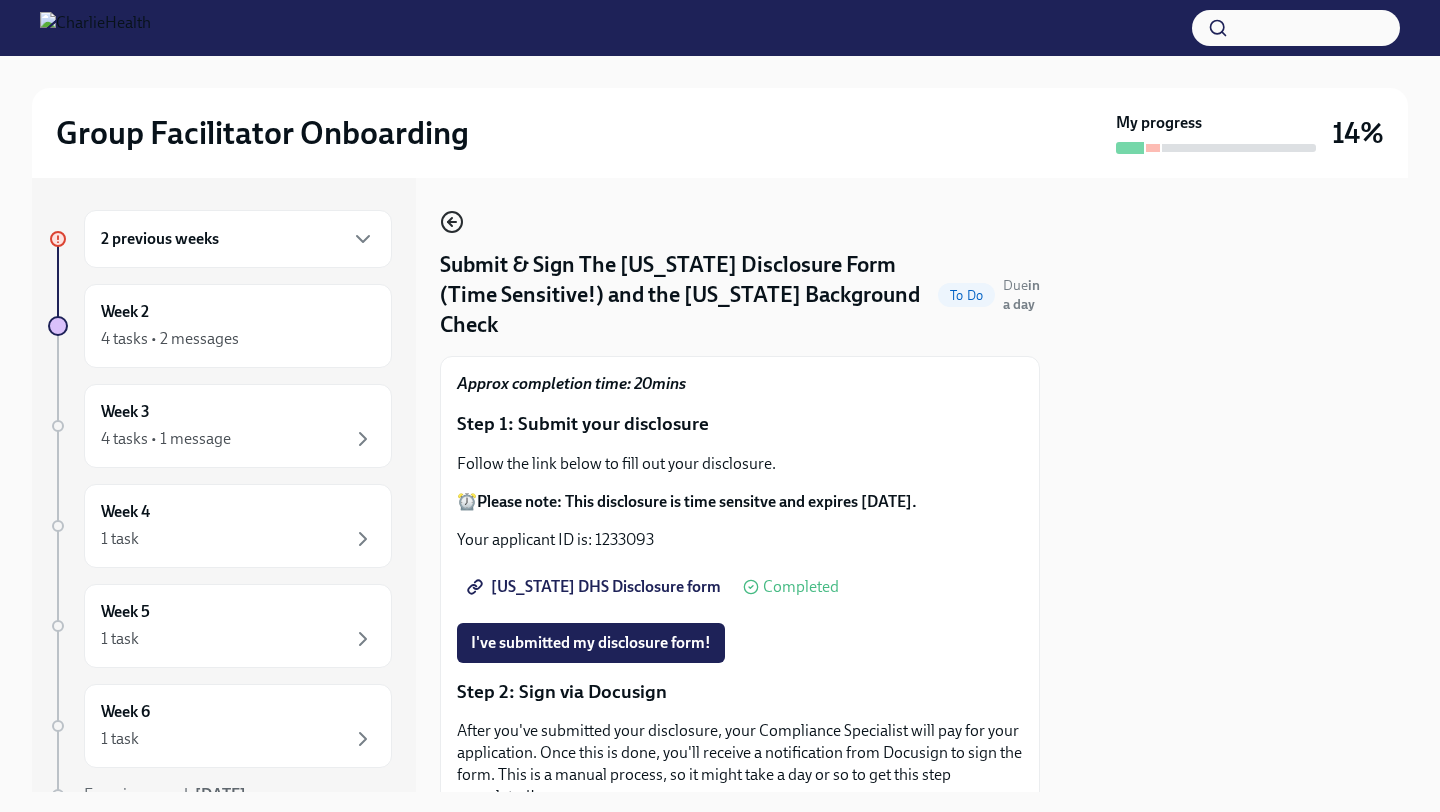 click 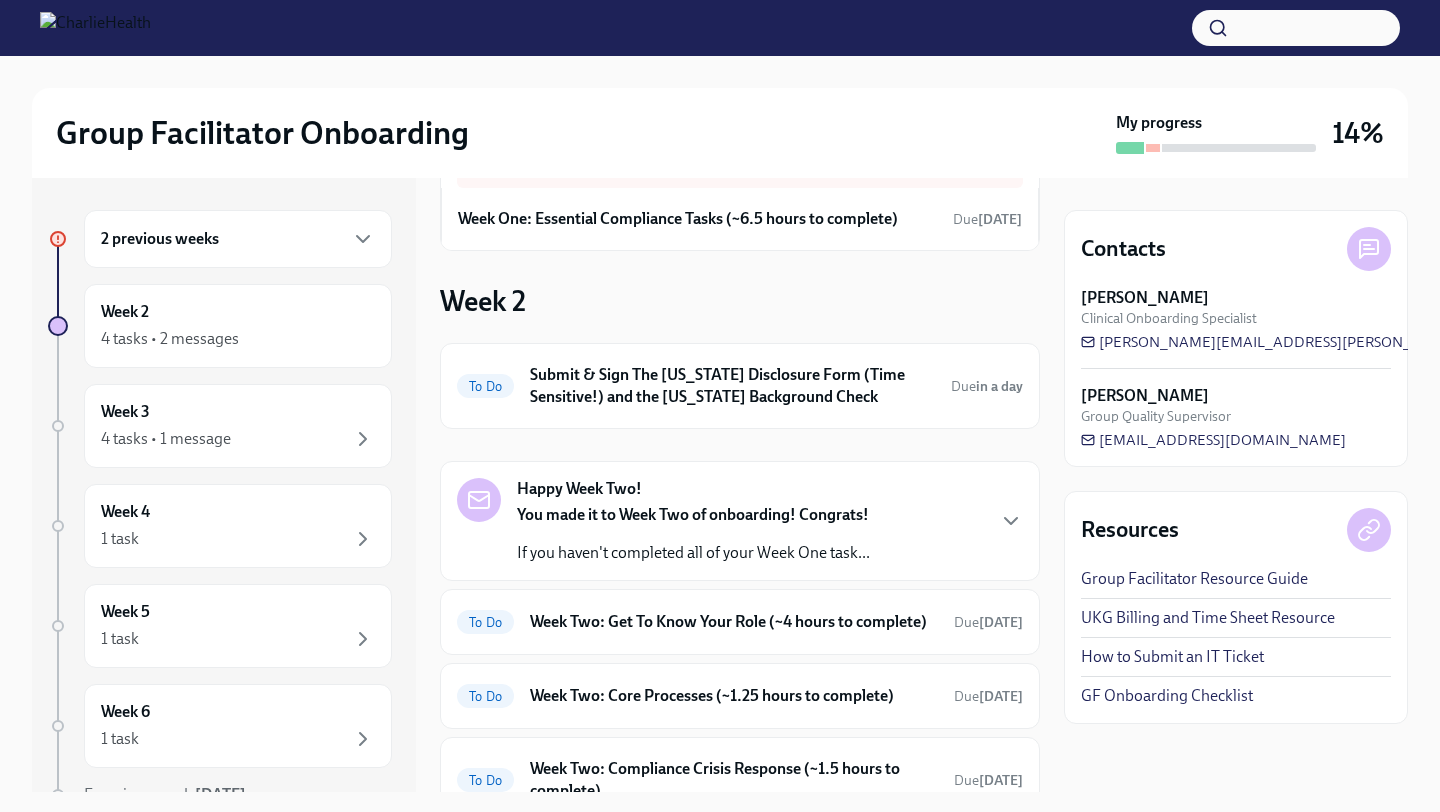 scroll, scrollTop: 0, scrollLeft: 0, axis: both 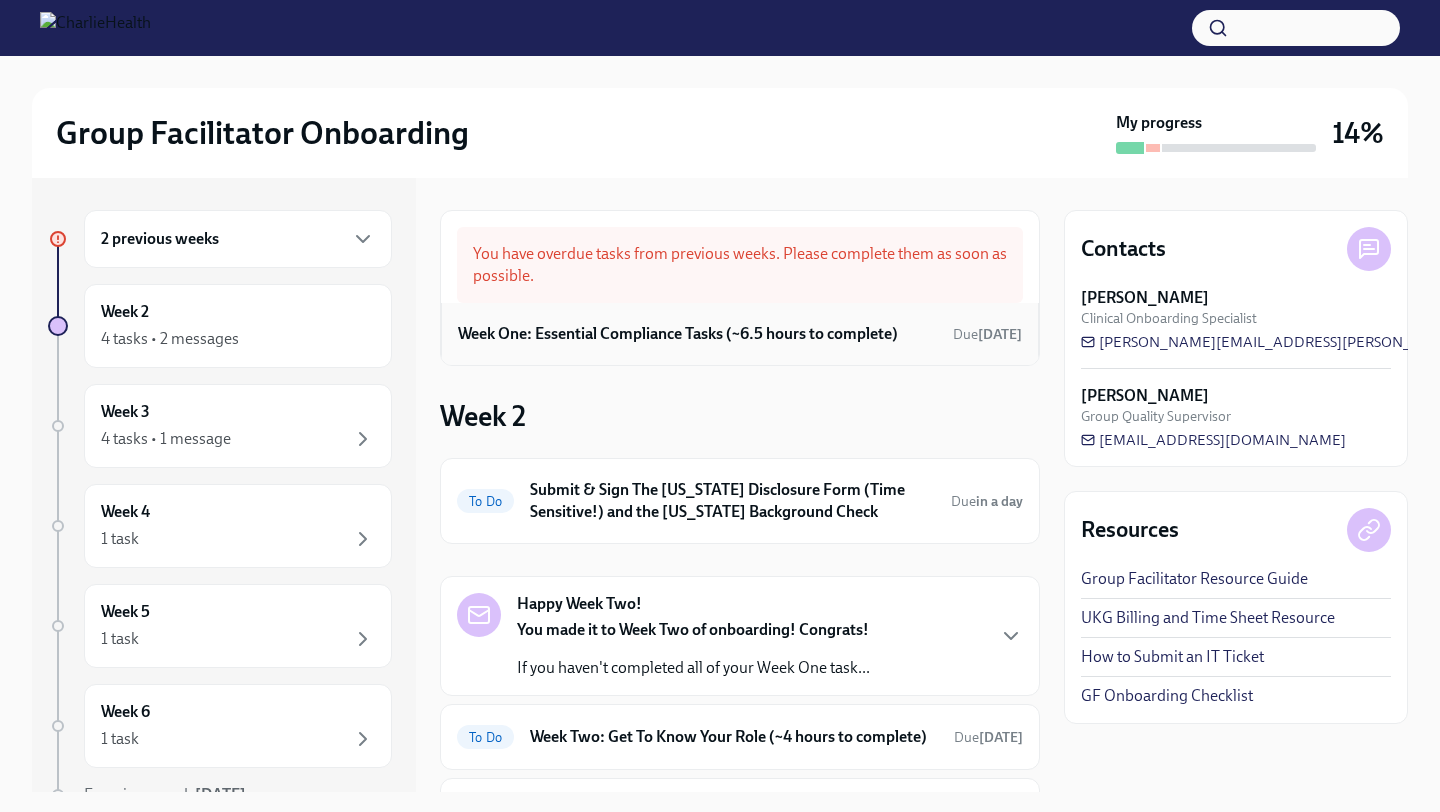 click on "Week One: Essential Compliance Tasks (~6.5 hours to complete) Due  [DATE]" at bounding box center [740, 334] 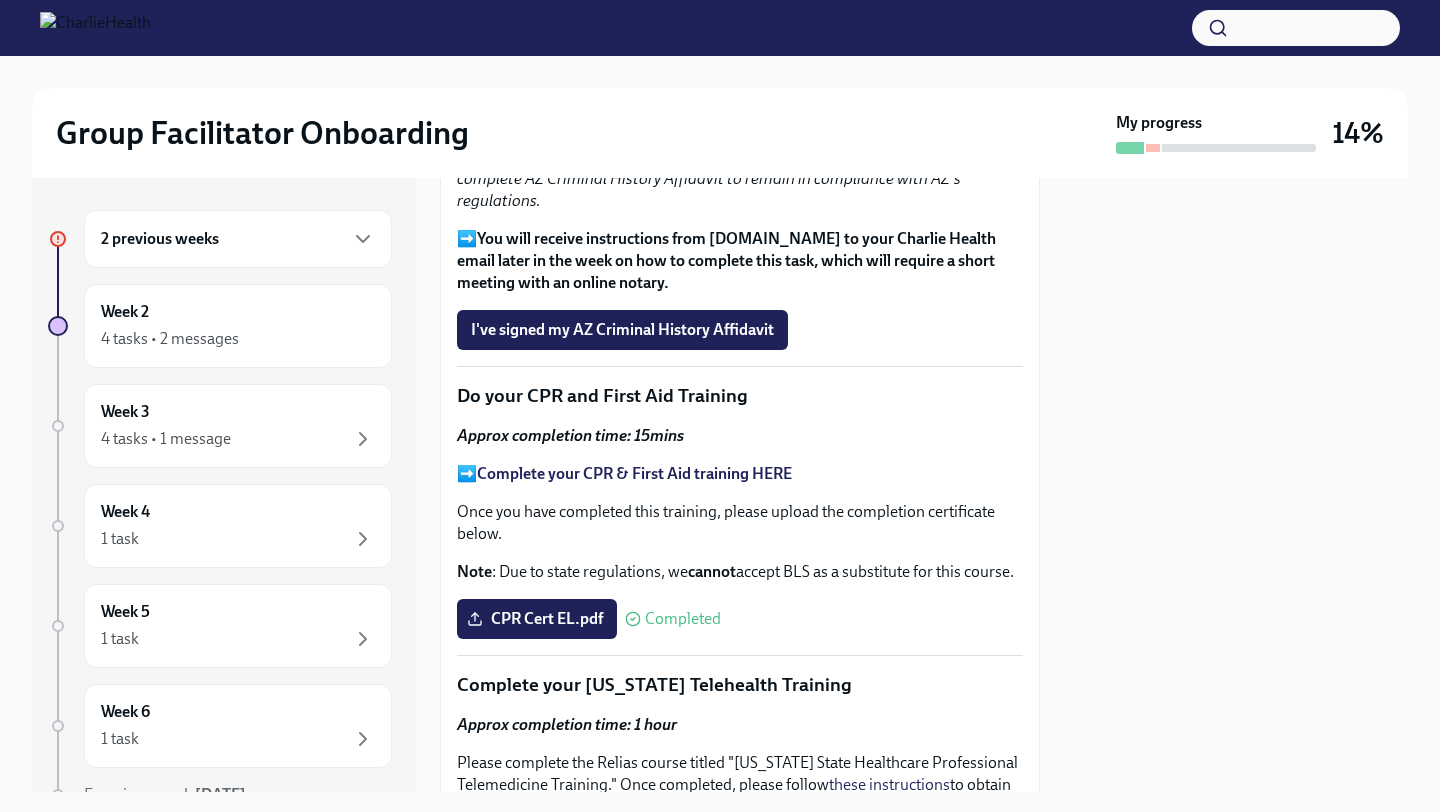 scroll, scrollTop: 2825, scrollLeft: 0, axis: vertical 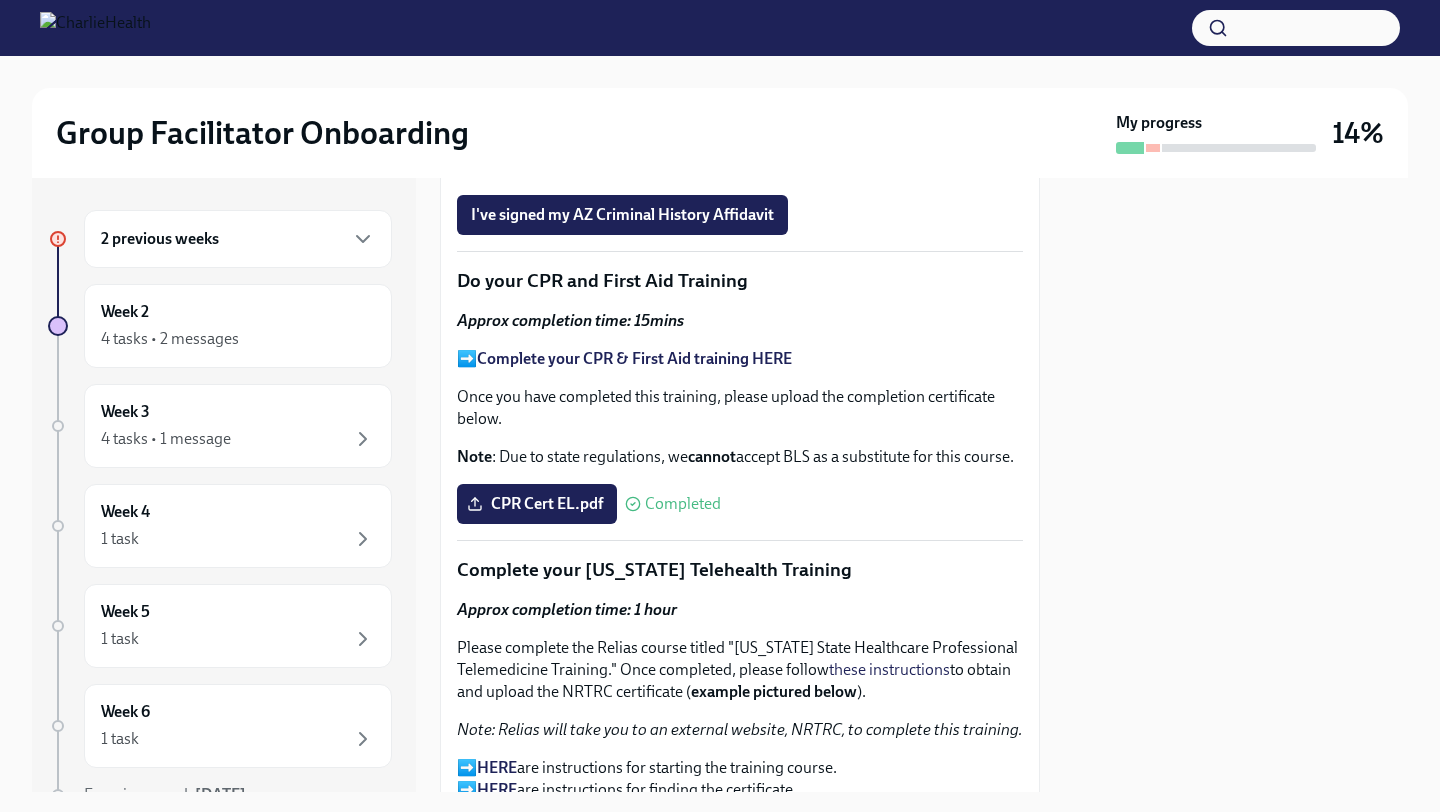 click on "Group Facilitator Onboarding My progress 14%" at bounding box center [720, 133] 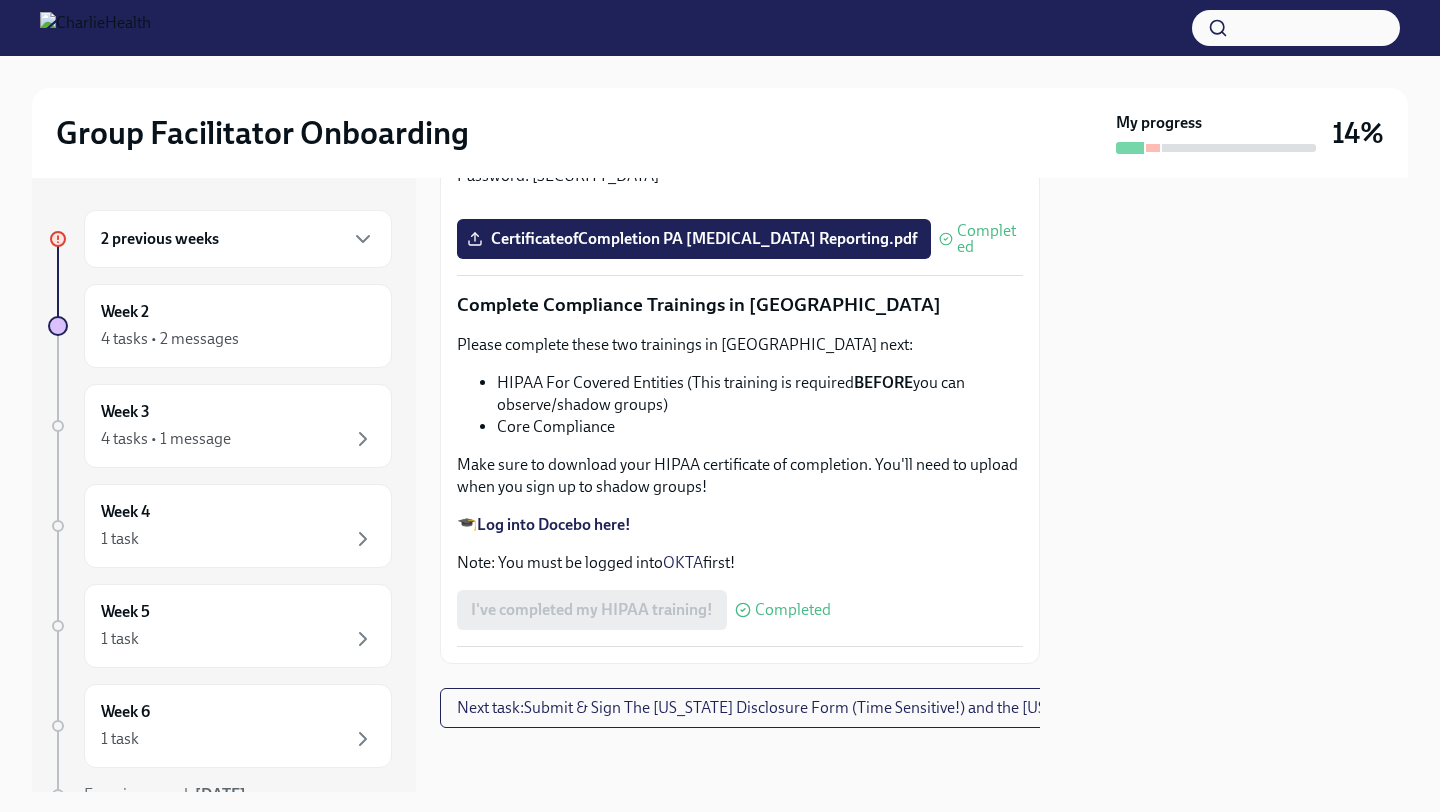 scroll, scrollTop: 4707, scrollLeft: 0, axis: vertical 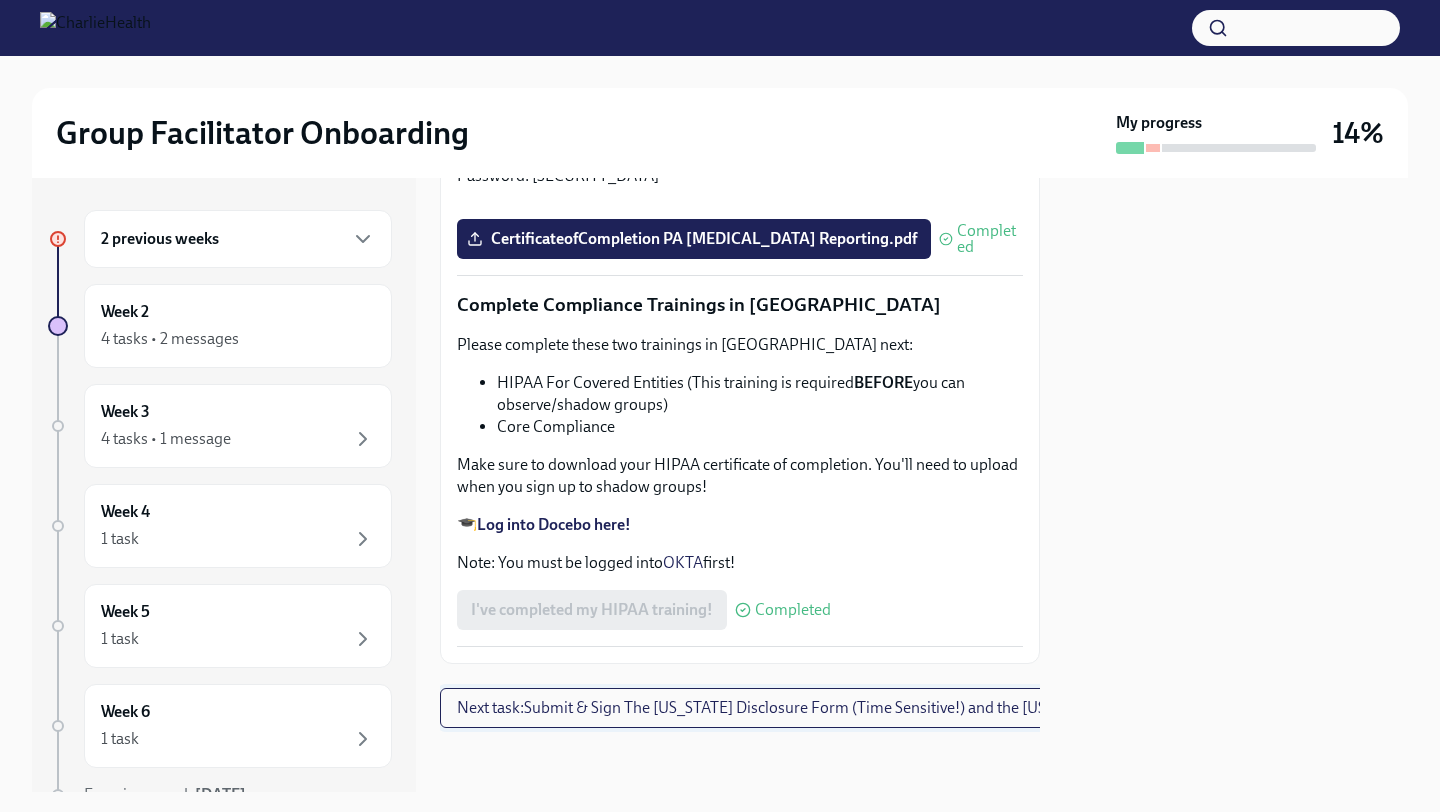 click on "Next task :  Submit & Sign The [US_STATE] Disclosure Form (Time Sensitive!) and the [US_STATE] Background Check" at bounding box center (845, 708) 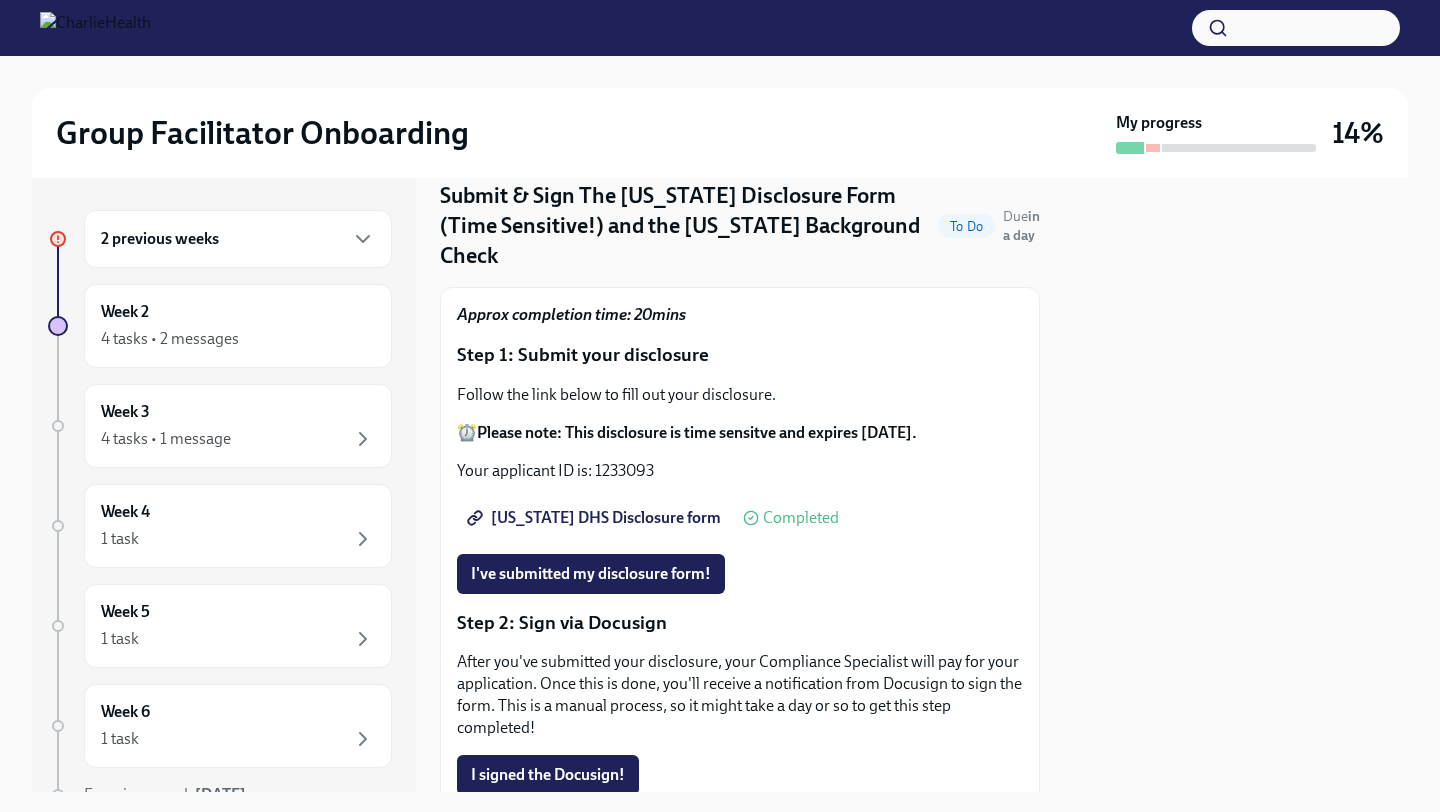 scroll, scrollTop: 71, scrollLeft: 0, axis: vertical 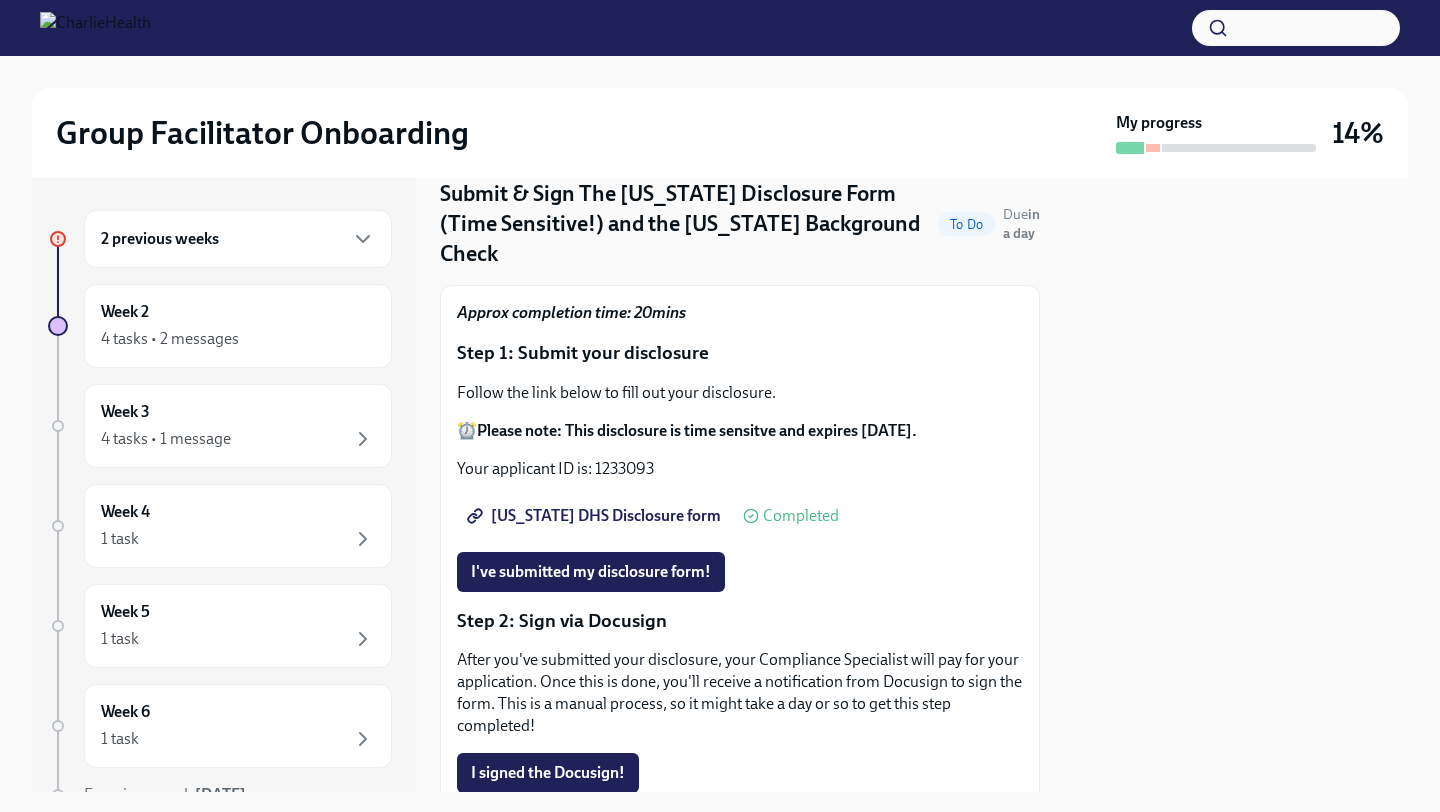 click on "Completed" at bounding box center [801, 516] 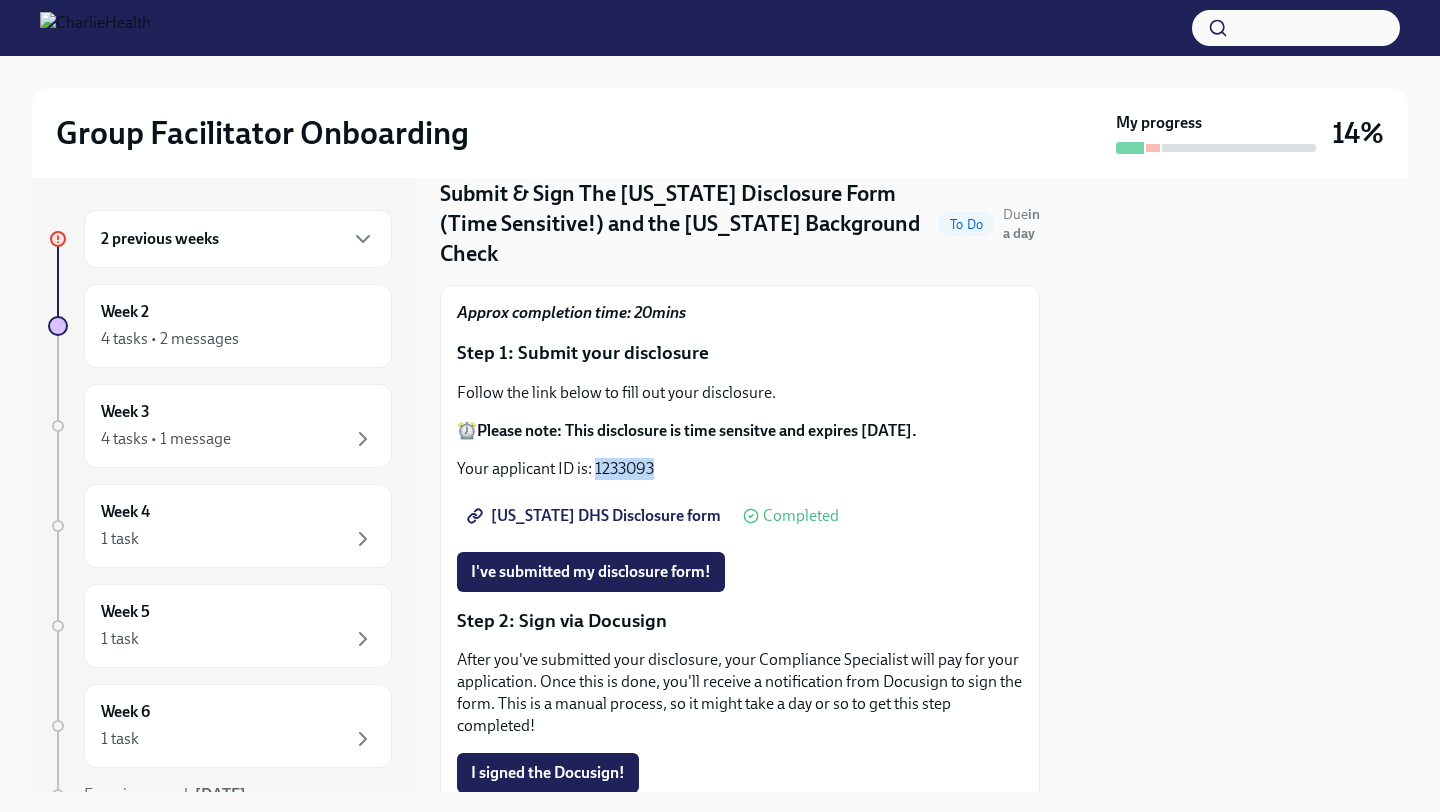 click on "Your applicant ID is: 1233093" at bounding box center [740, 469] 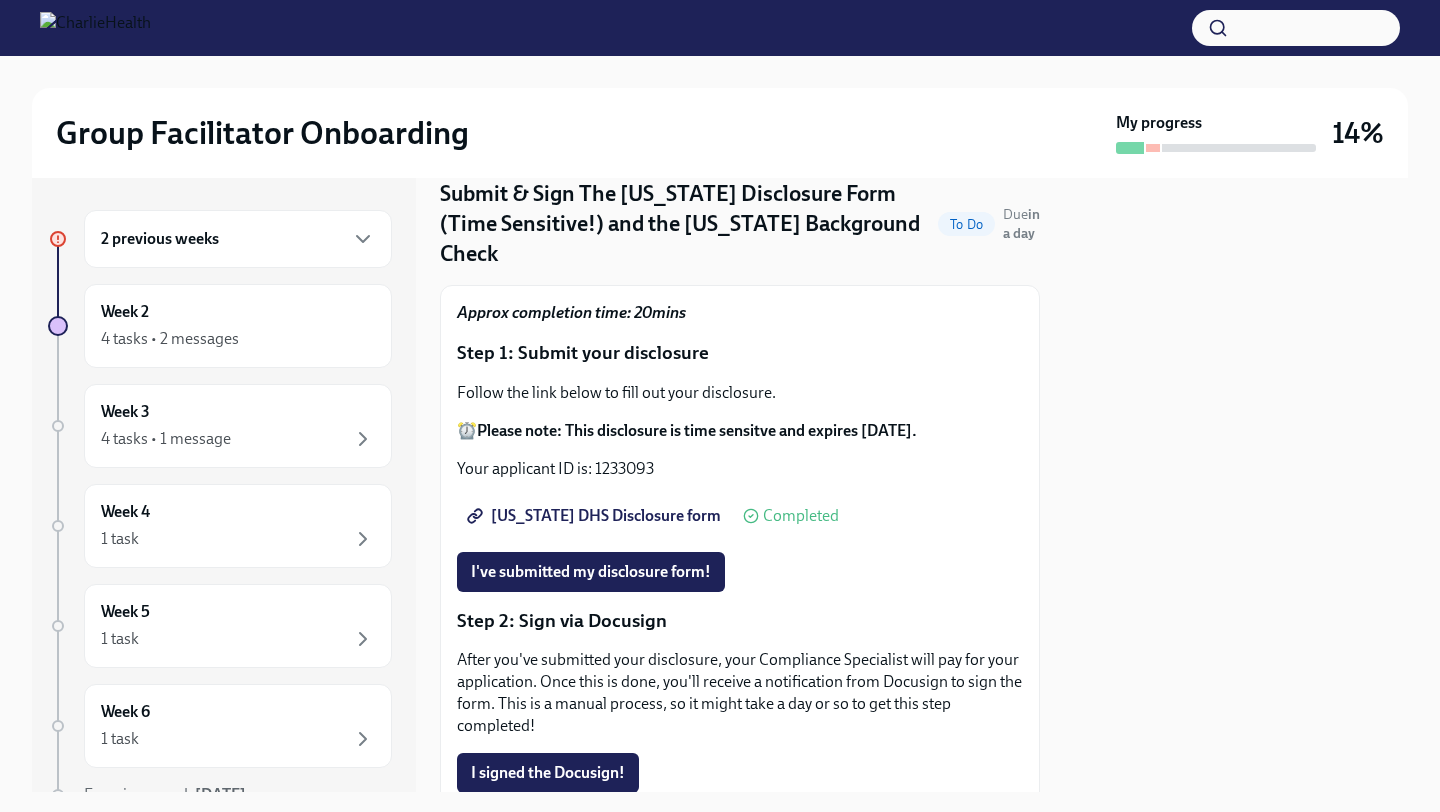 click on "2 previous weeks" at bounding box center [238, 239] 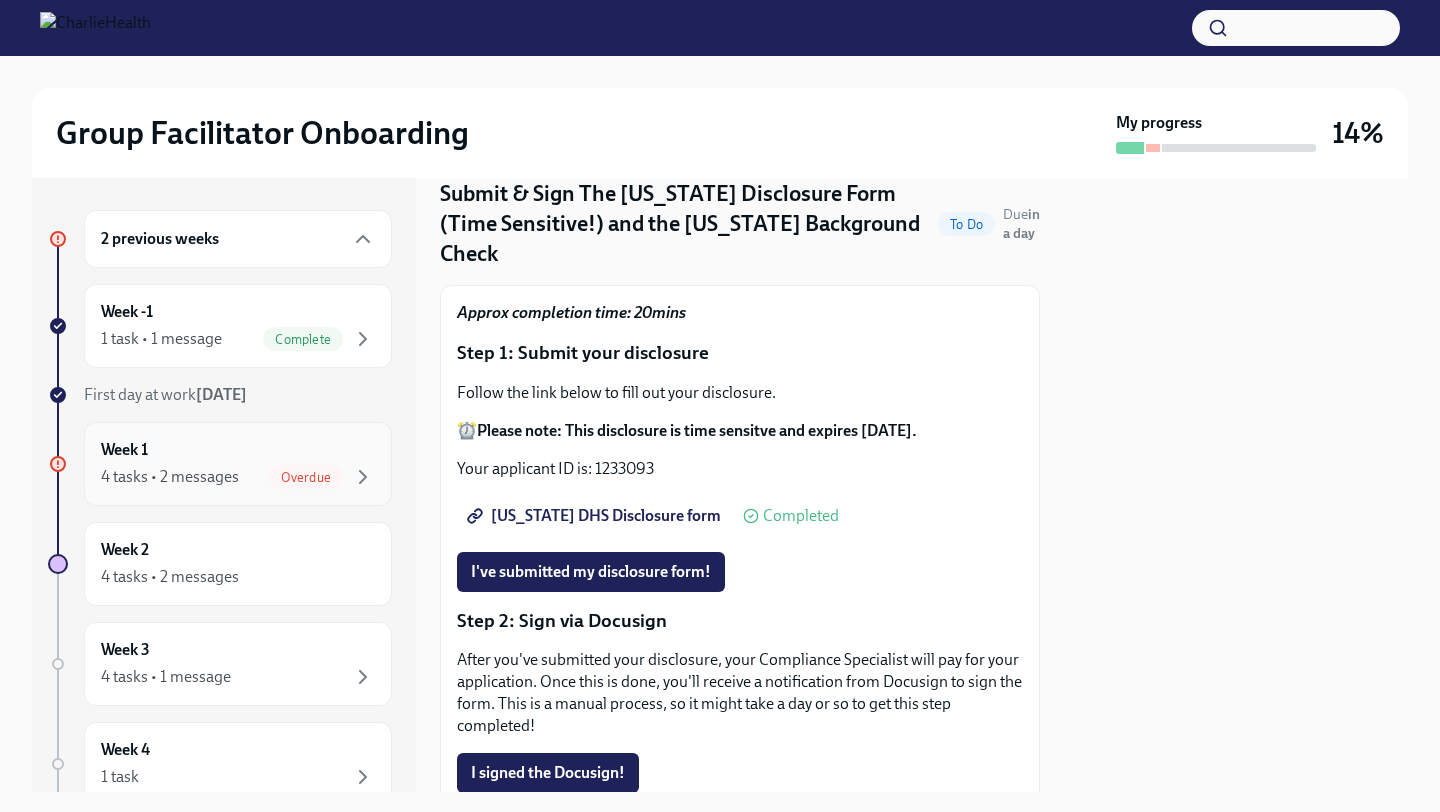 click on "Week 1 4 tasks • 2 messages Overdue" at bounding box center (238, 464) 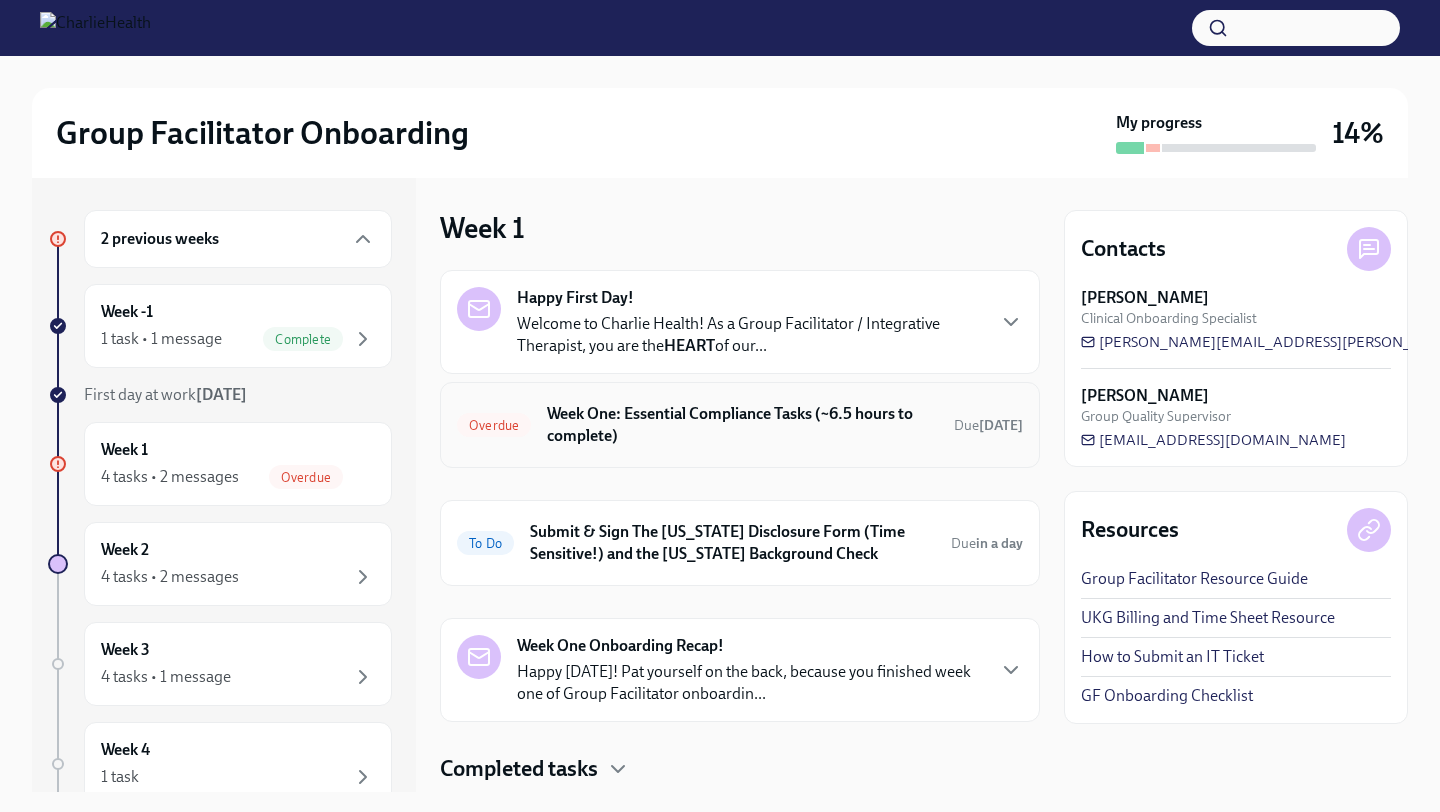 click on "Overdue Week One: Essential Compliance Tasks (~6.5 hours to complete) Due  [DATE]" at bounding box center (740, 425) 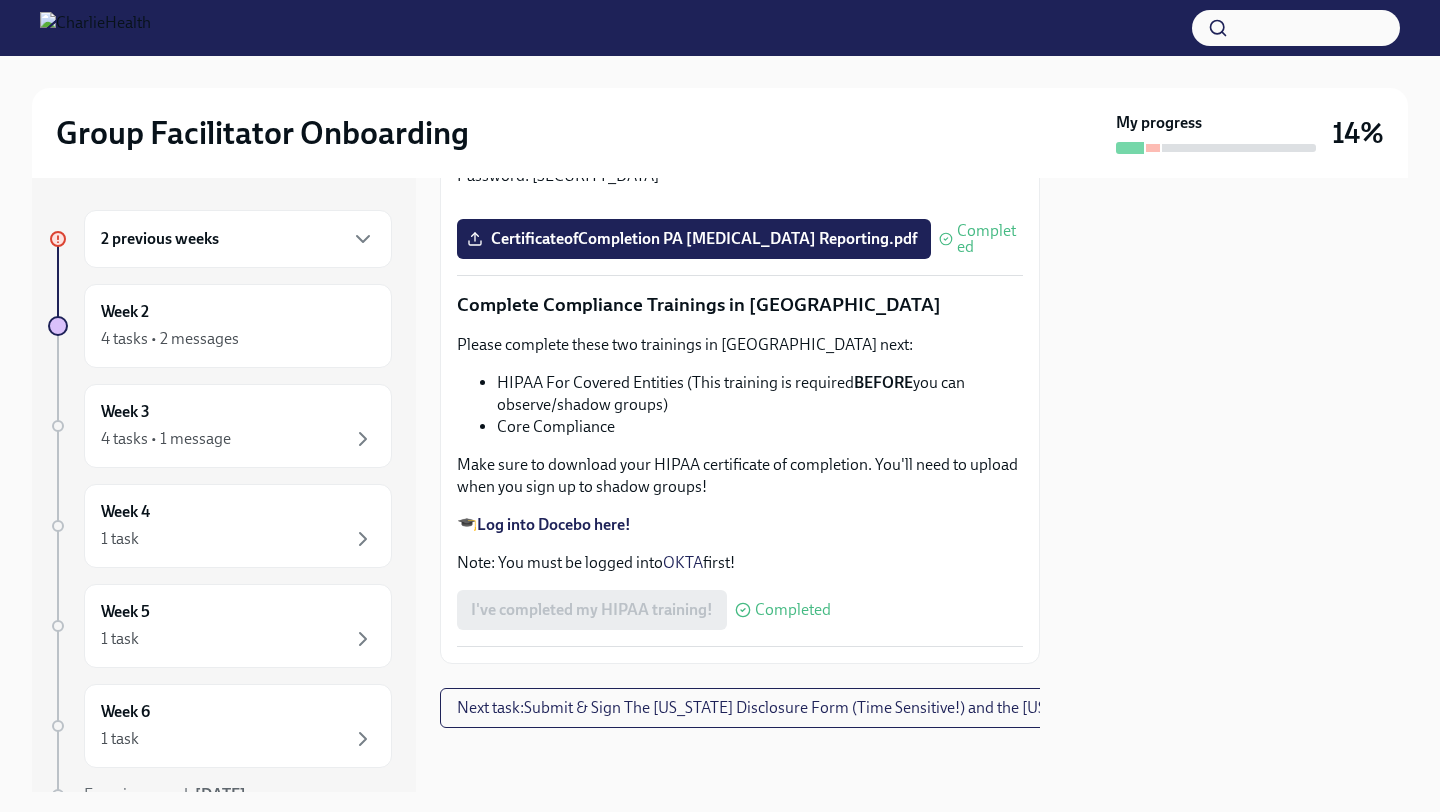 scroll, scrollTop: 4707, scrollLeft: 0, axis: vertical 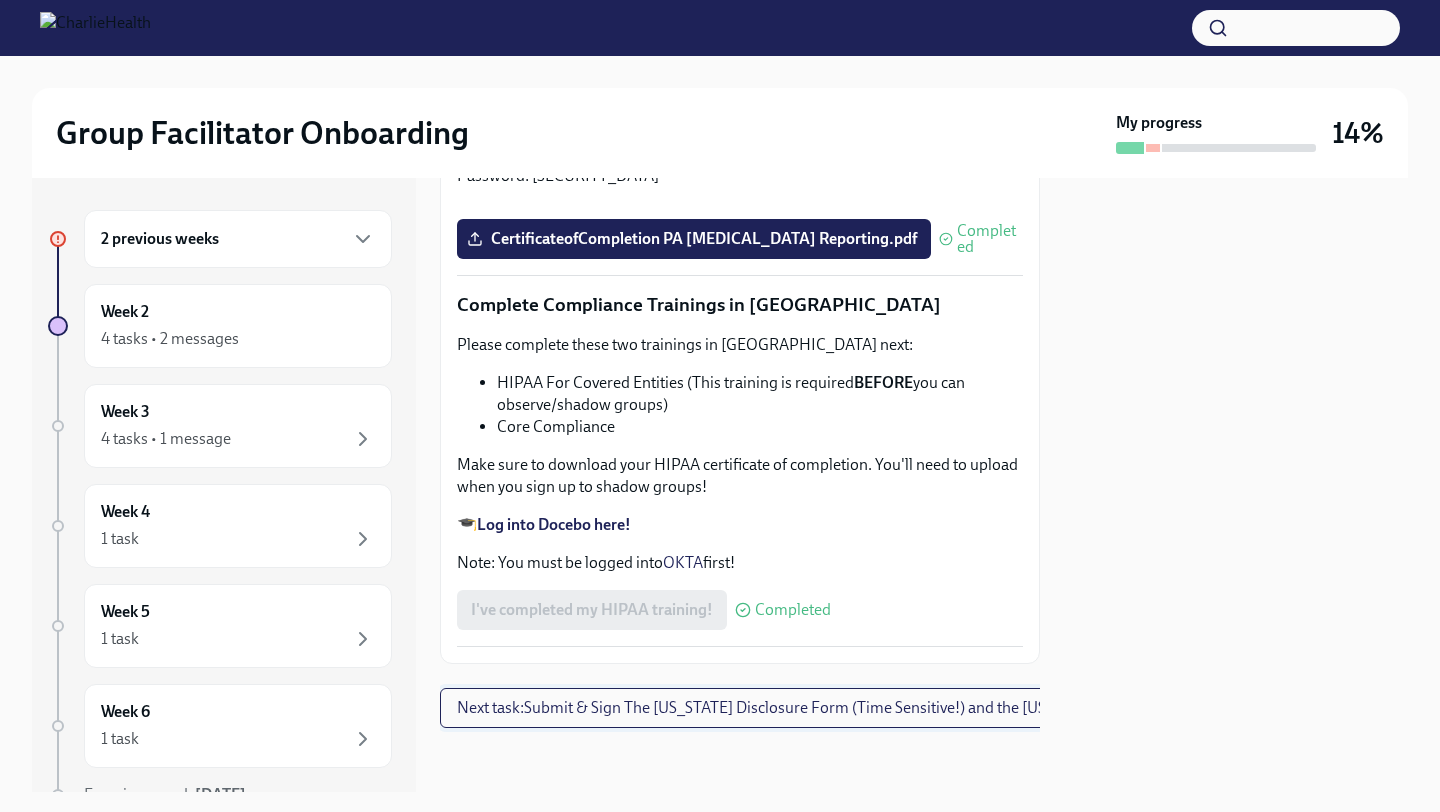 click on "Next task :  Submit & Sign The [US_STATE] Disclosure Form (Time Sensitive!) and the [US_STATE] Background Check" at bounding box center (845, 708) 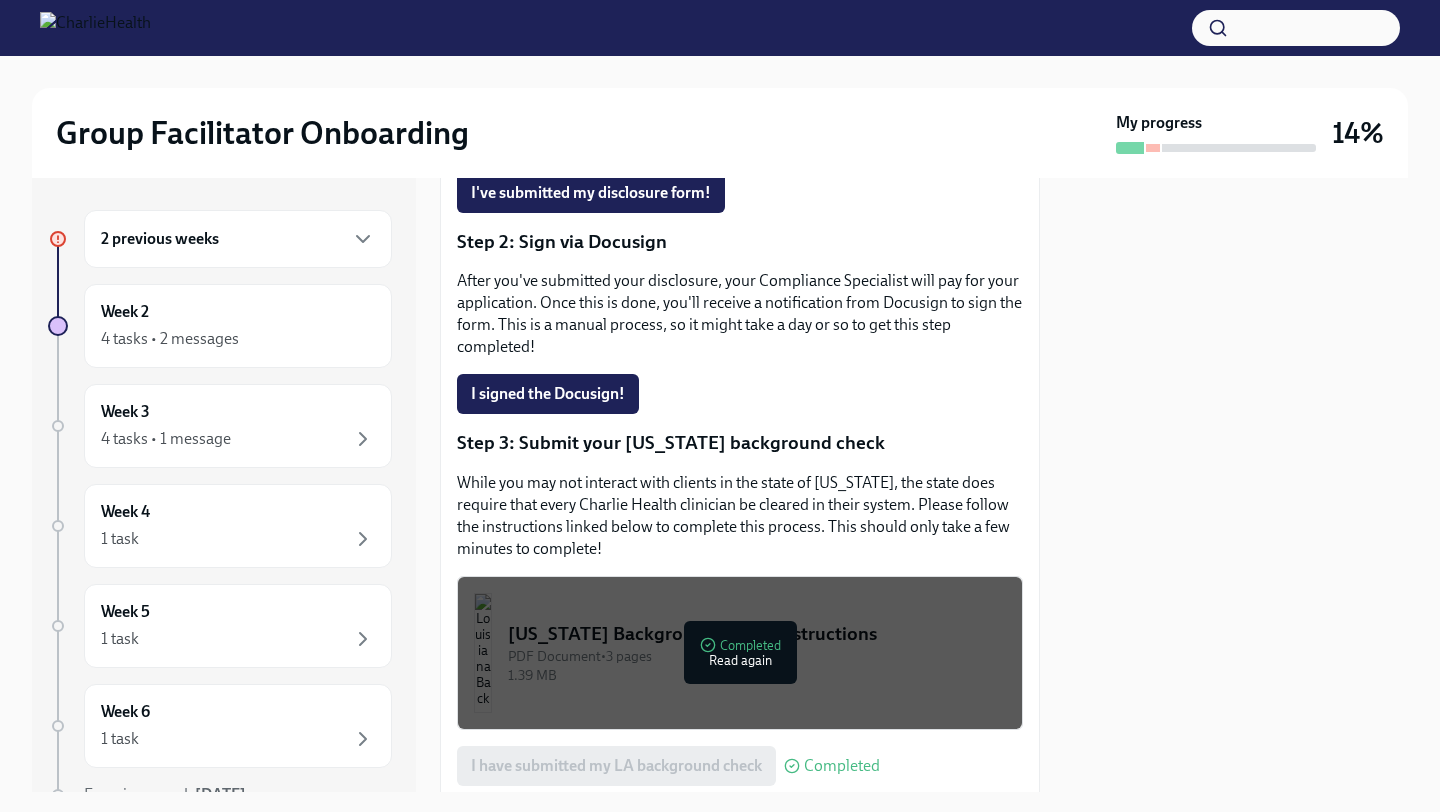 scroll, scrollTop: 630, scrollLeft: 0, axis: vertical 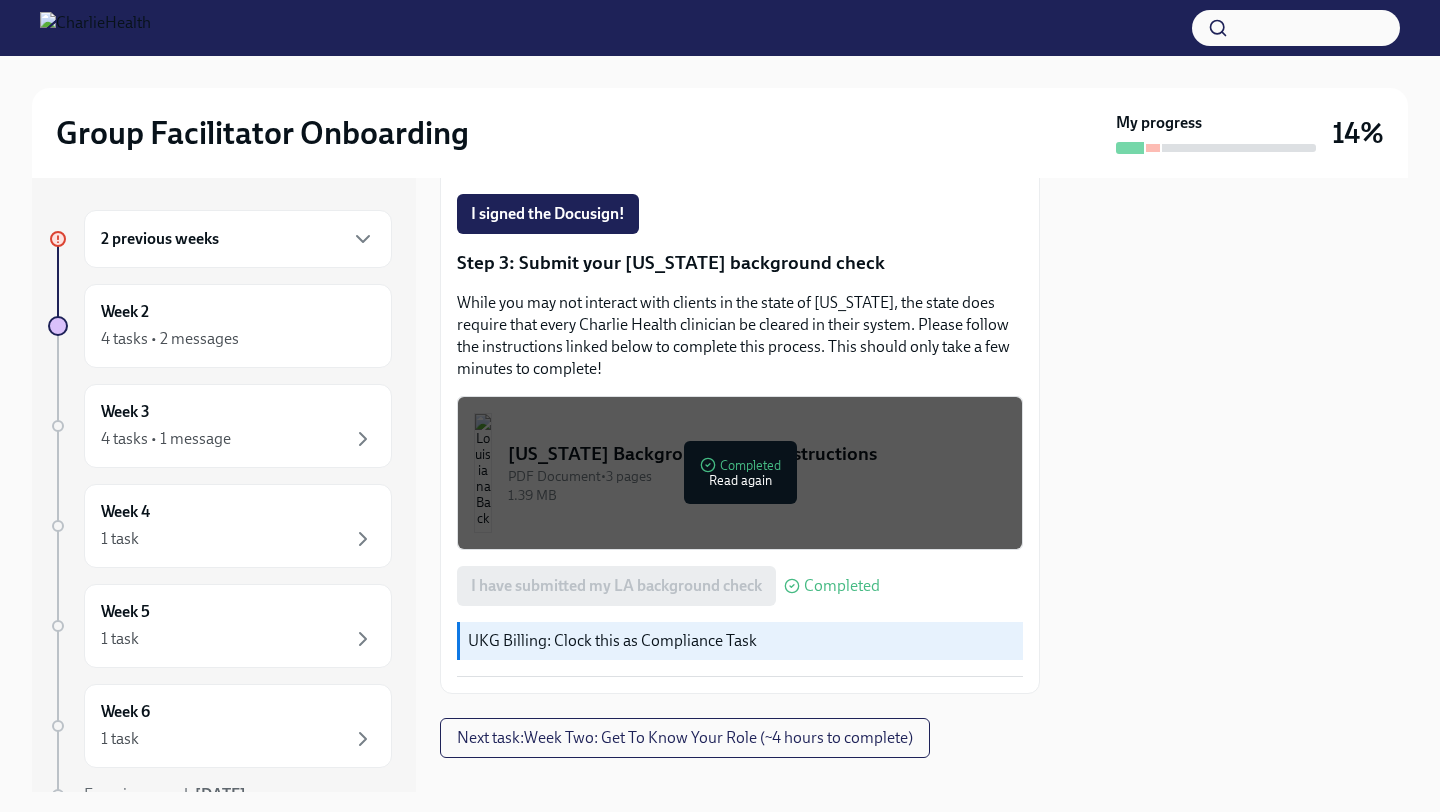 click on "PDF Document  •  3 pages" at bounding box center [757, 476] 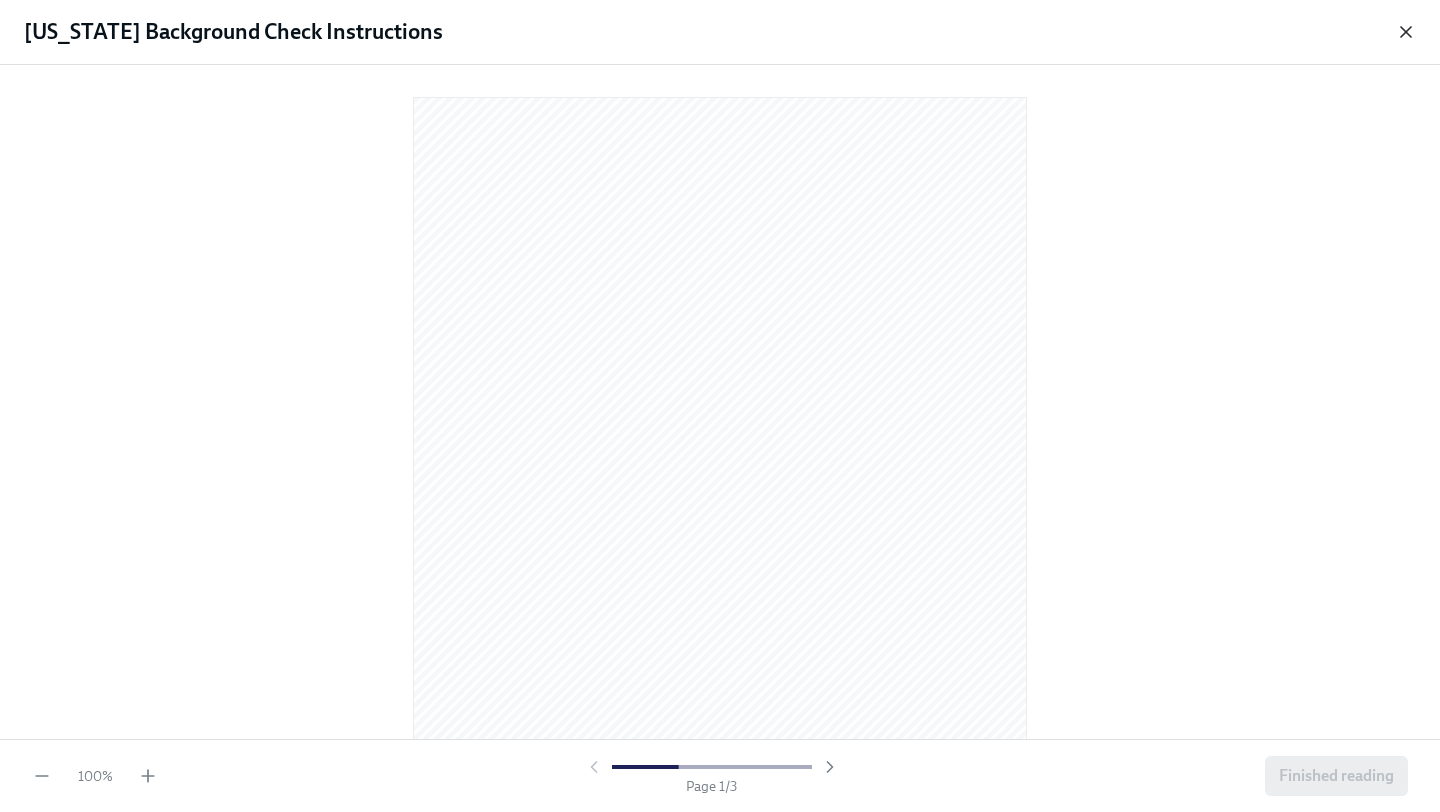 click 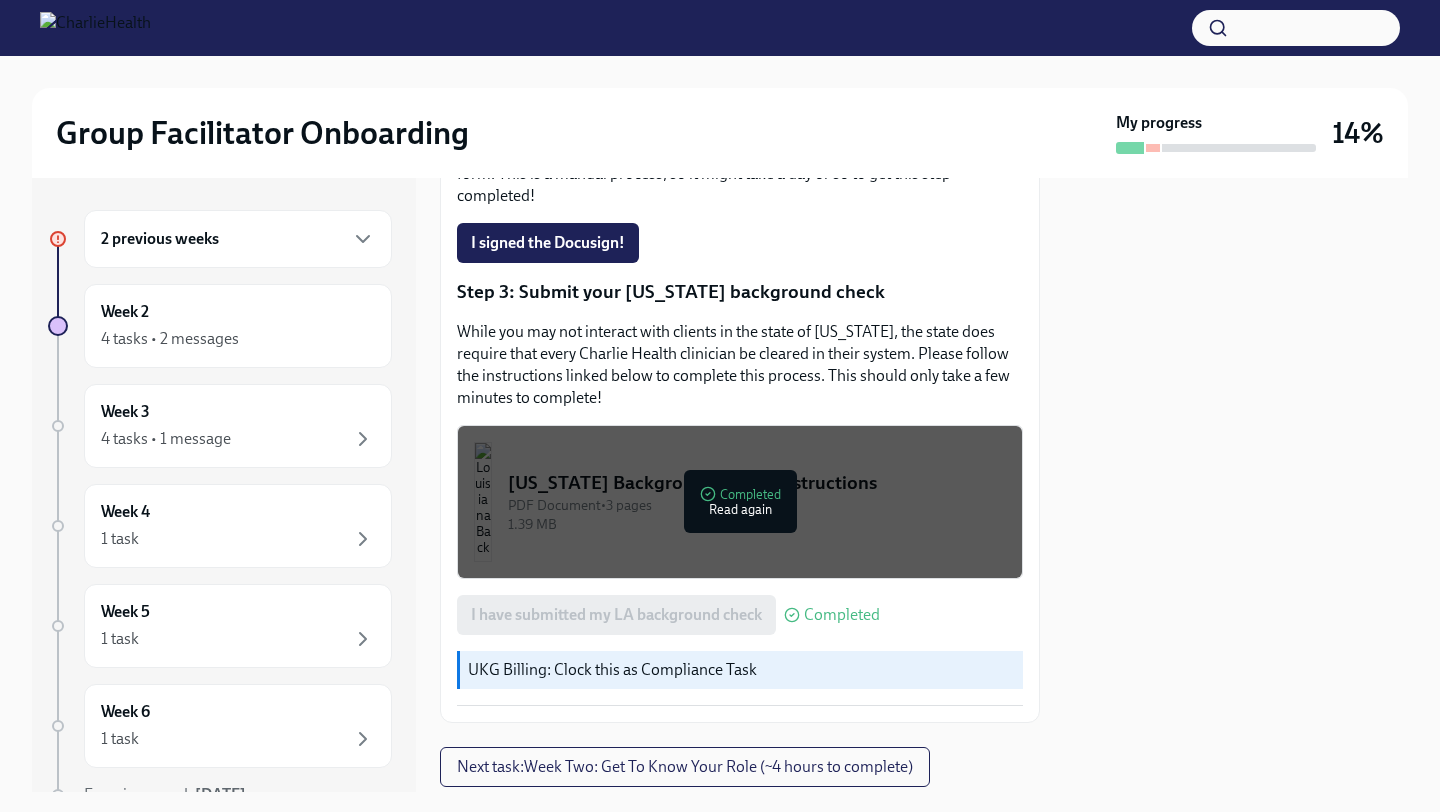 scroll, scrollTop: 630, scrollLeft: 0, axis: vertical 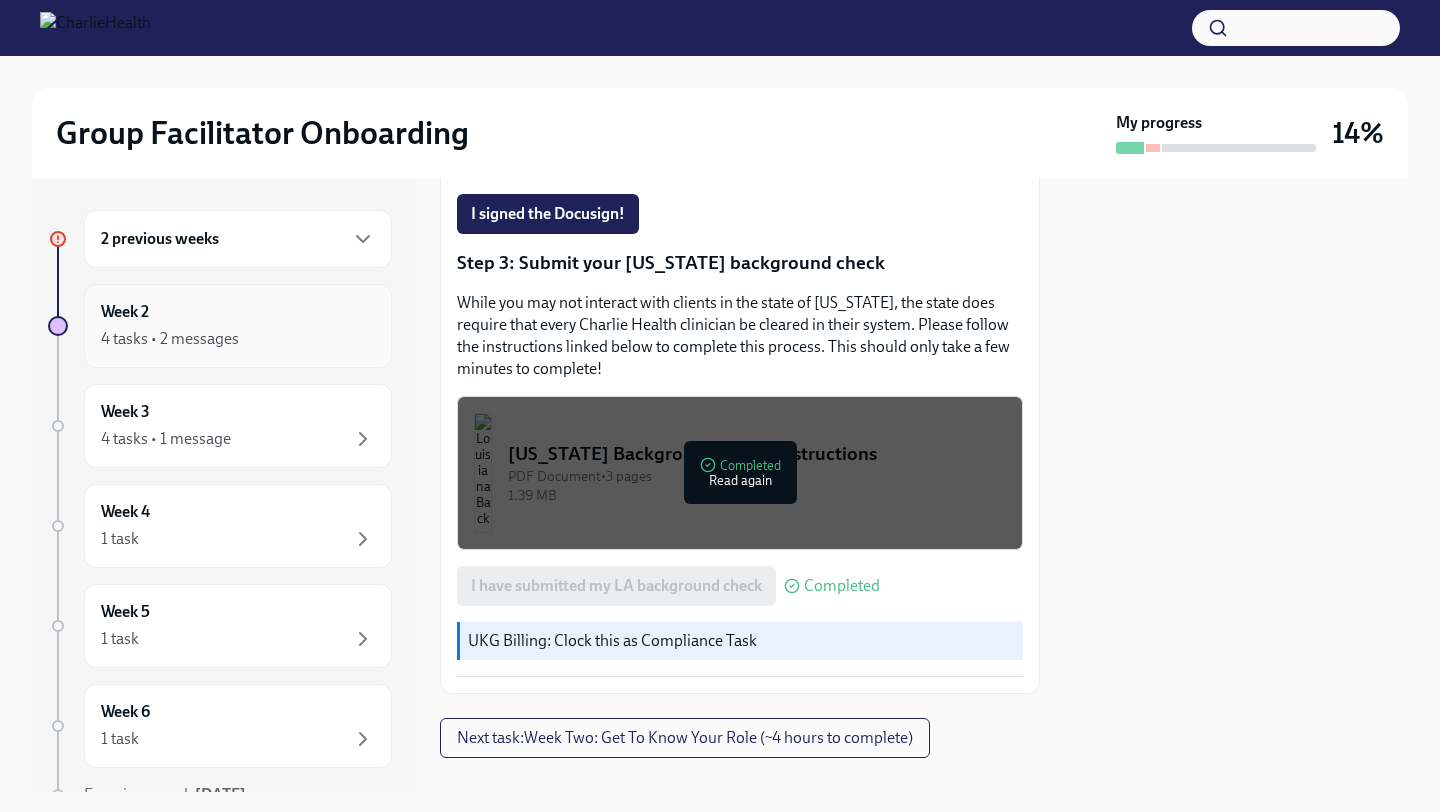 click on "Week 2 4 tasks • 2 messages" at bounding box center (238, 326) 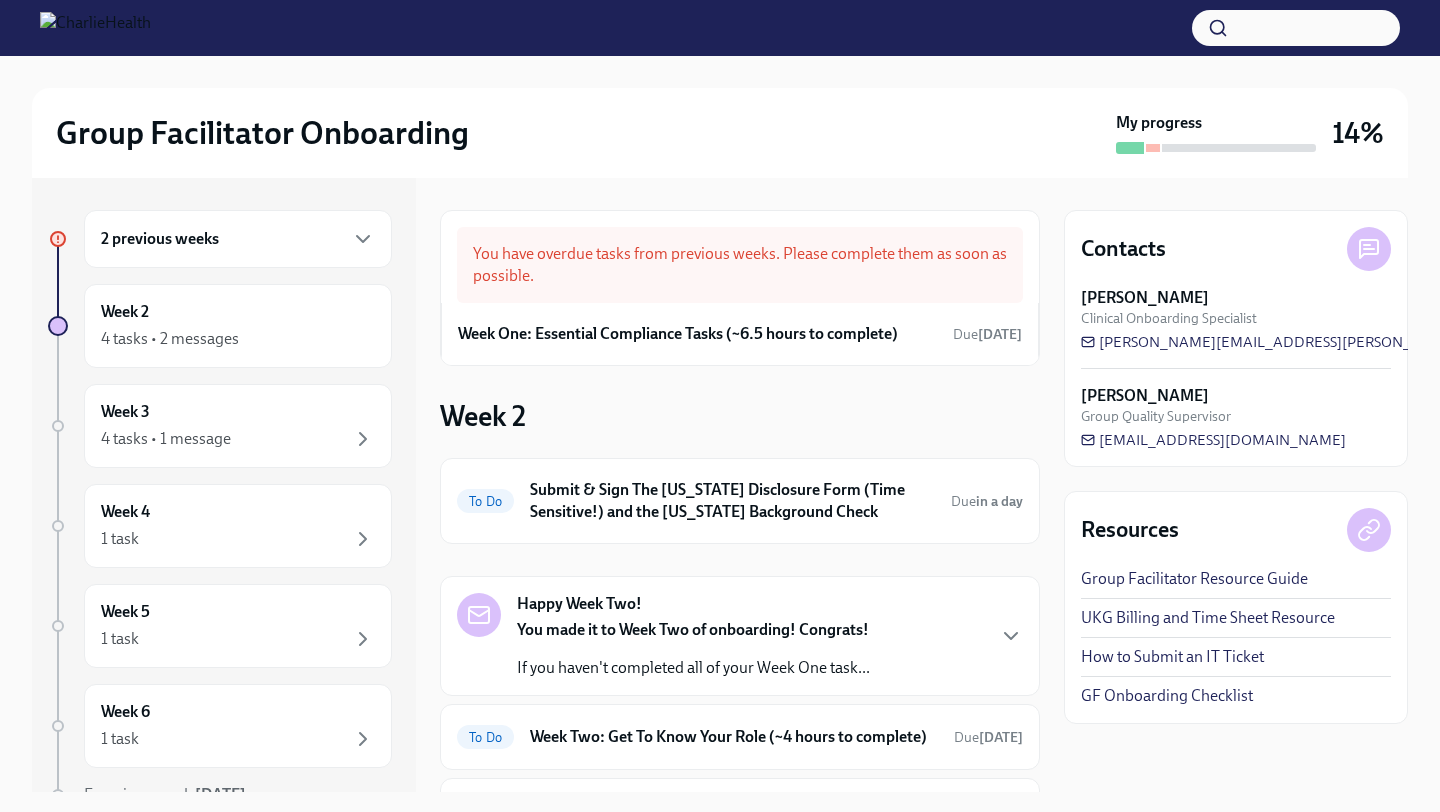click on "You have overdue tasks from previous weeks. Please complete them as soon as possible." at bounding box center [740, 265] 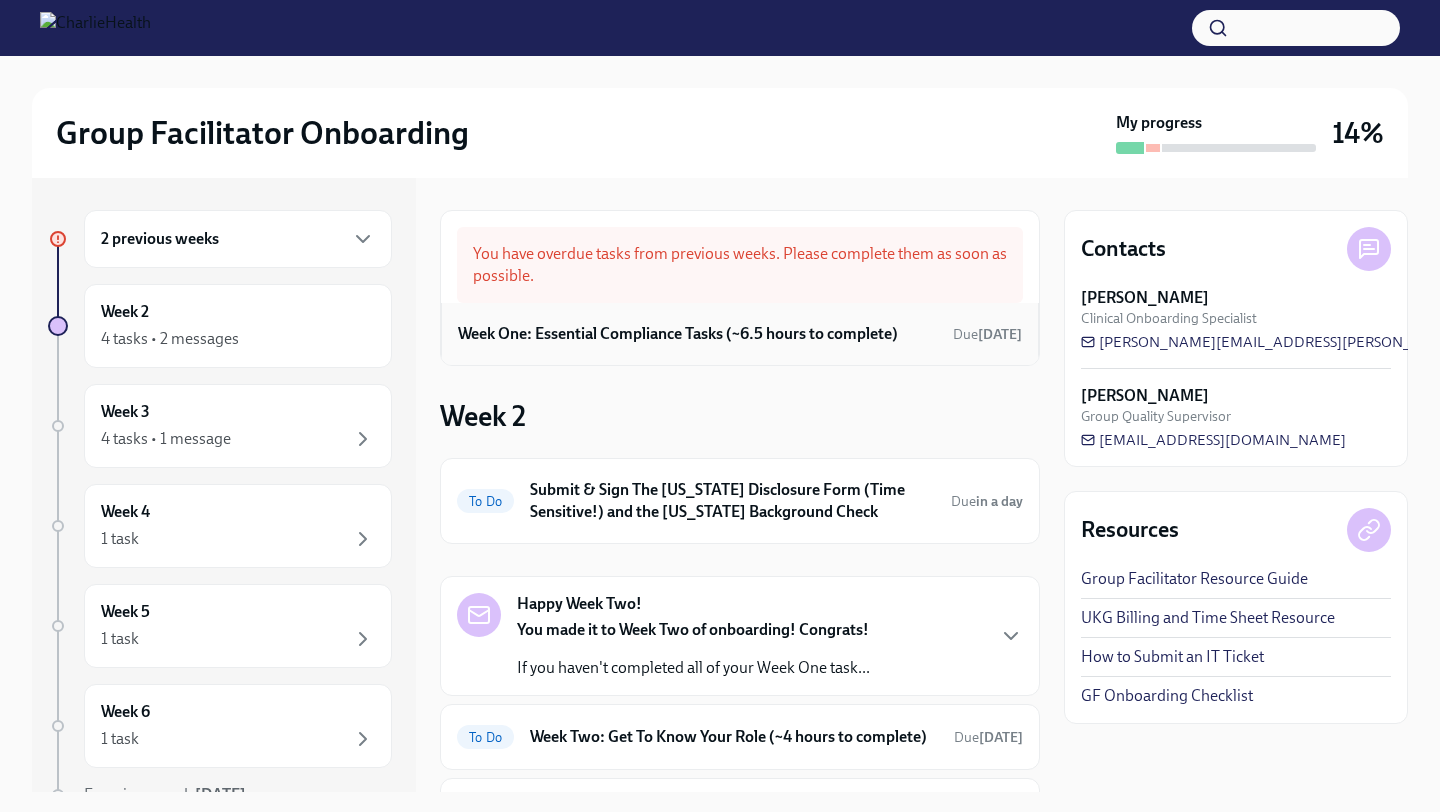 click on "Week One: Essential Compliance Tasks (~6.5 hours to complete) Due  [DATE]" at bounding box center [740, 334] 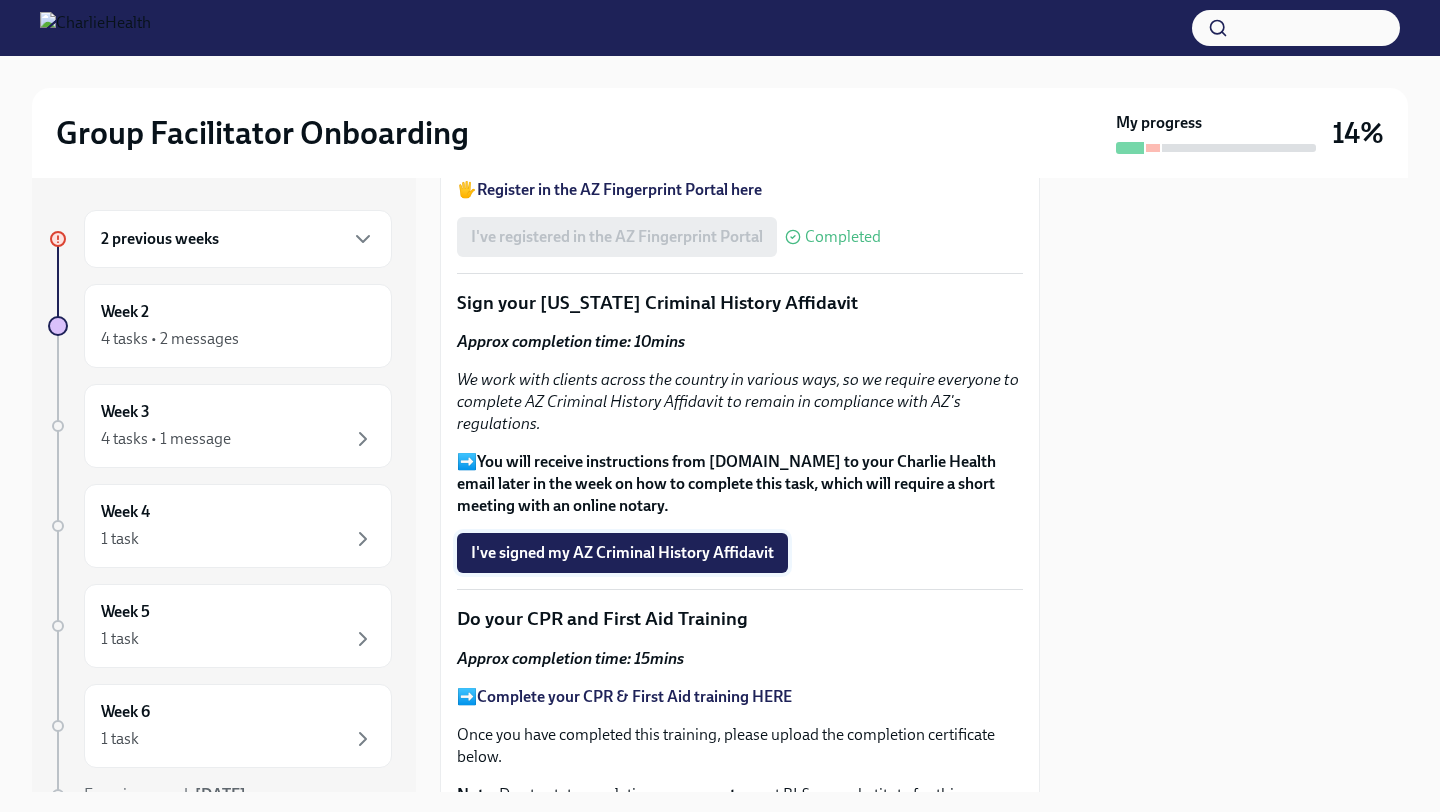 scroll, scrollTop: 2524, scrollLeft: 0, axis: vertical 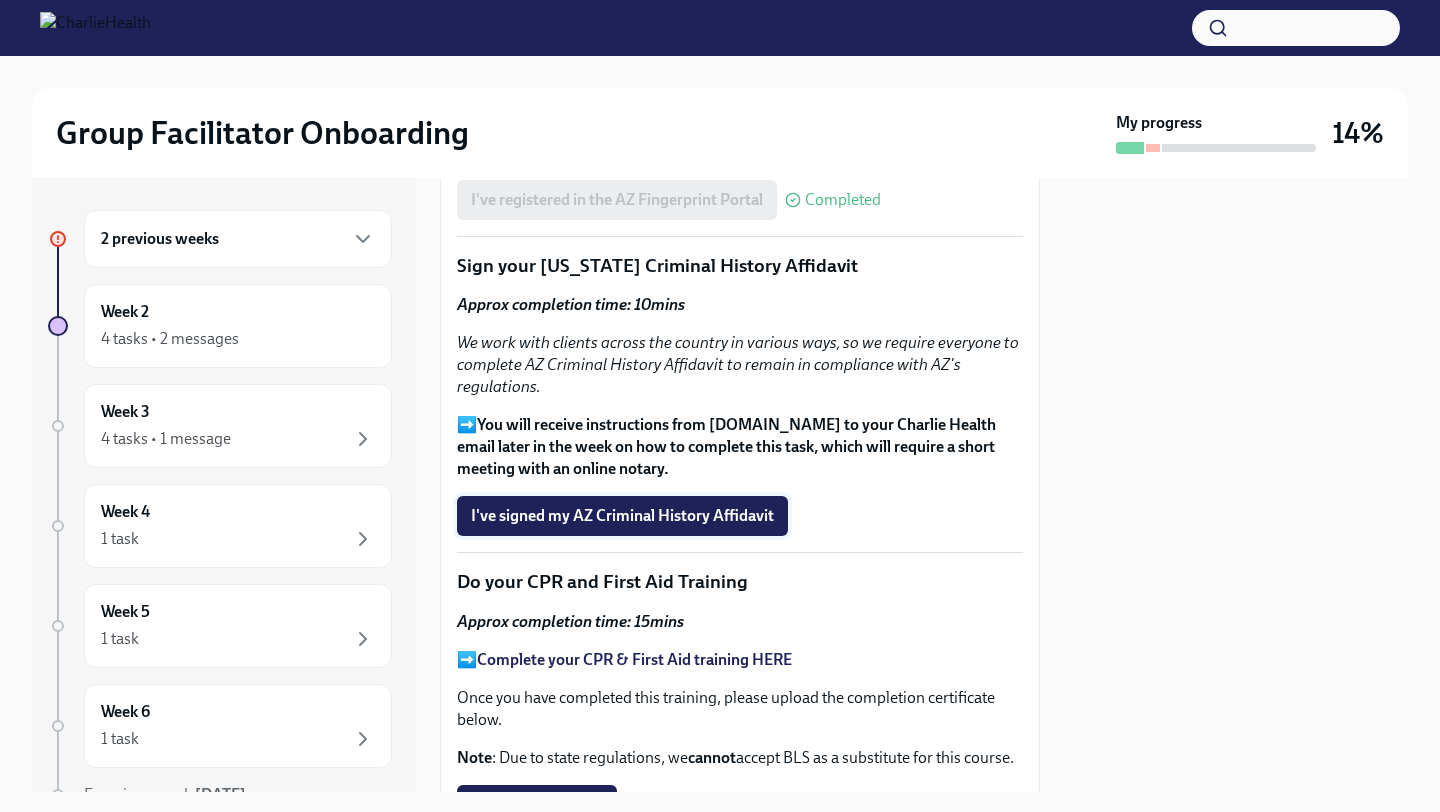 click on "I've signed my AZ Criminal History Affidavit" at bounding box center (622, 516) 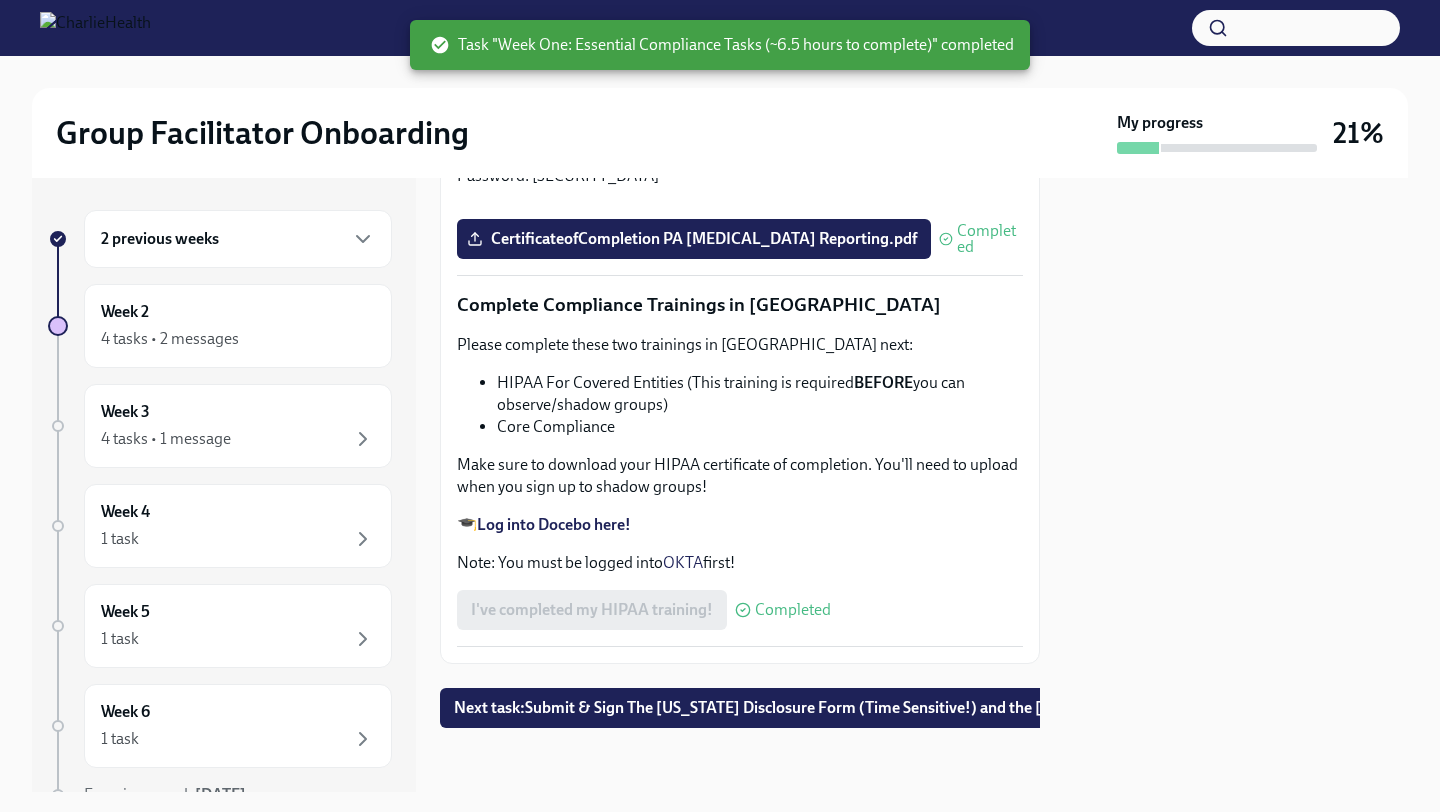 scroll, scrollTop: 4707, scrollLeft: 0, axis: vertical 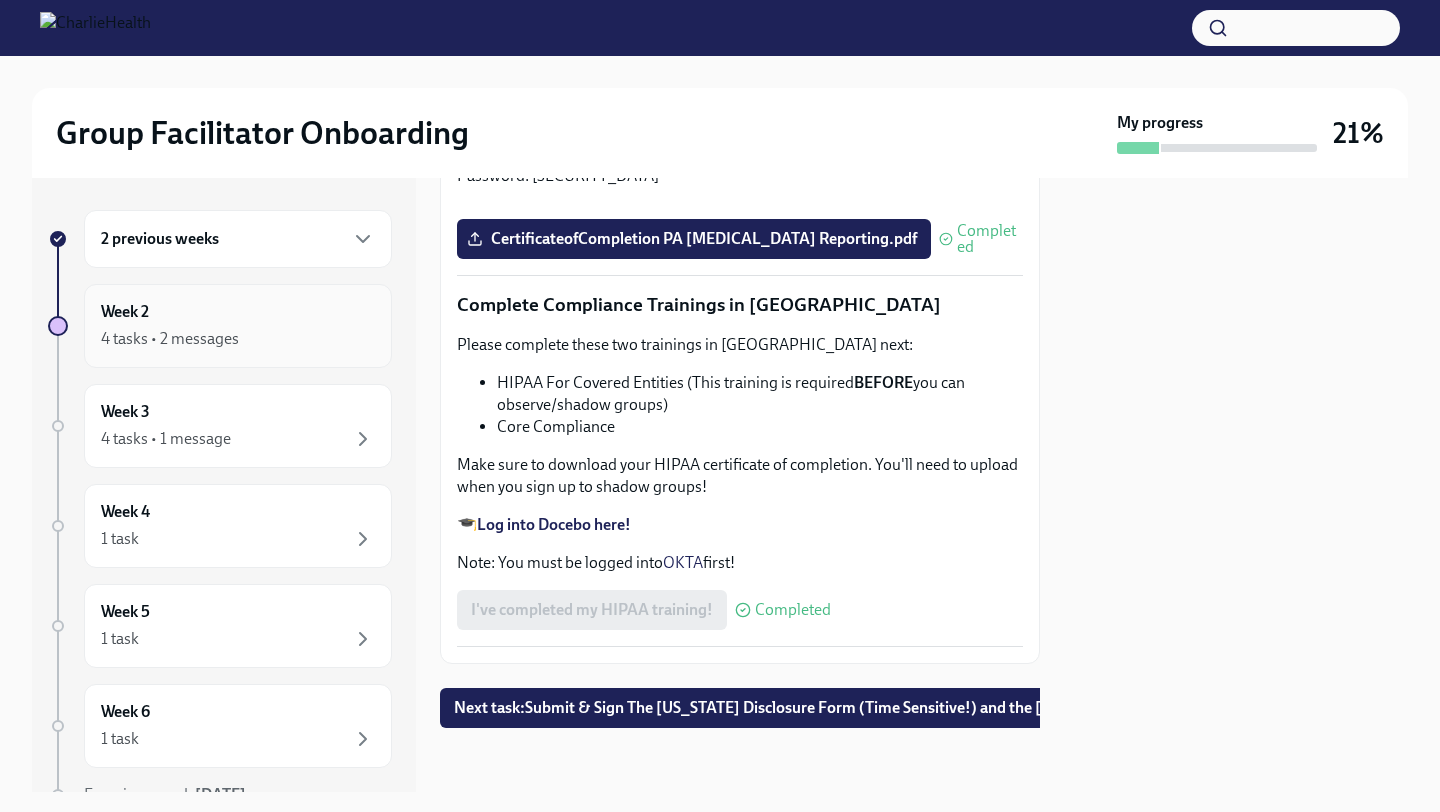 click on "Week 2 4 tasks • 2 messages" at bounding box center [238, 326] 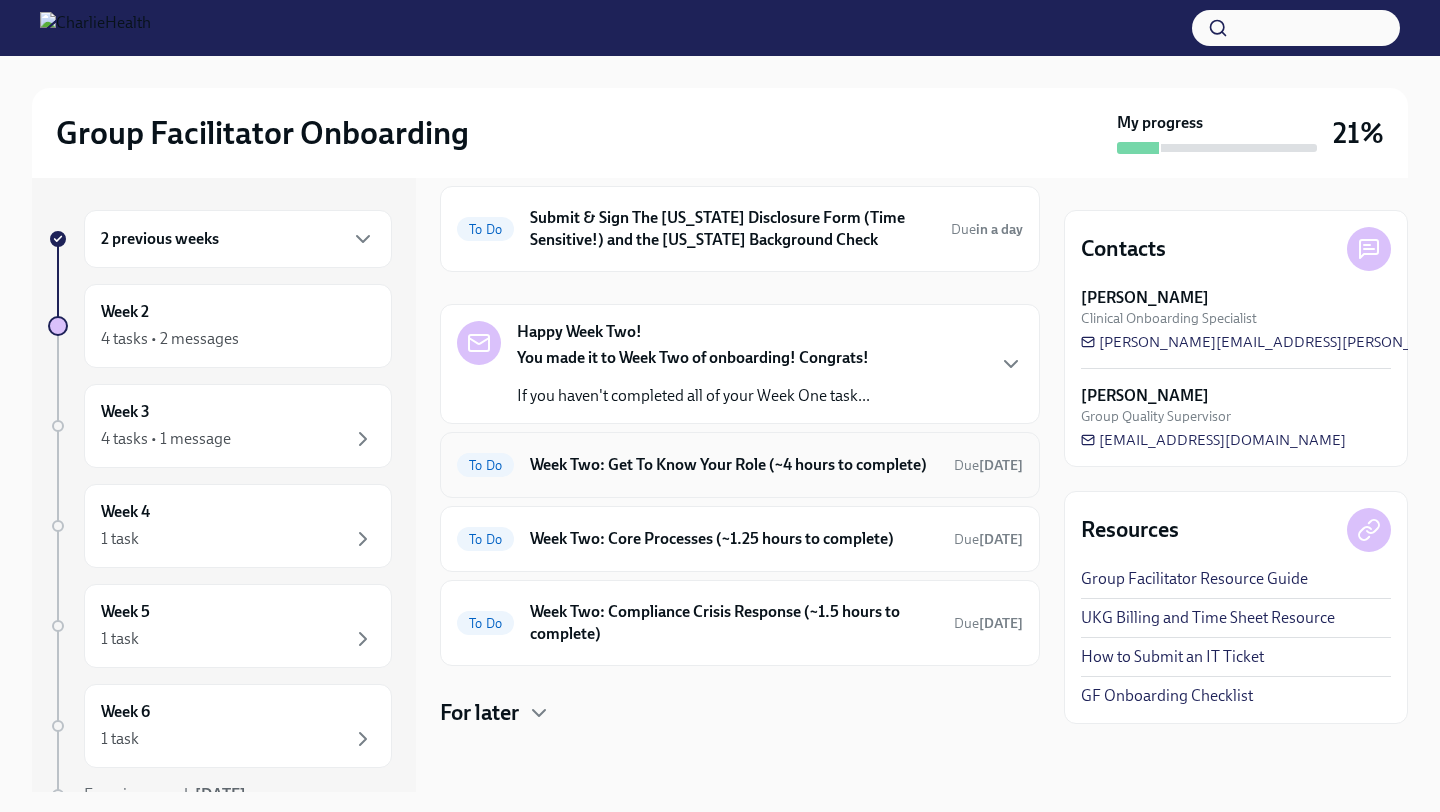 scroll, scrollTop: 0, scrollLeft: 0, axis: both 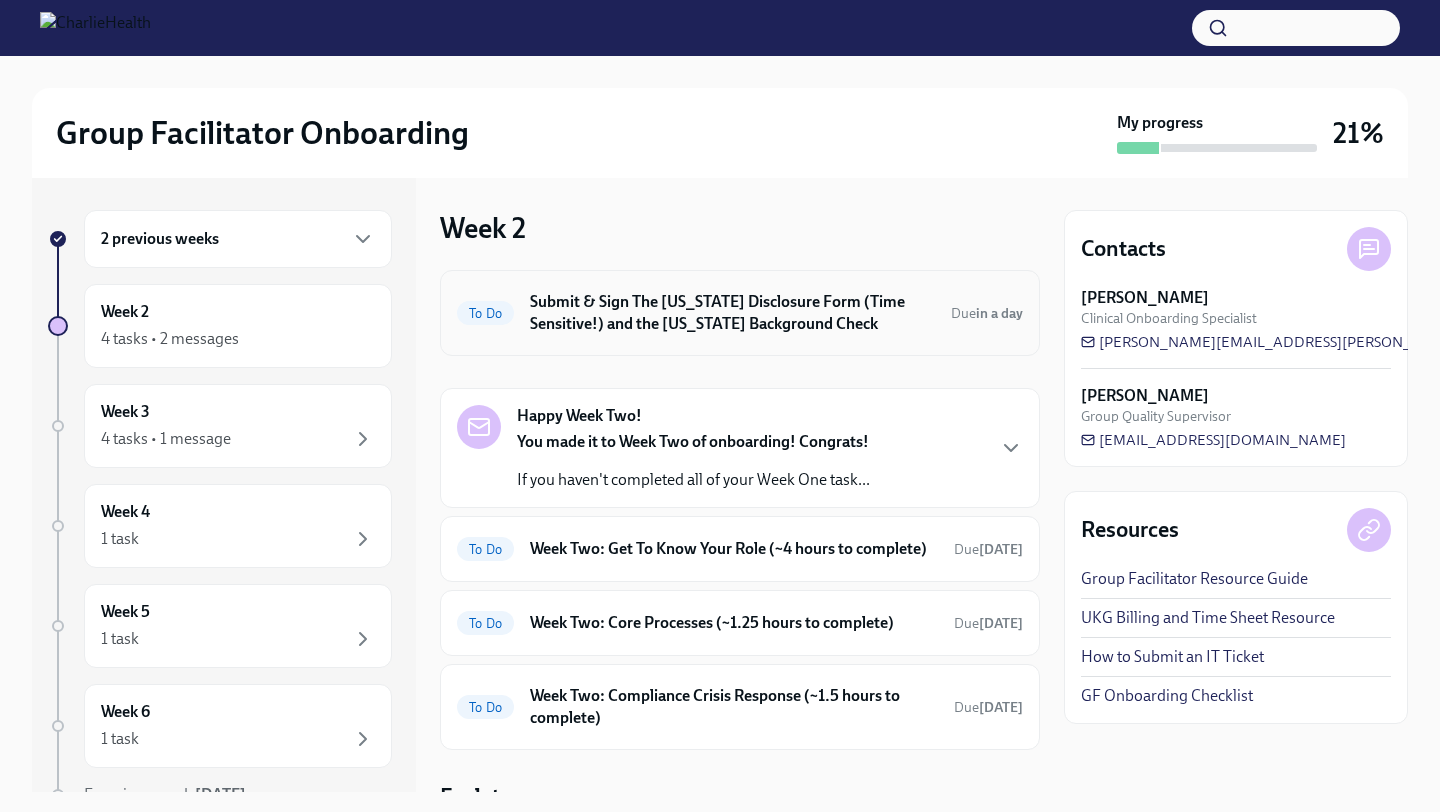 click on "Submit & Sign The [US_STATE] Disclosure Form (Time Sensitive!) and the [US_STATE] Background Check" at bounding box center [732, 313] 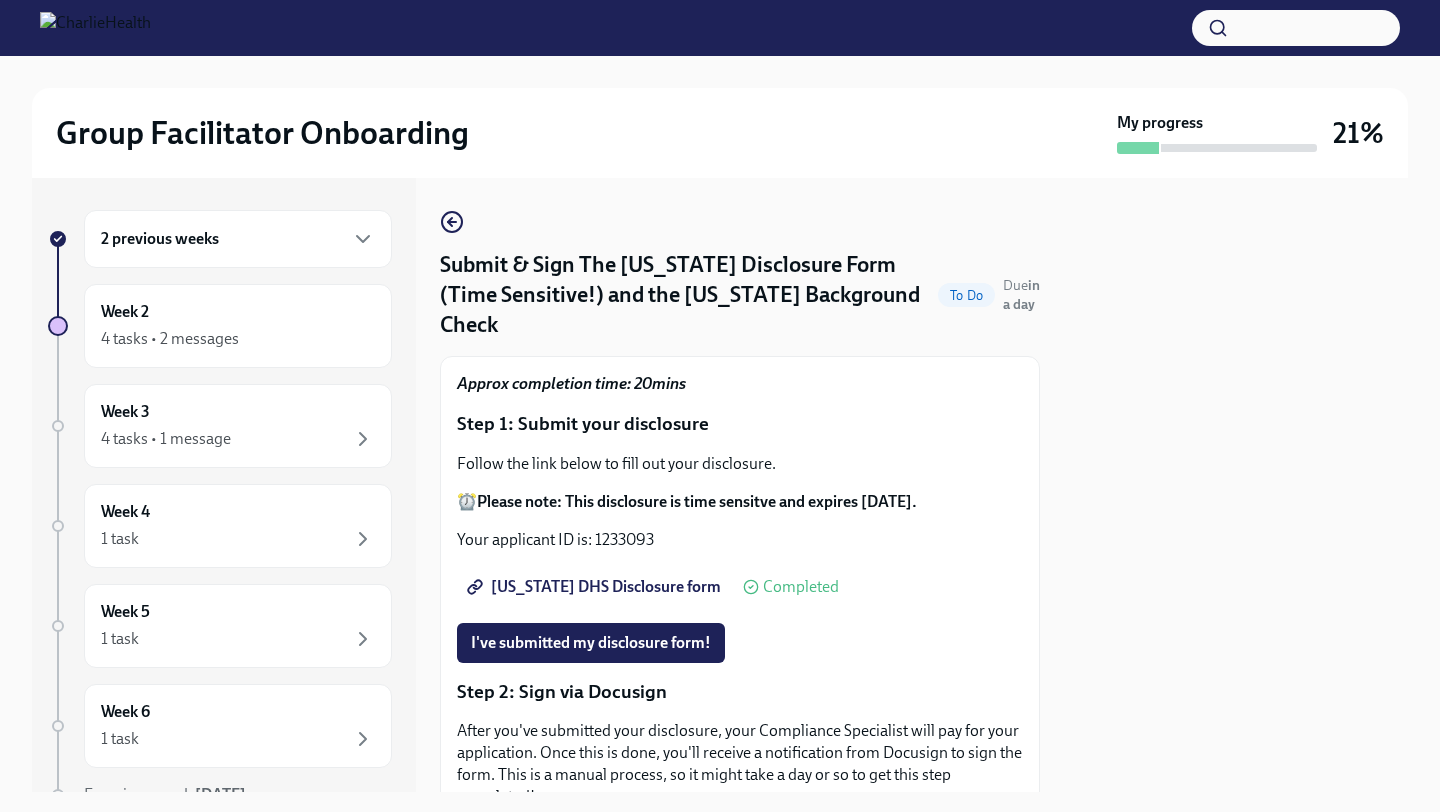 scroll, scrollTop: 630, scrollLeft: 0, axis: vertical 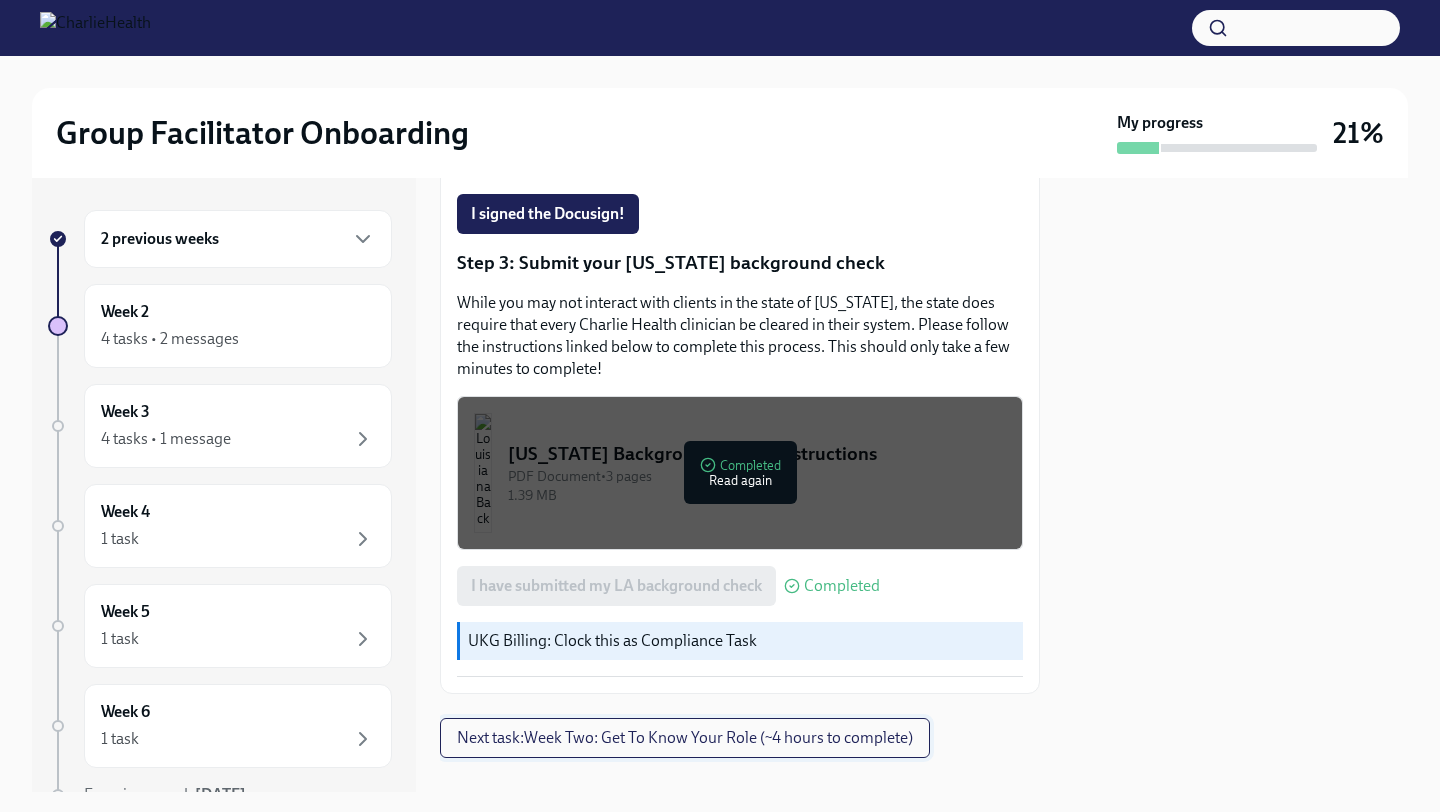 click on "Next task :  Week Two: Get To Know Your Role (~4 hours to complete)" at bounding box center [685, 738] 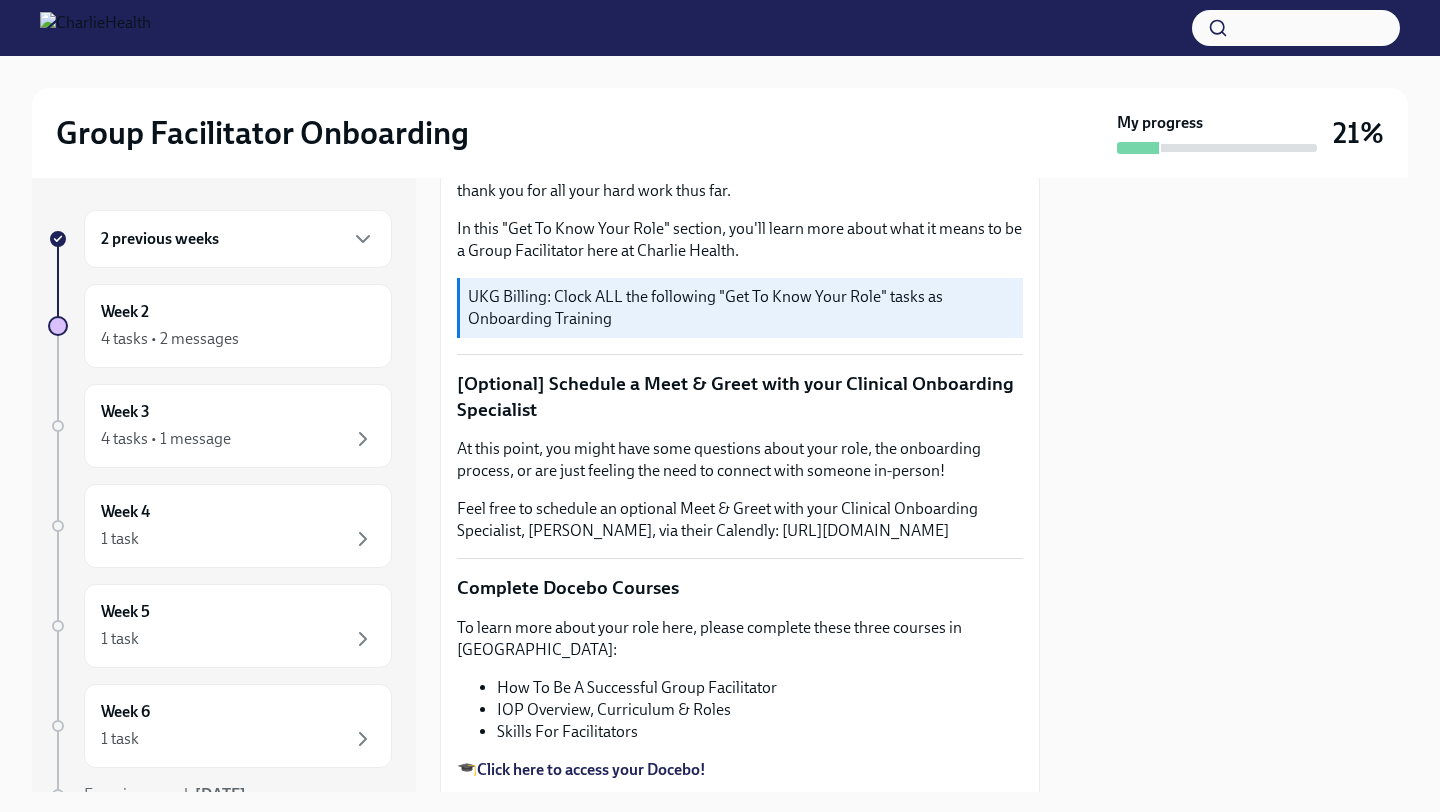 scroll, scrollTop: 215, scrollLeft: 0, axis: vertical 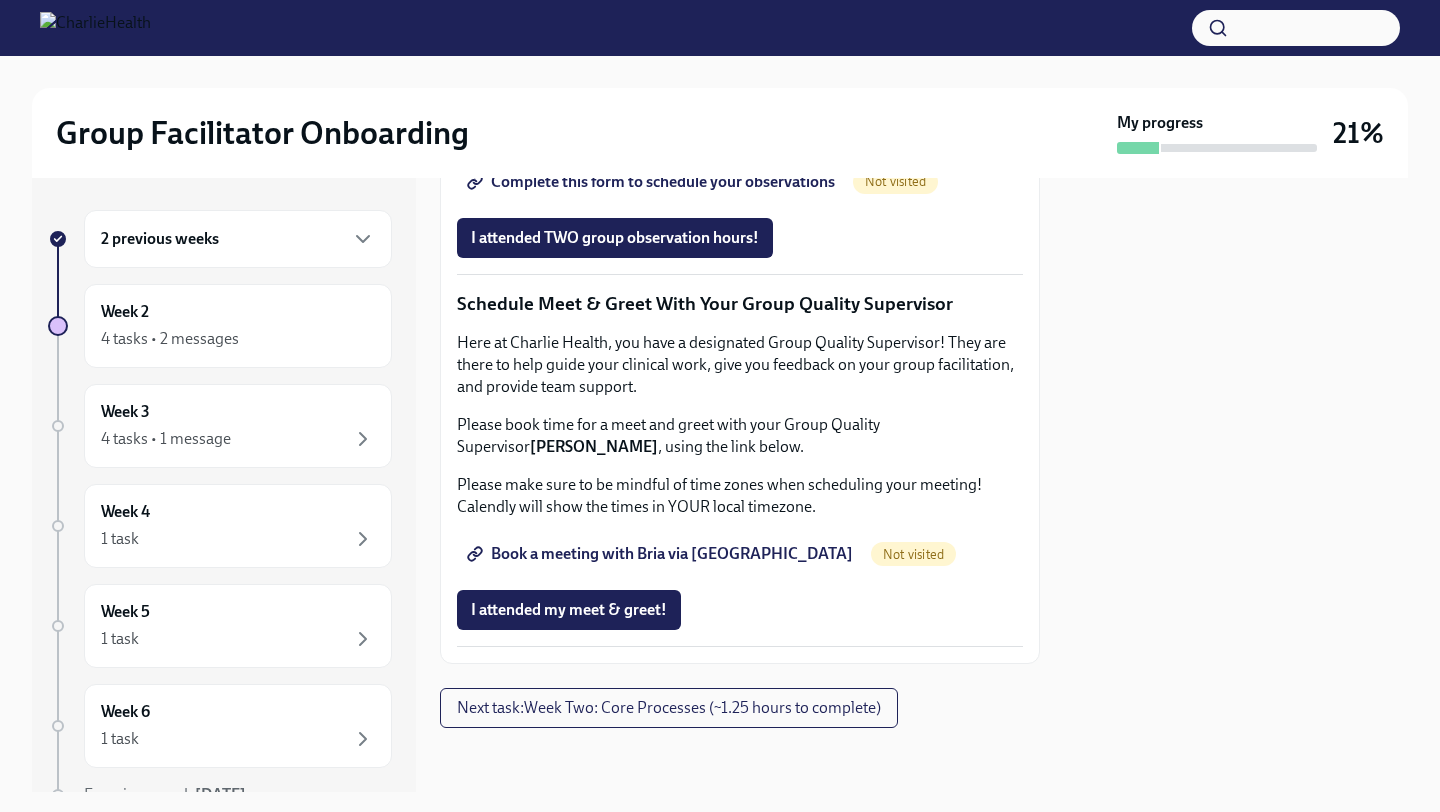 click on "Book a meeting with Bria via [GEOGRAPHIC_DATA]" at bounding box center (662, 554) 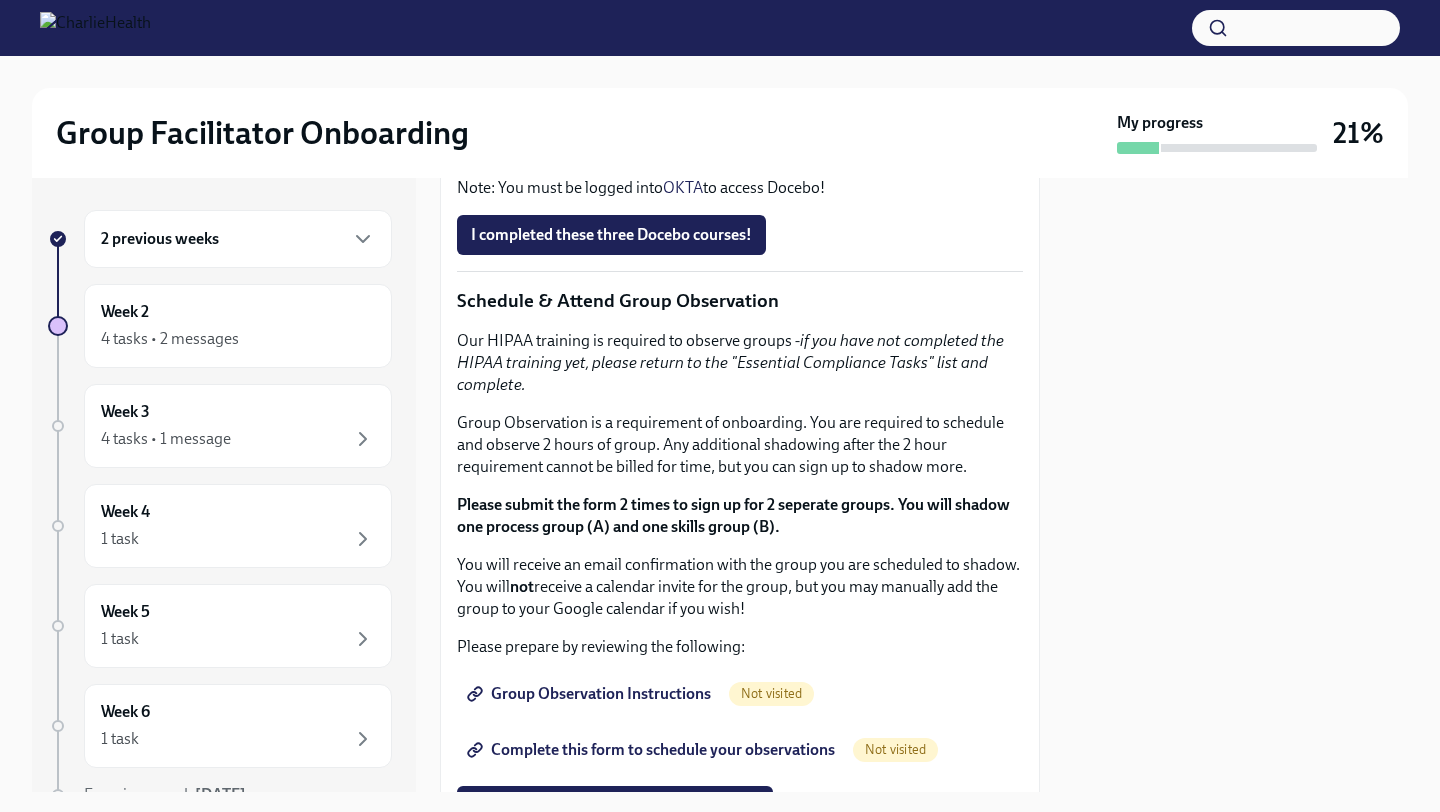 scroll, scrollTop: 987, scrollLeft: 0, axis: vertical 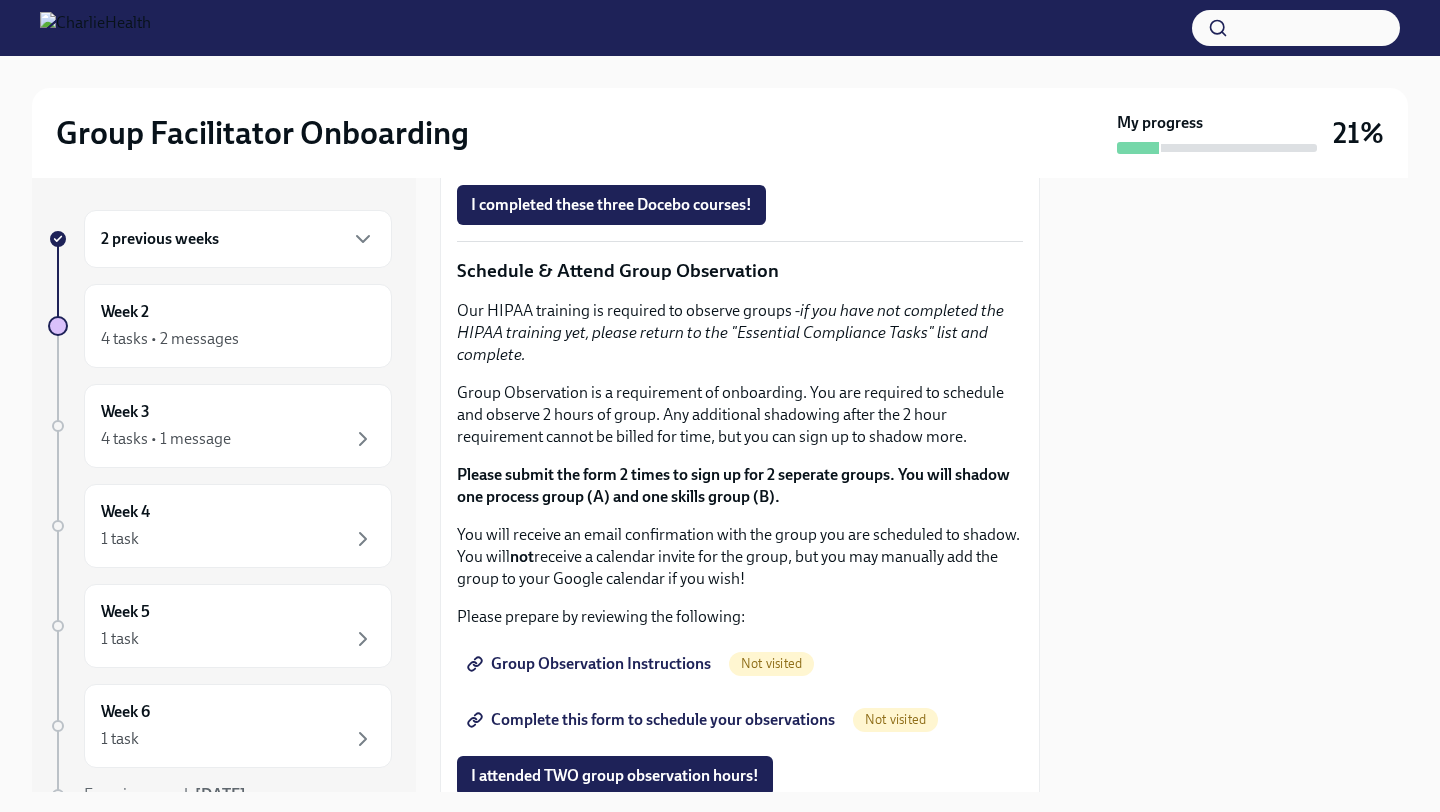 click on "Feel free to schedule an optional Meet & Greet with your Clinical Onboarding Specialist, [PERSON_NAME], via their Calendly: [URL][DOMAIN_NAME]" at bounding box center [740, -130] 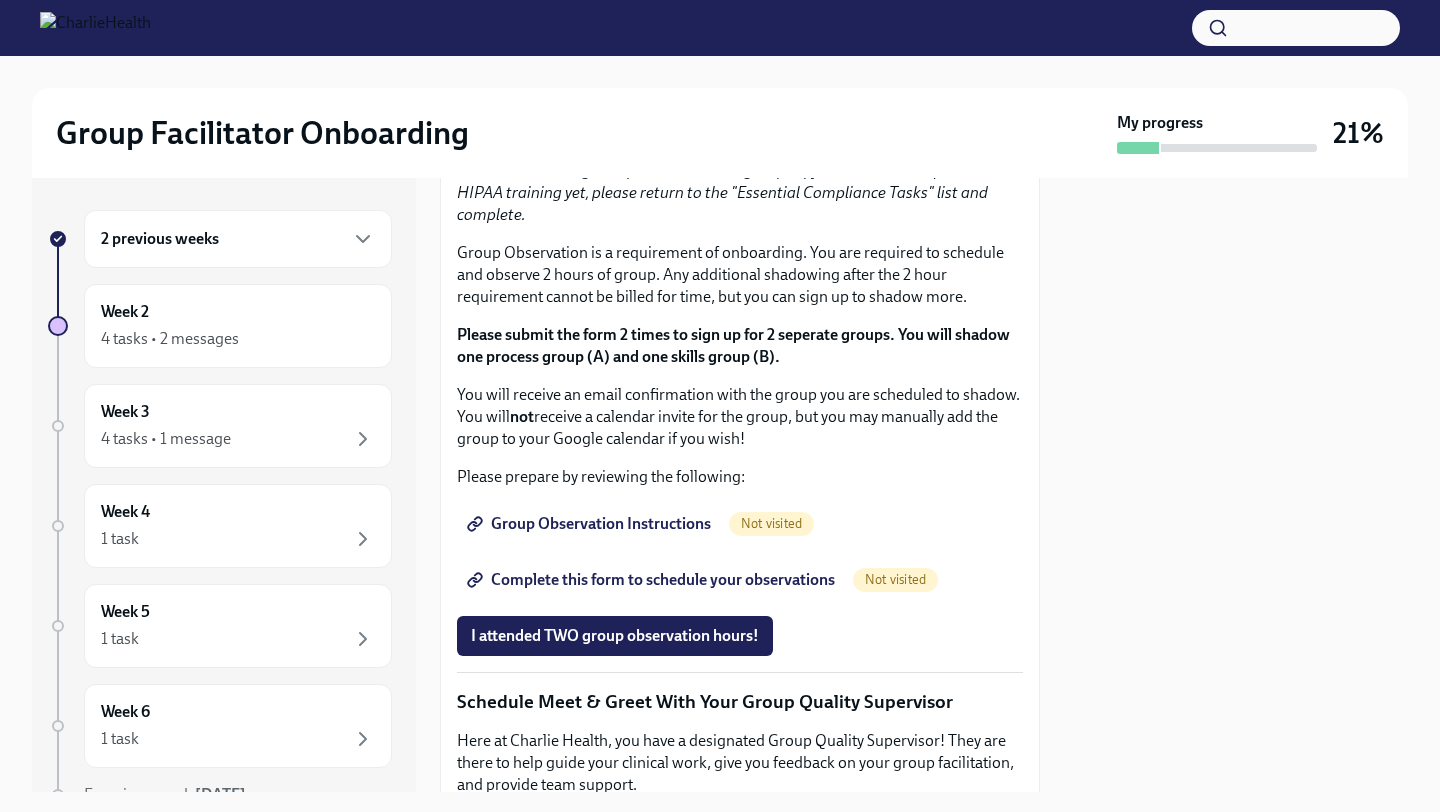 scroll, scrollTop: 1149, scrollLeft: 0, axis: vertical 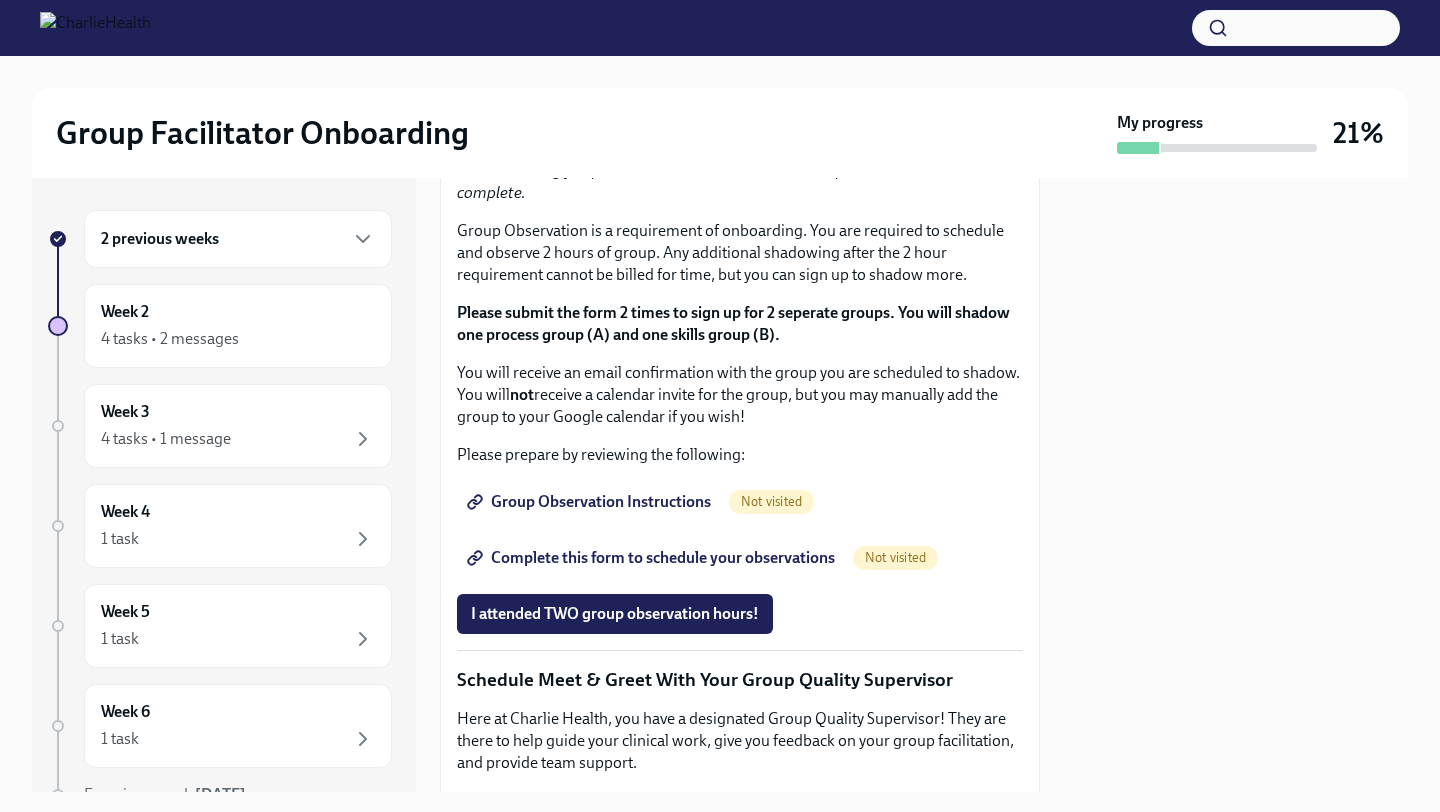 click on "2 previous weeks" at bounding box center (238, 239) 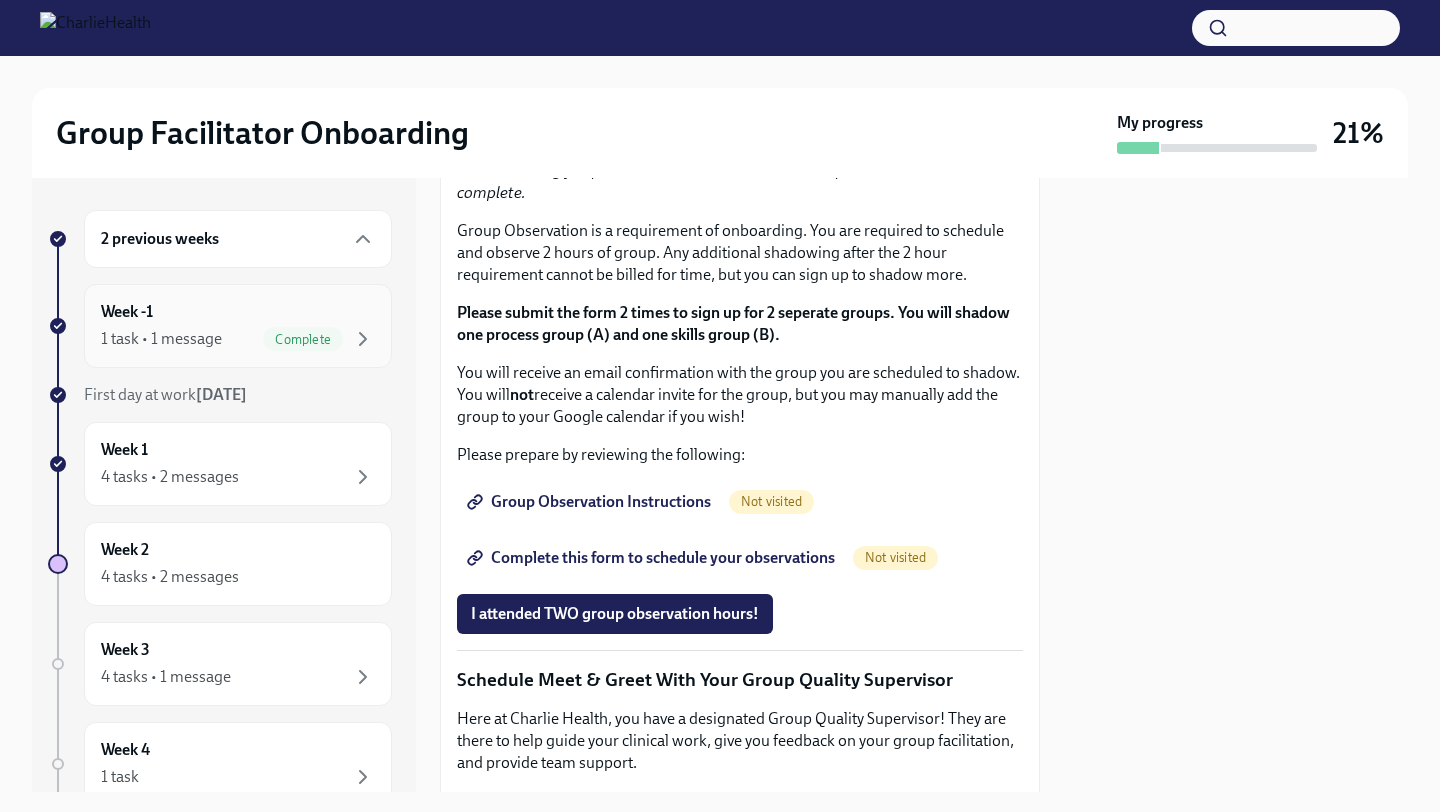 click on "Complete" at bounding box center (303, 339) 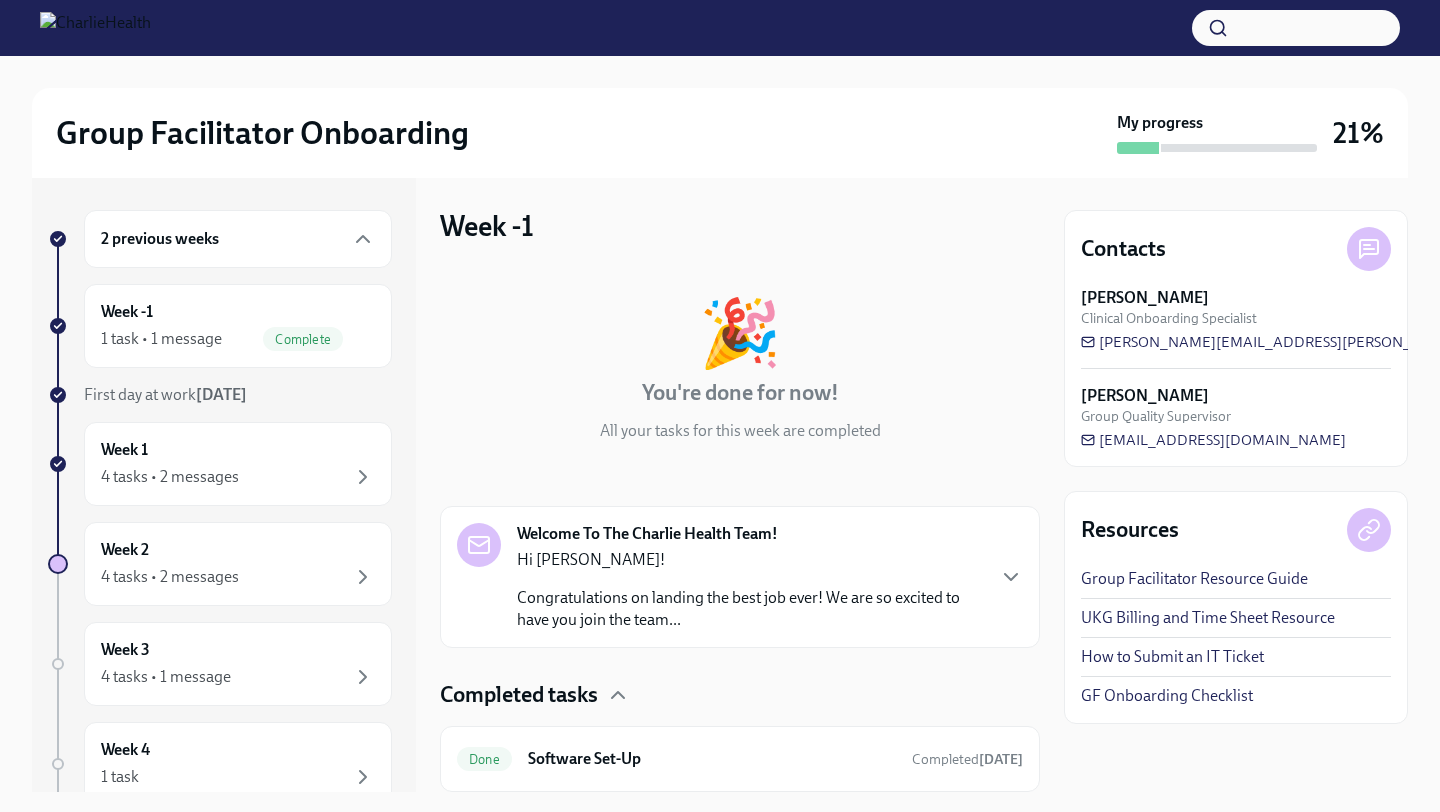 scroll, scrollTop: 0, scrollLeft: 0, axis: both 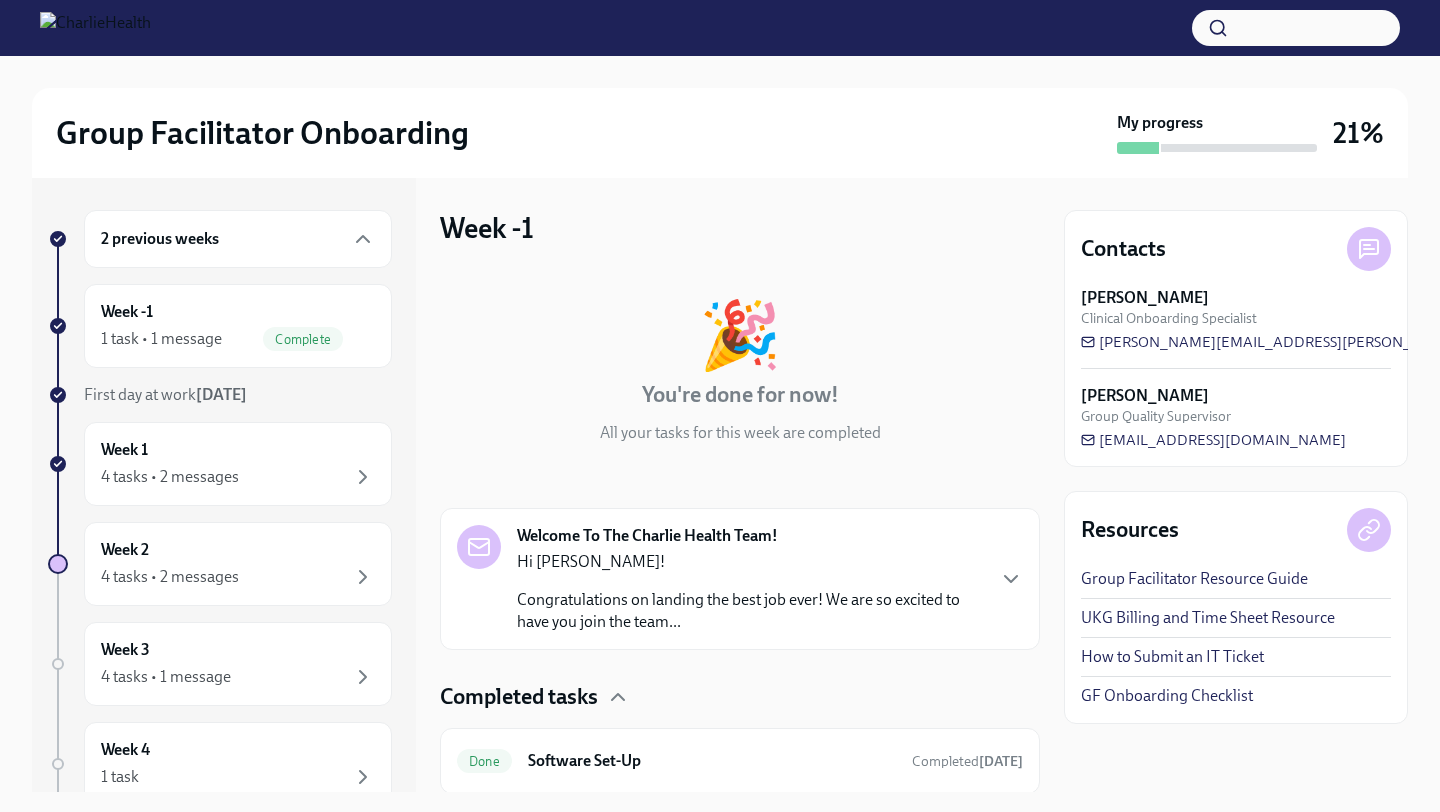 click on "2 previous weeks" at bounding box center (238, 239) 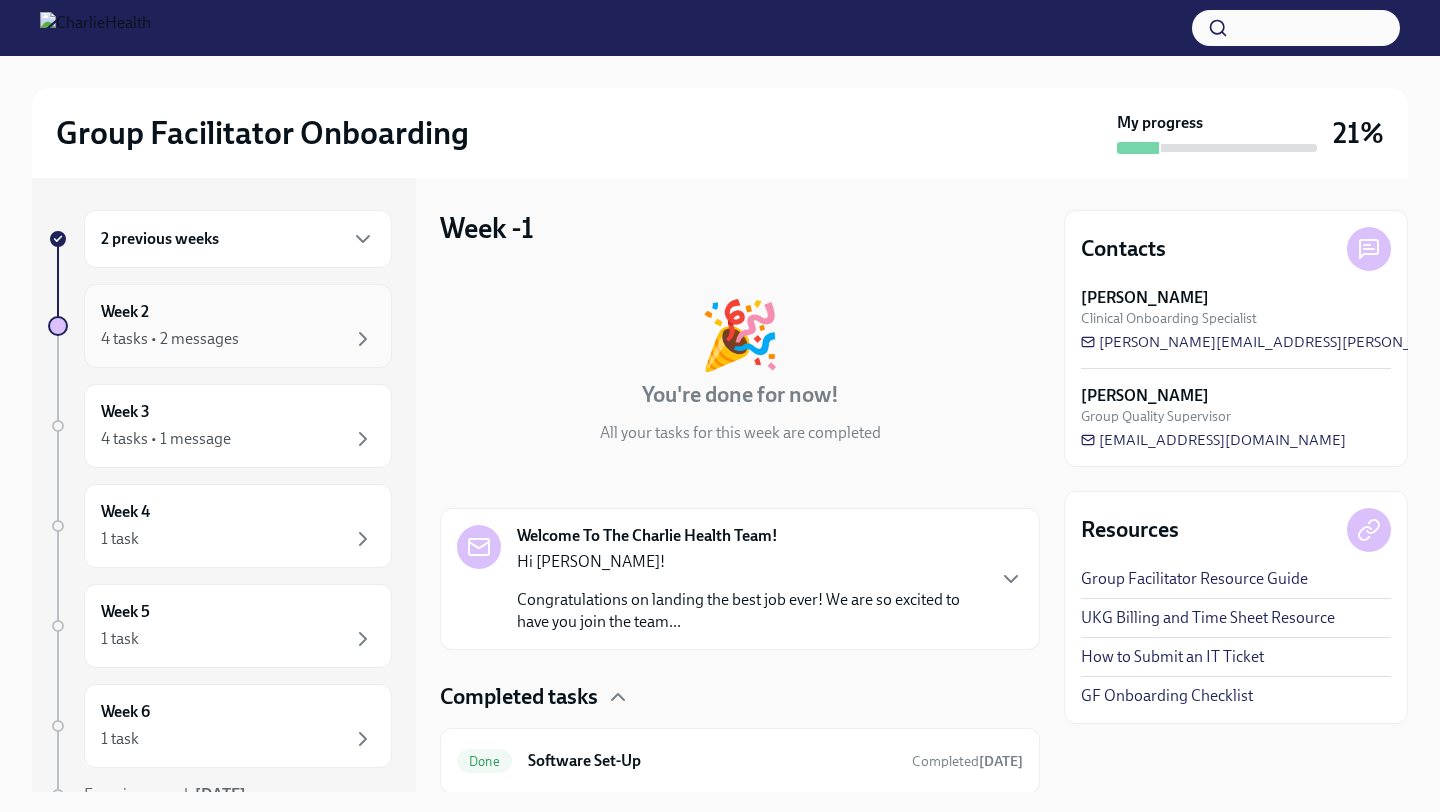 click on "4 tasks • 2 messages" at bounding box center (238, 339) 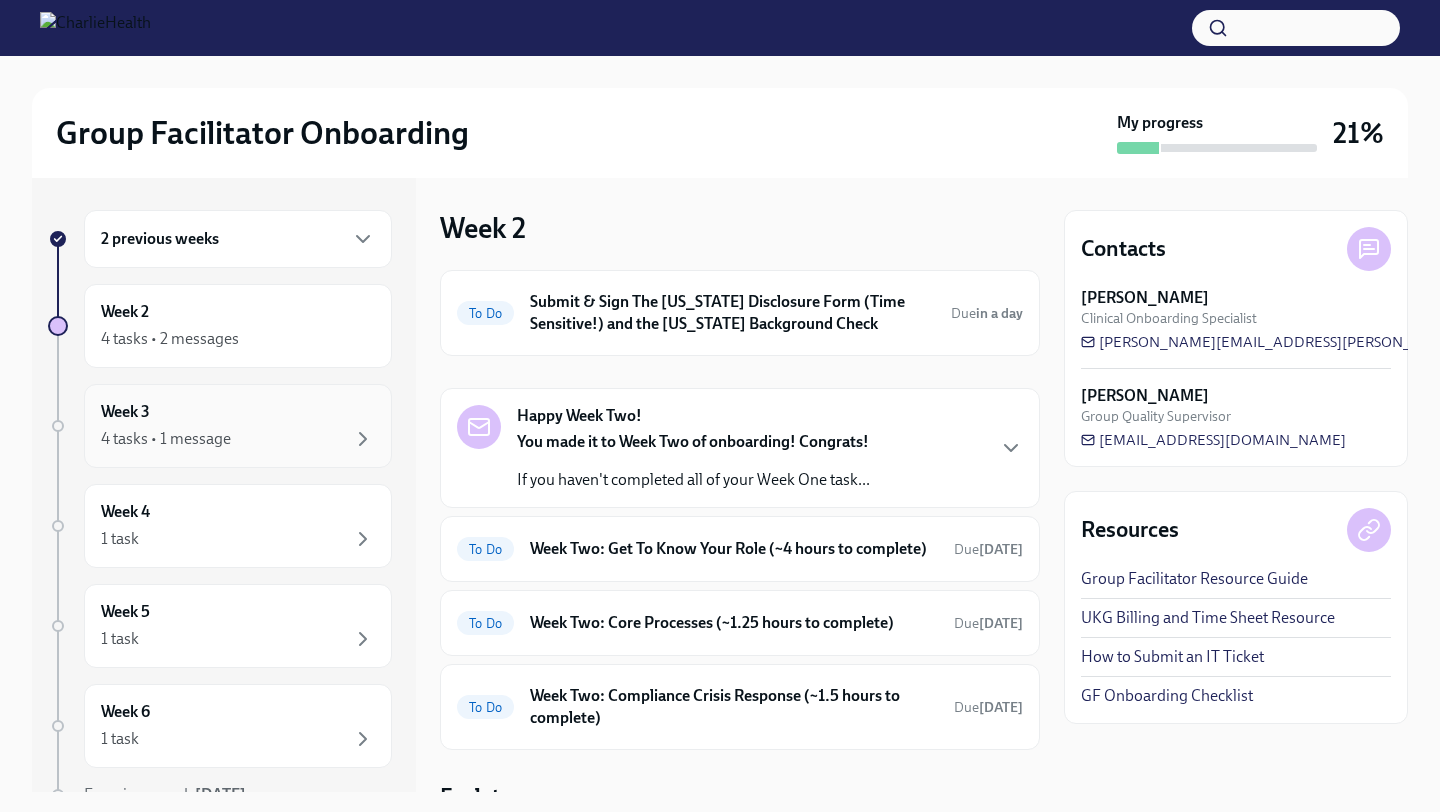 click on "Week 3 4 tasks • 1 message" at bounding box center (238, 426) 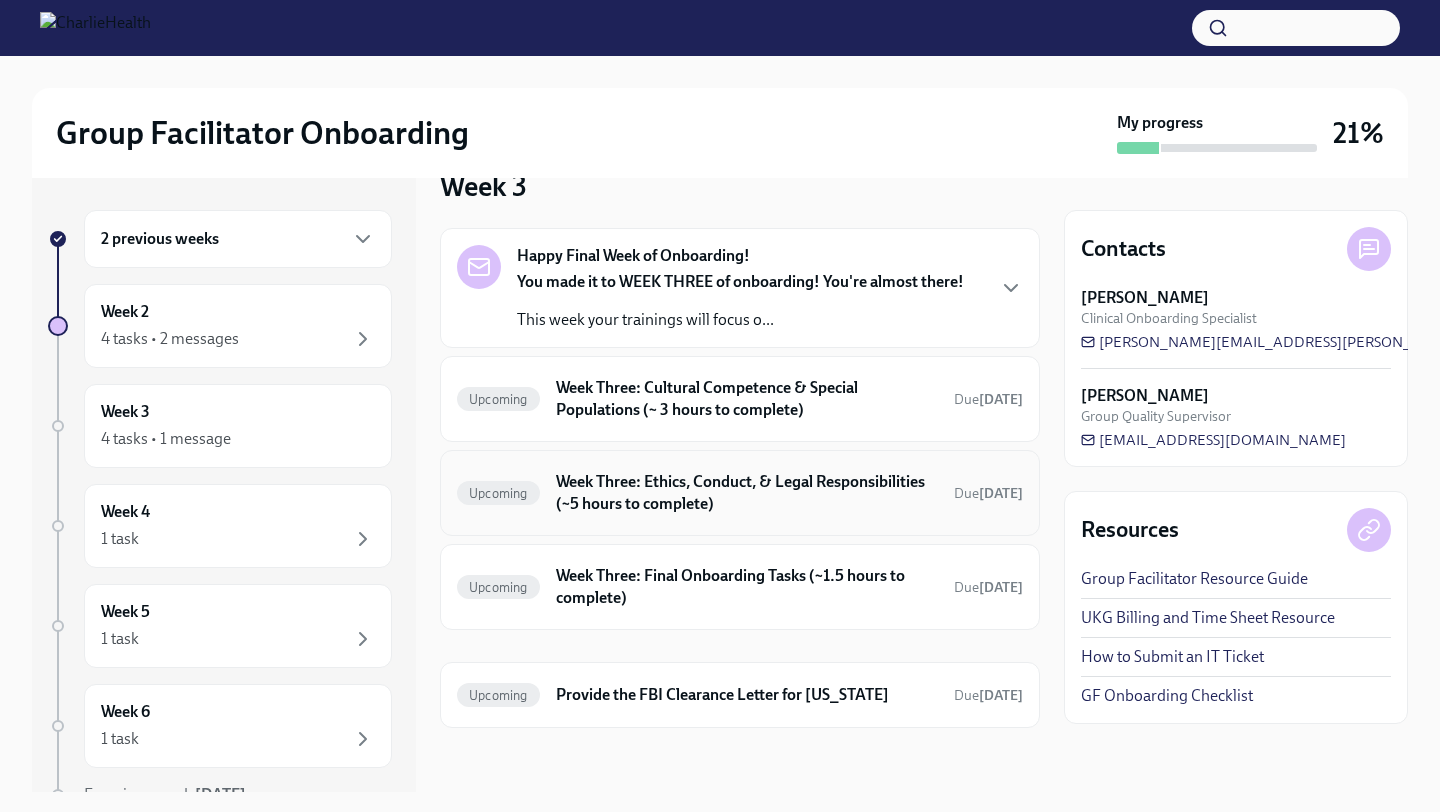 scroll, scrollTop: 0, scrollLeft: 0, axis: both 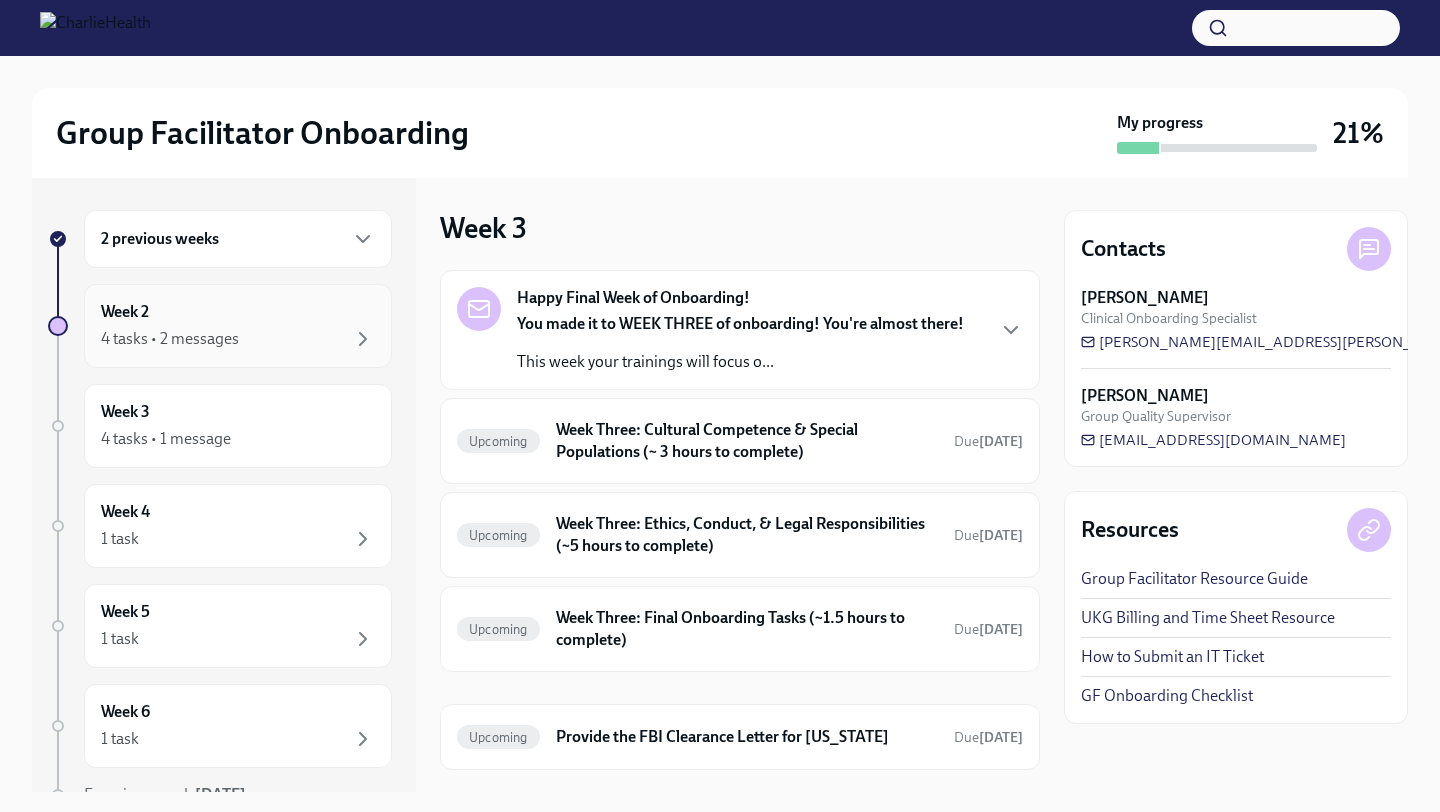 click on "4 tasks • 2 messages" at bounding box center (170, 339) 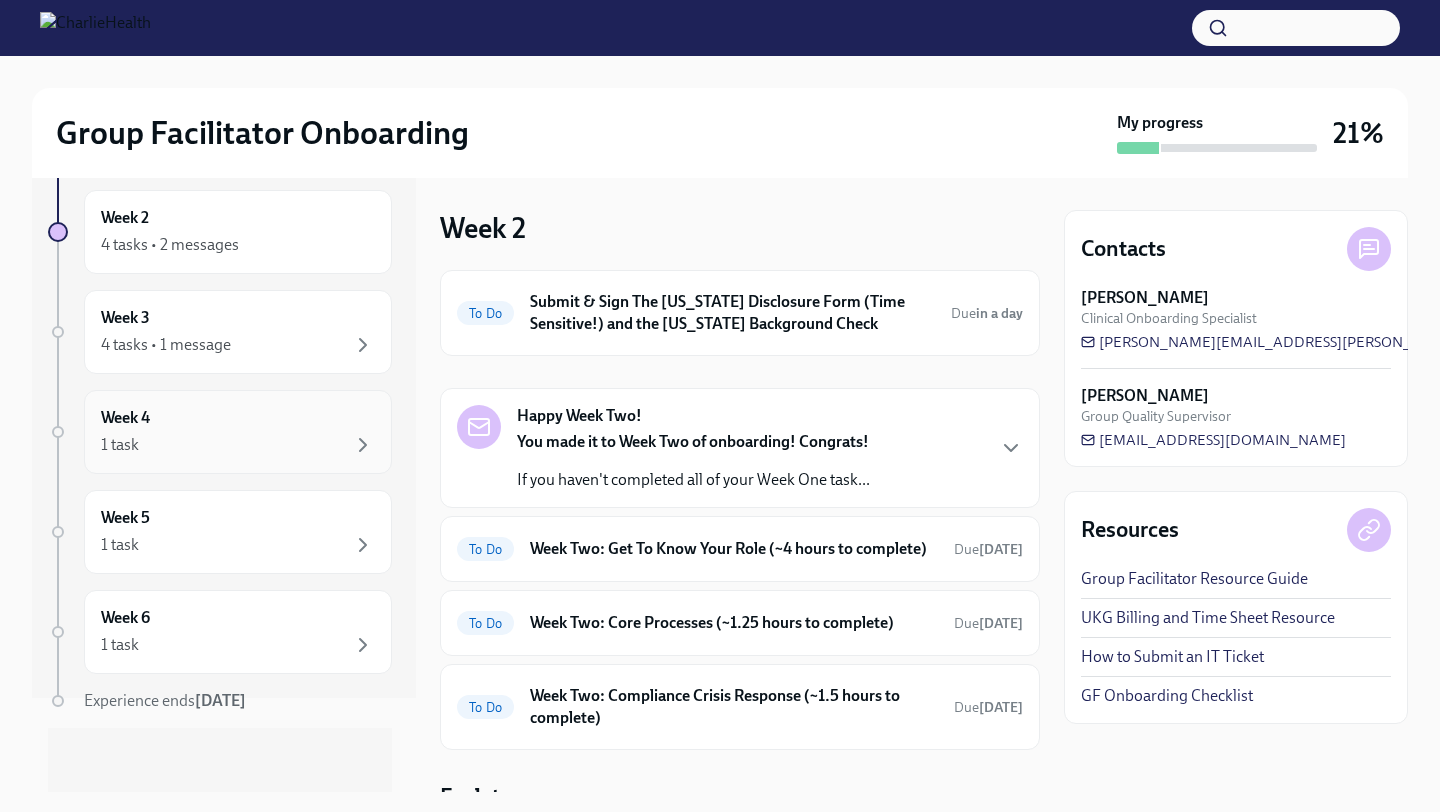 scroll, scrollTop: 0, scrollLeft: 0, axis: both 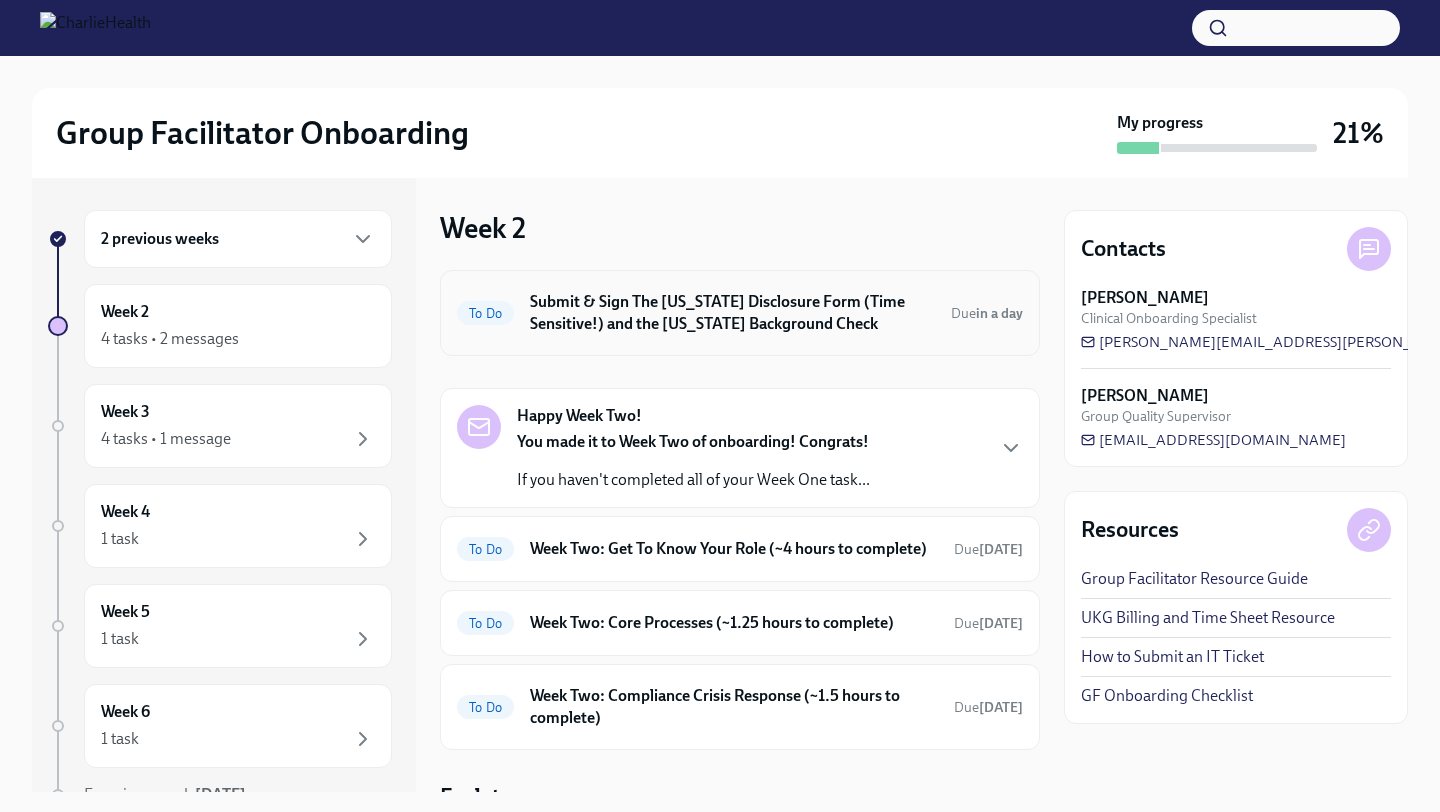 click on "Submit & Sign The [US_STATE] Disclosure Form (Time Sensitive!) and the [US_STATE] Background Check" at bounding box center [732, 313] 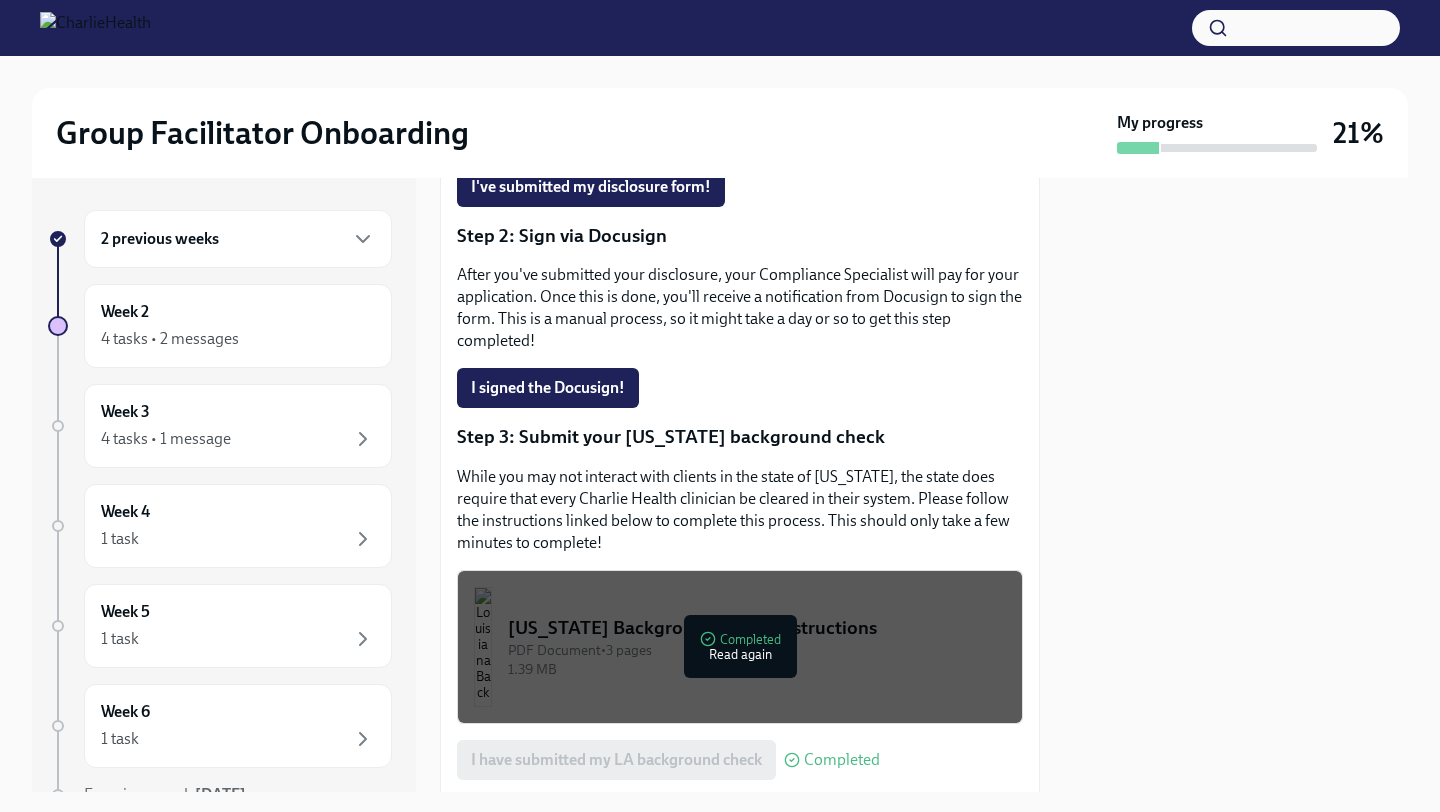 scroll, scrollTop: 630, scrollLeft: 0, axis: vertical 